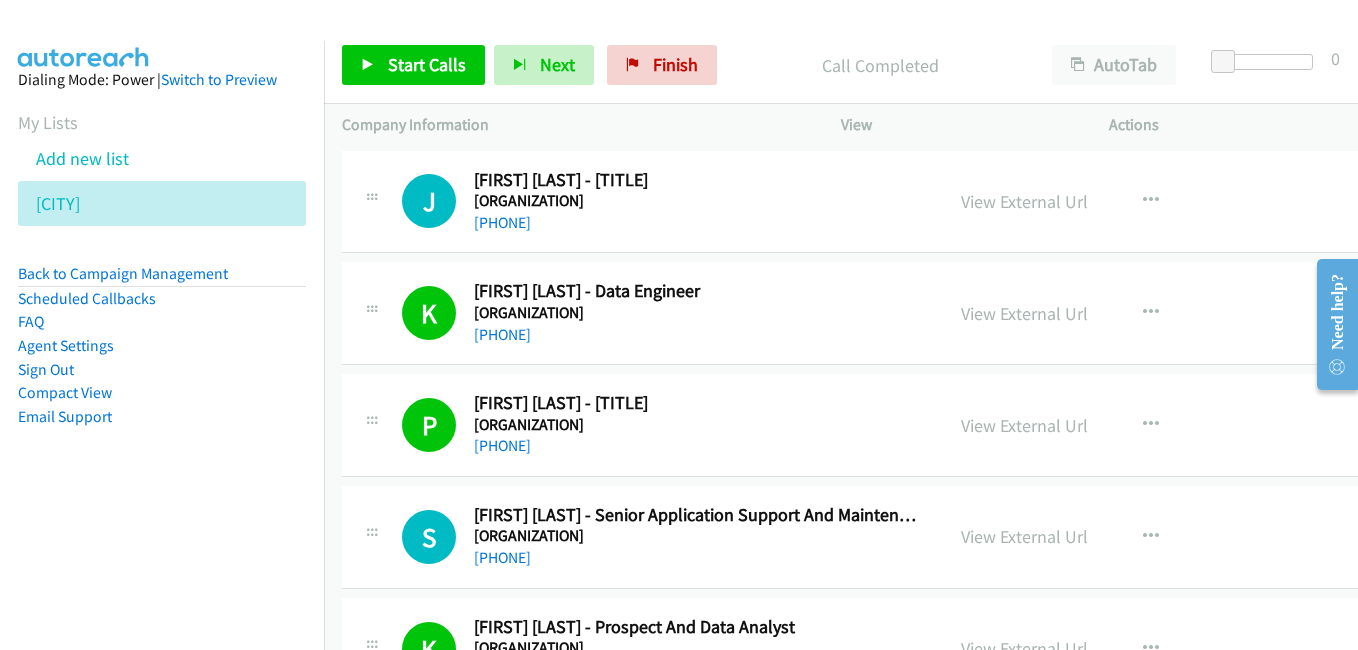 scroll, scrollTop: 0, scrollLeft: 0, axis: both 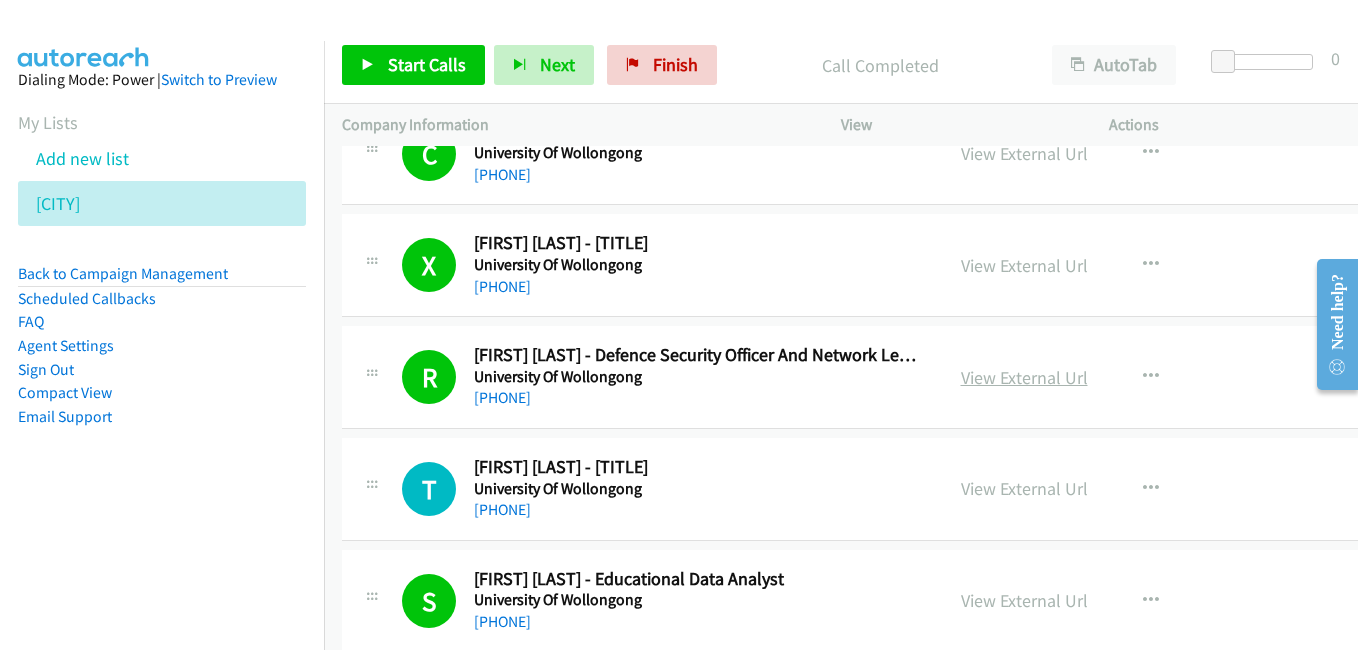 click on "View External Url" at bounding box center (1024, 377) 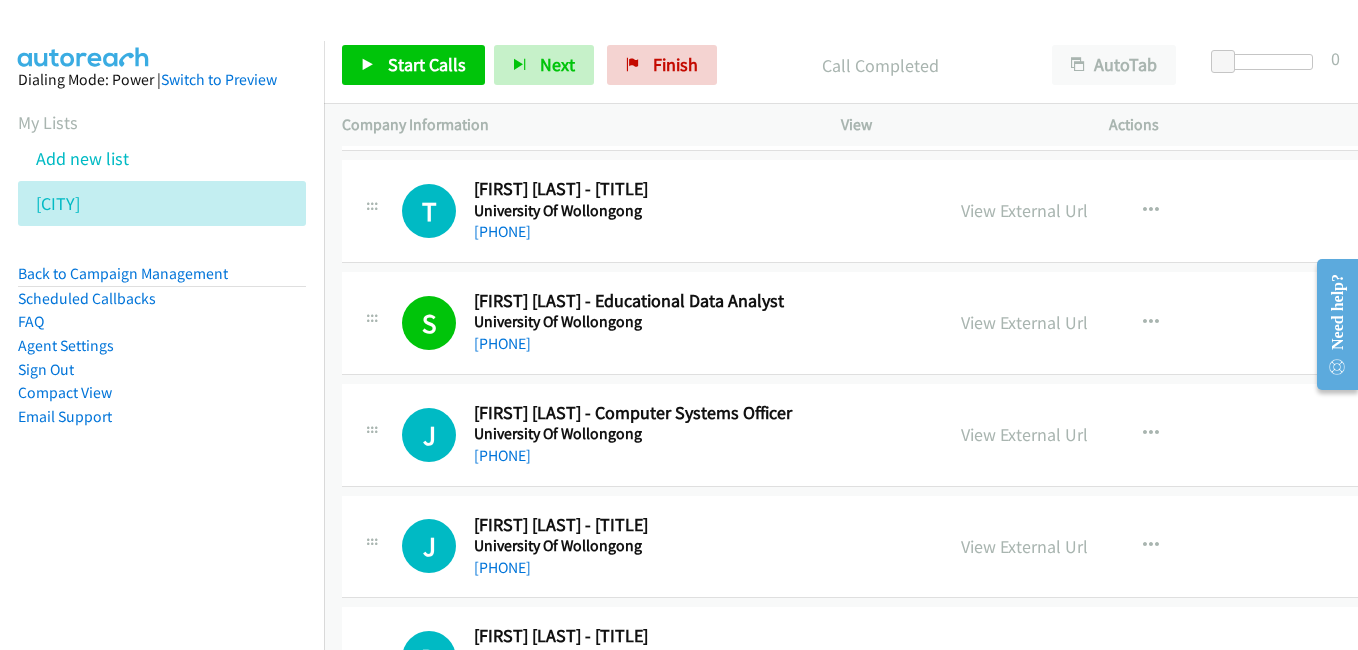 scroll, scrollTop: 12200, scrollLeft: 0, axis: vertical 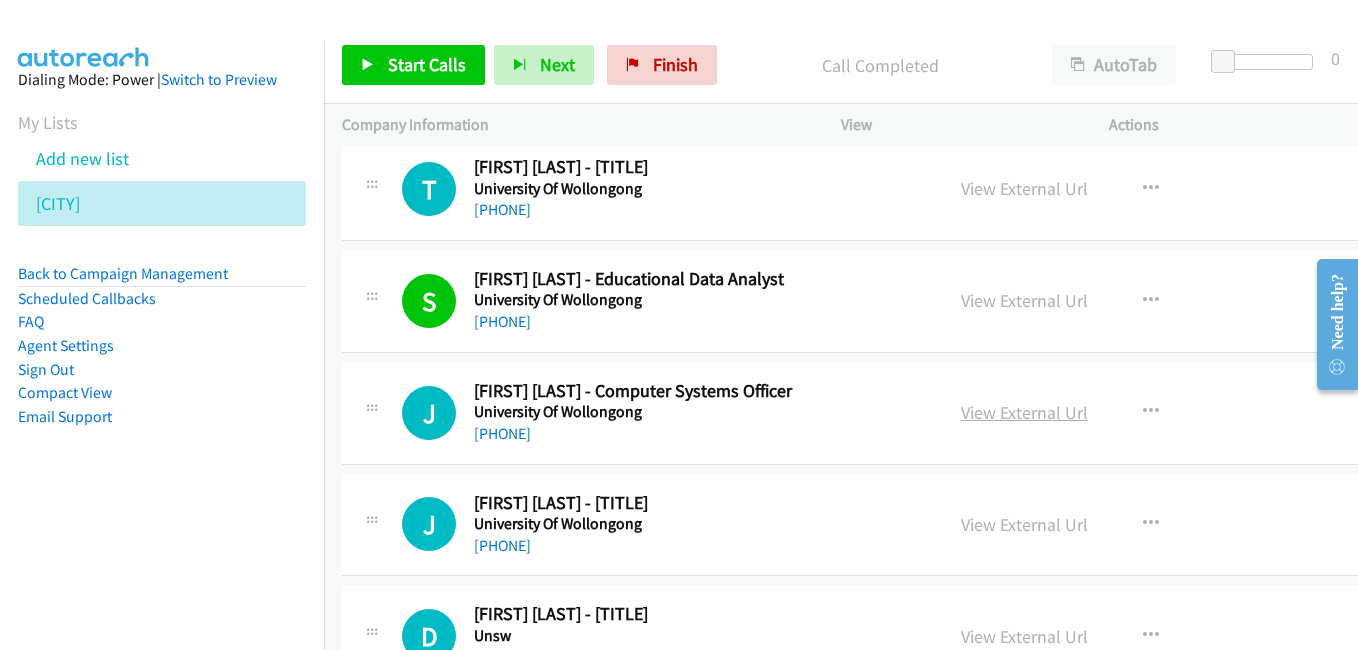click on "View External Url" at bounding box center (1024, 412) 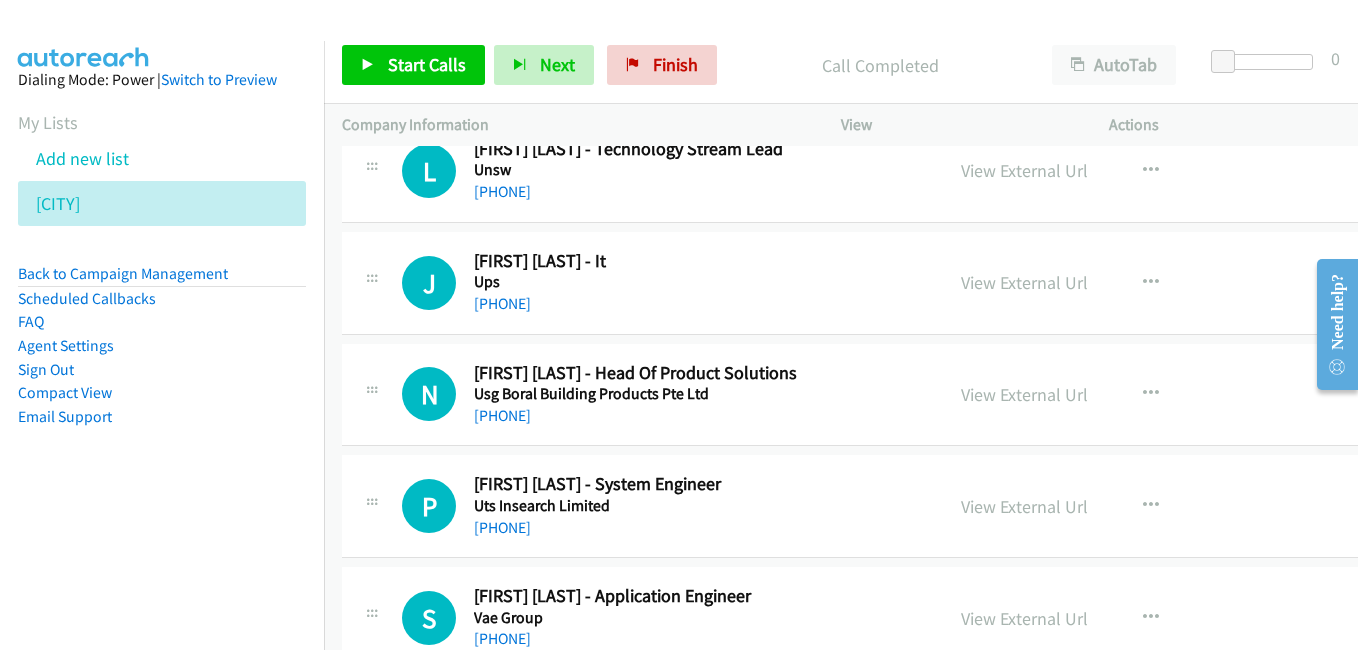 scroll, scrollTop: 12900, scrollLeft: 0, axis: vertical 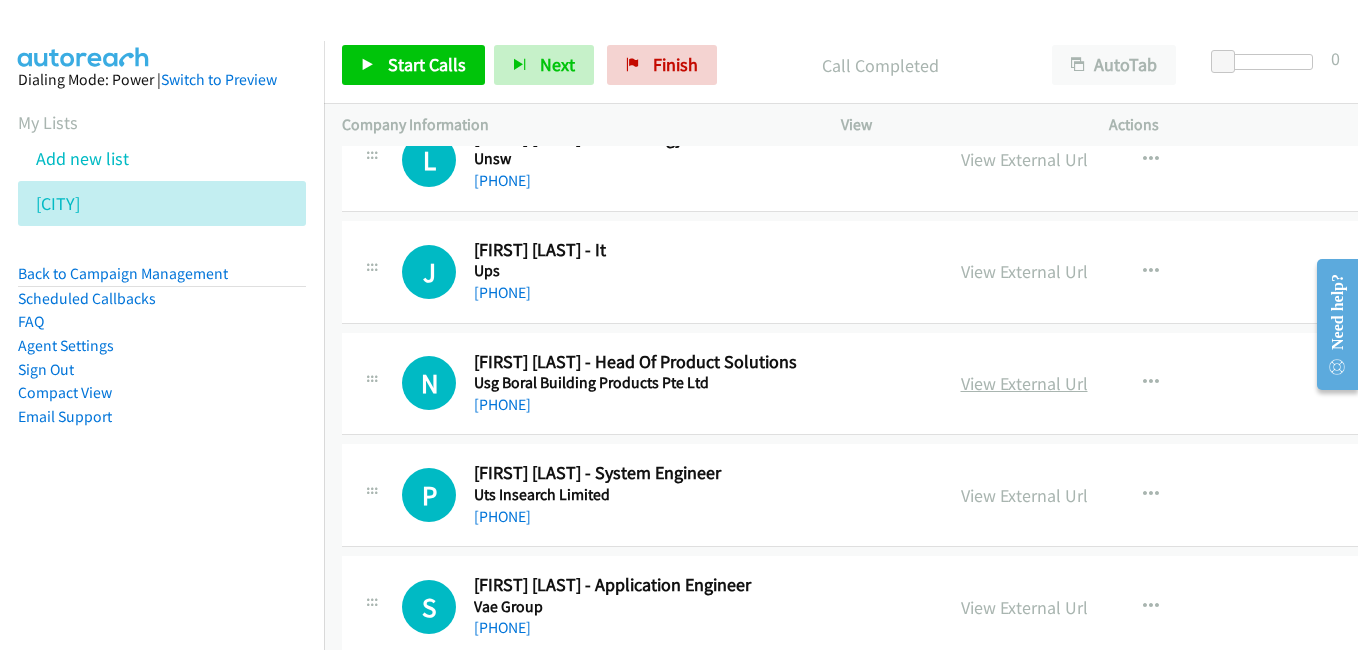 click on "View External Url" at bounding box center (1024, 383) 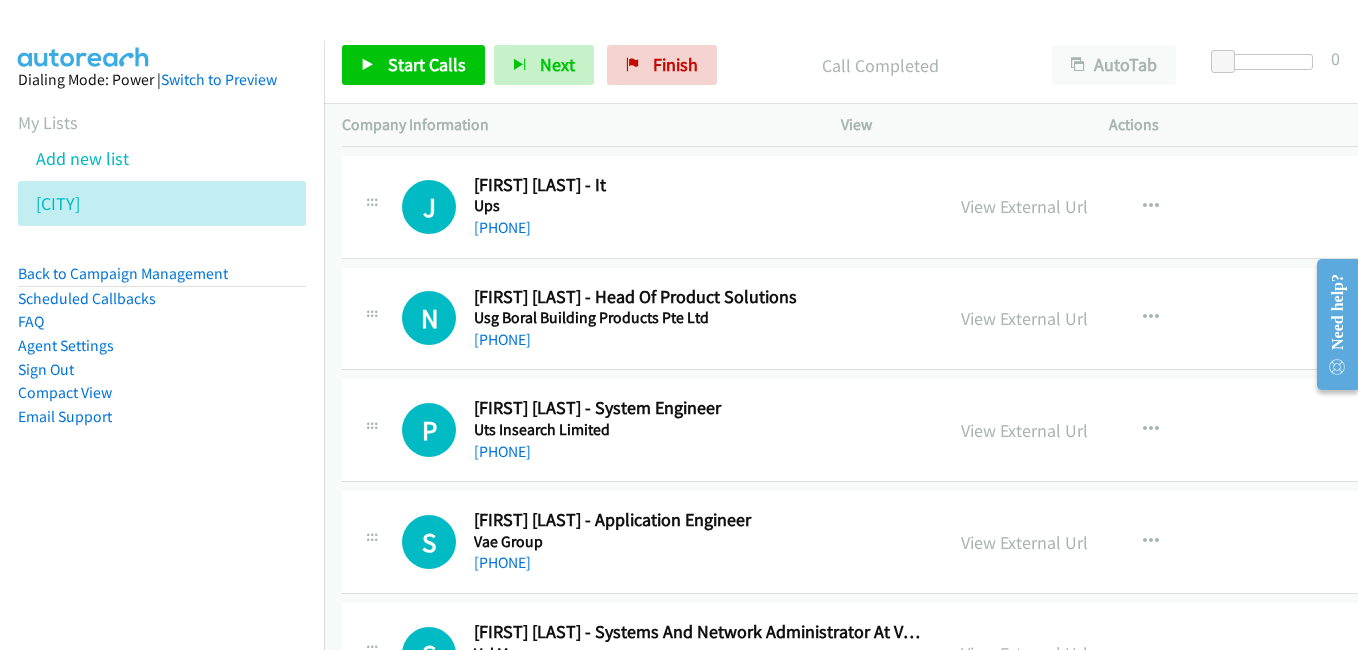 scroll, scrollTop: 13000, scrollLeft: 0, axis: vertical 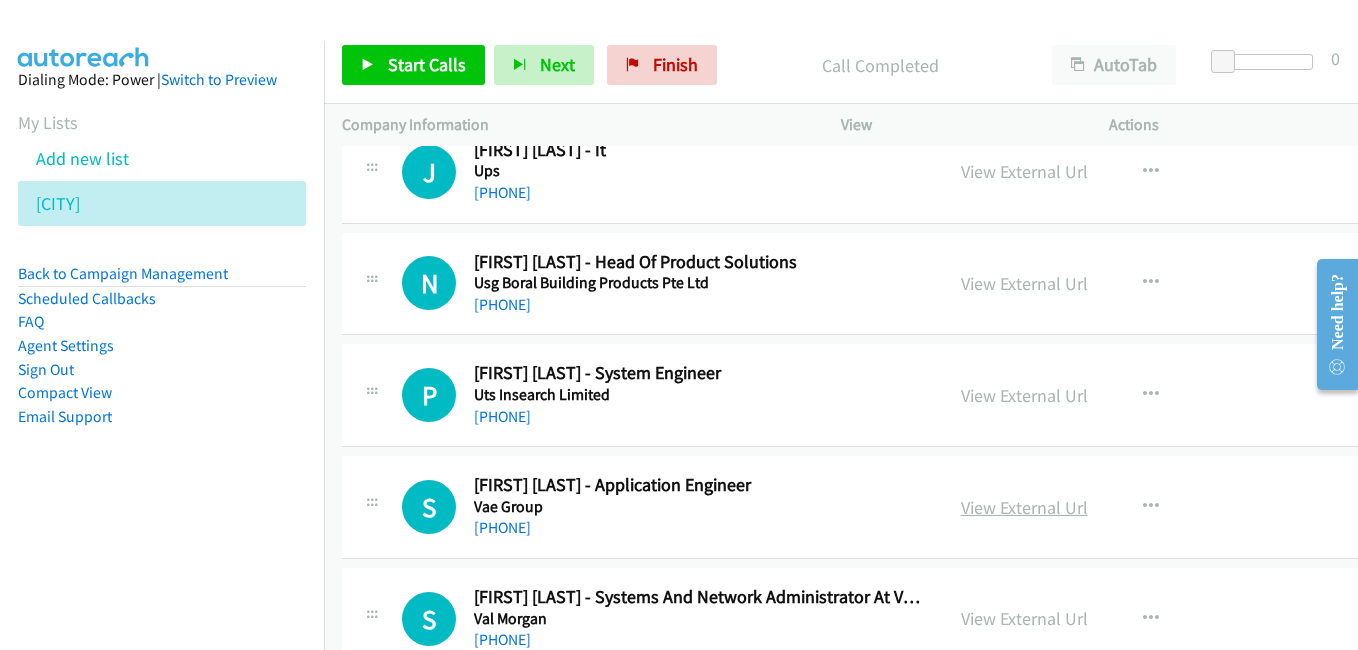 click on "View External Url" at bounding box center [1024, 507] 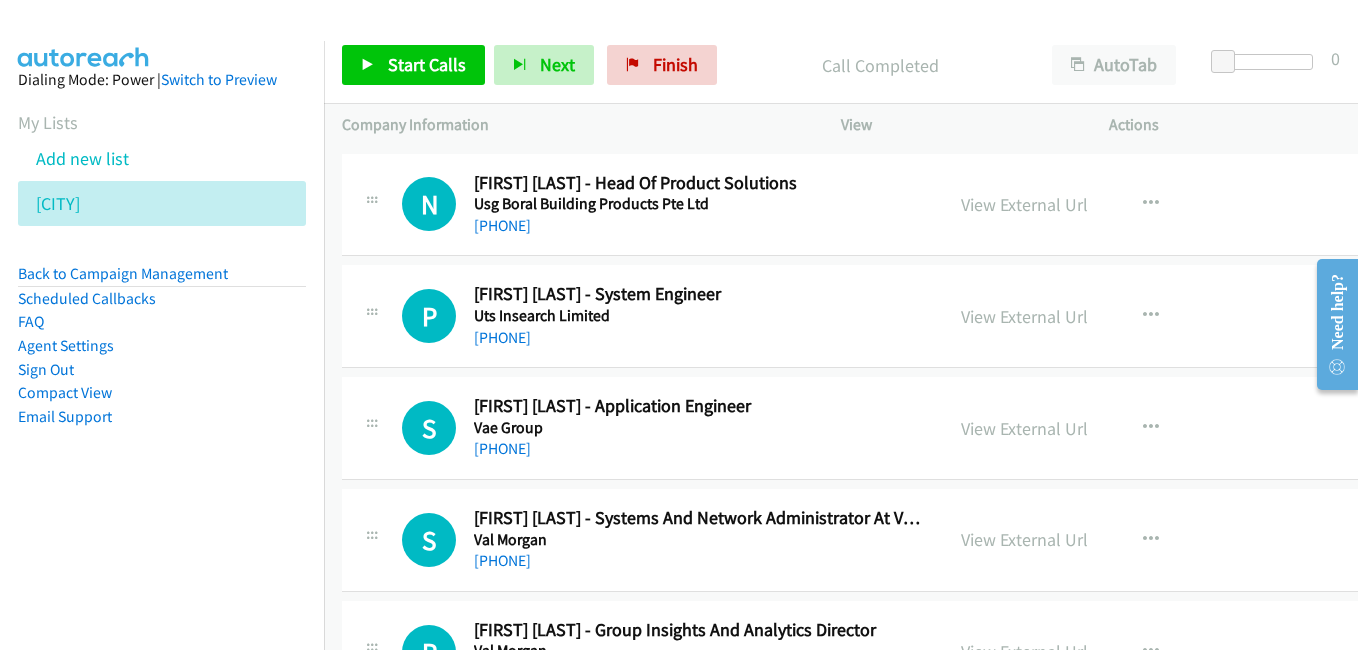 scroll, scrollTop: 13100, scrollLeft: 0, axis: vertical 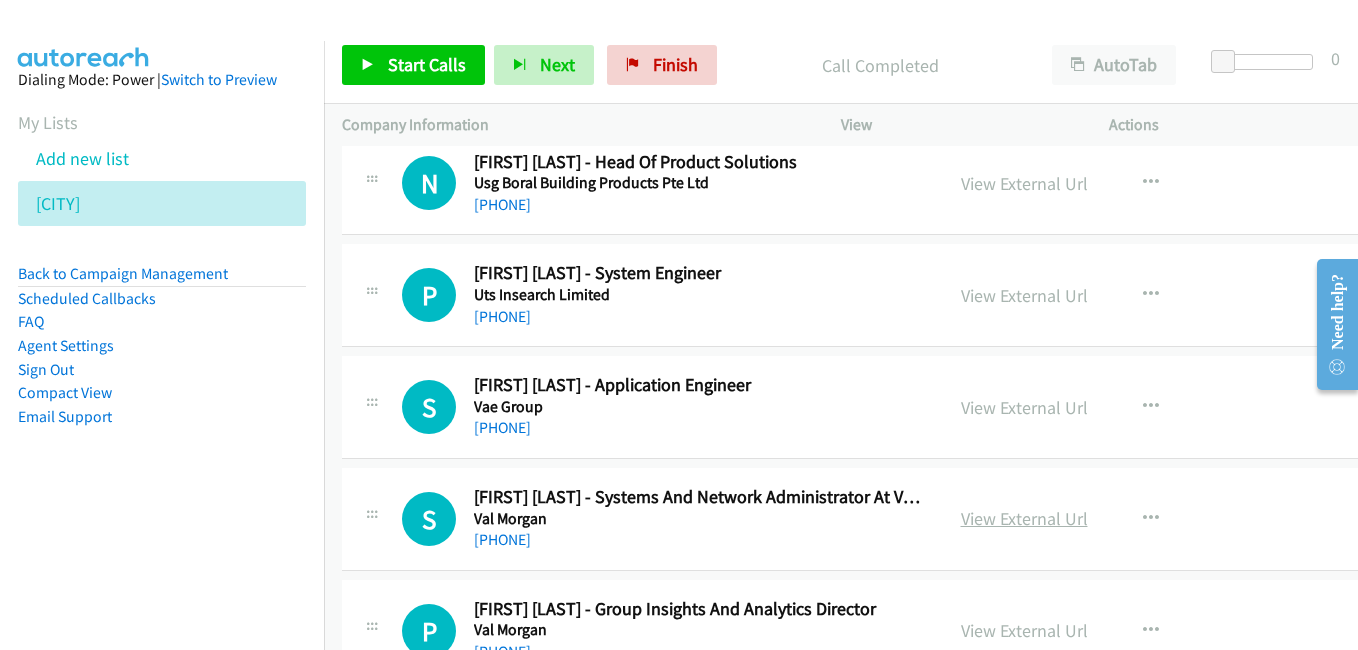 click on "View External Url" at bounding box center [1024, 518] 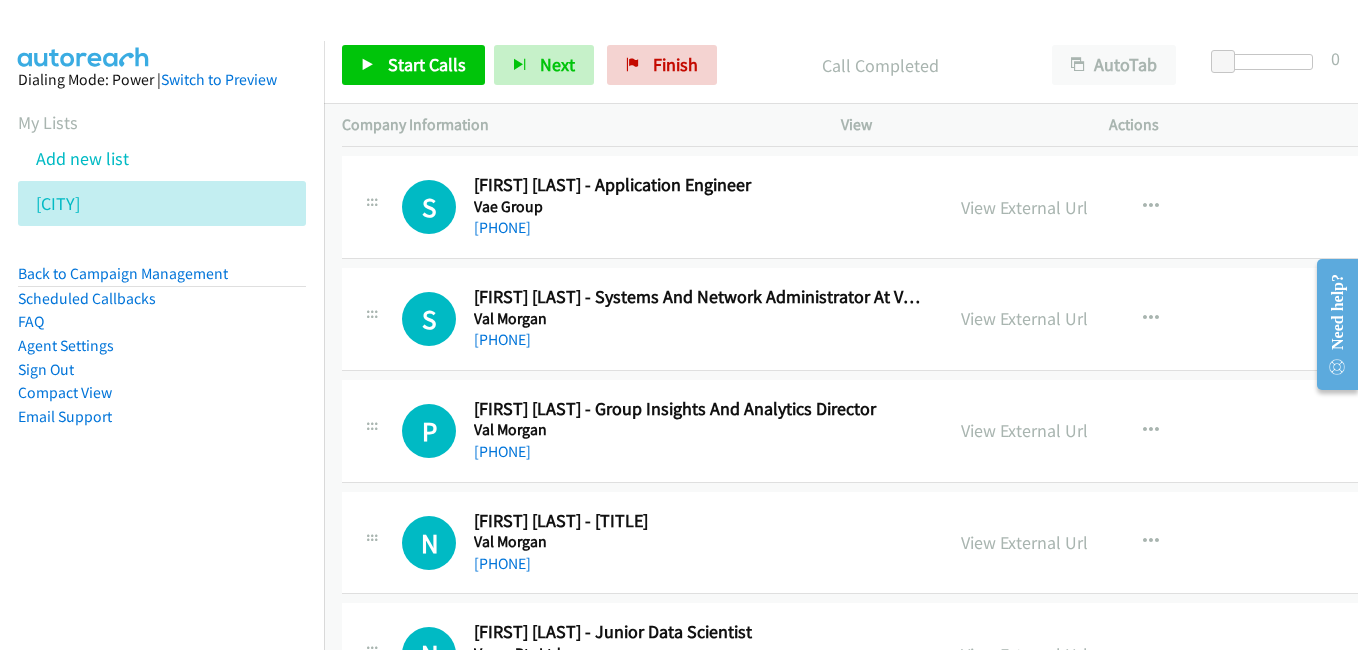 scroll, scrollTop: 13400, scrollLeft: 0, axis: vertical 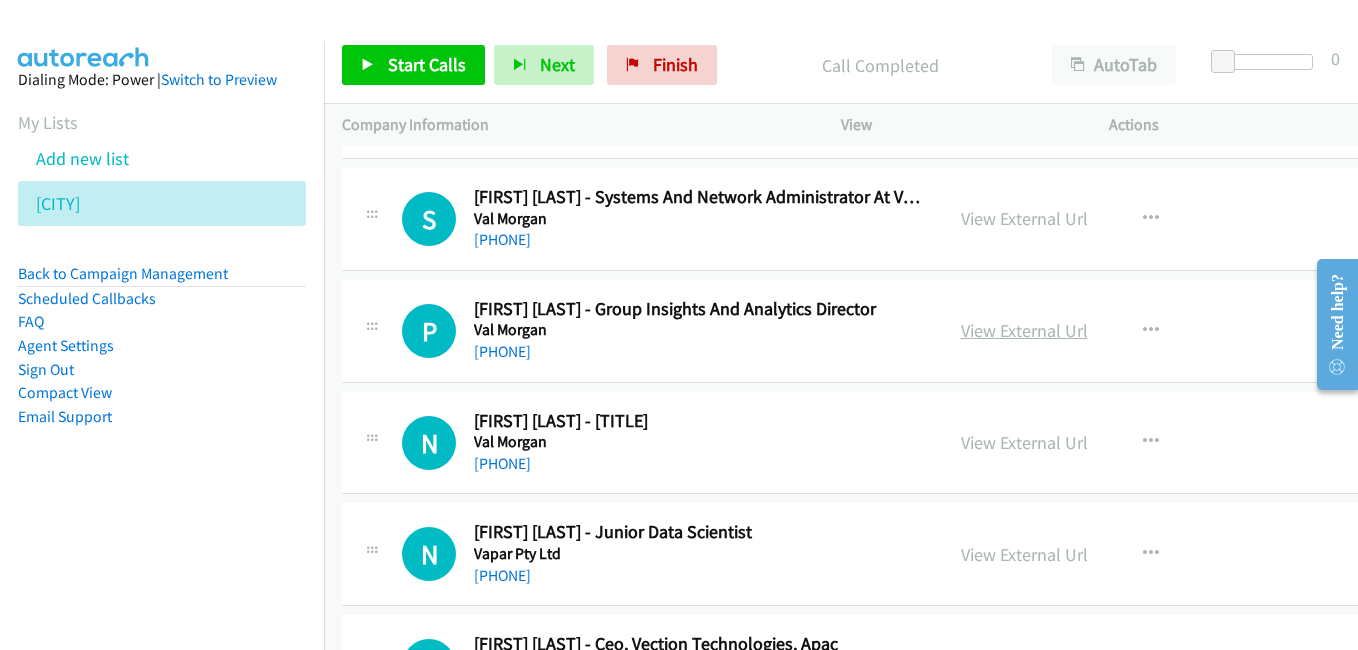 click on "View External Url" at bounding box center [1024, 330] 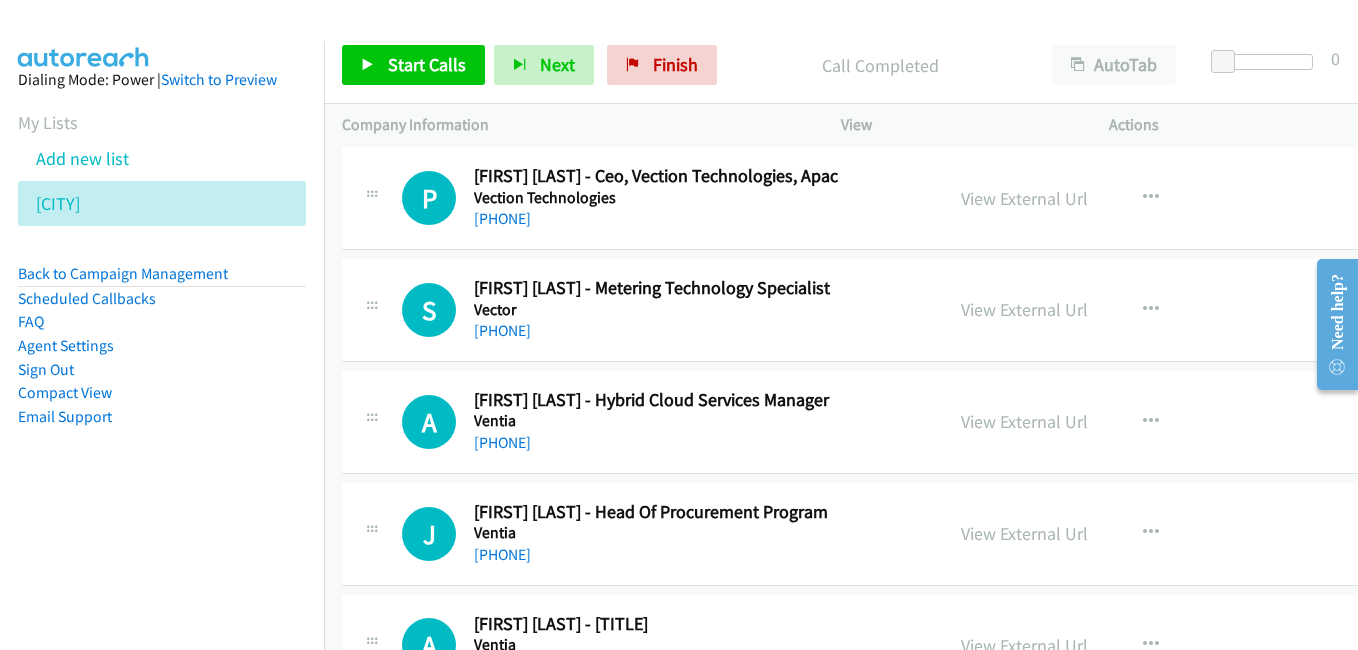 scroll, scrollTop: 13900, scrollLeft: 0, axis: vertical 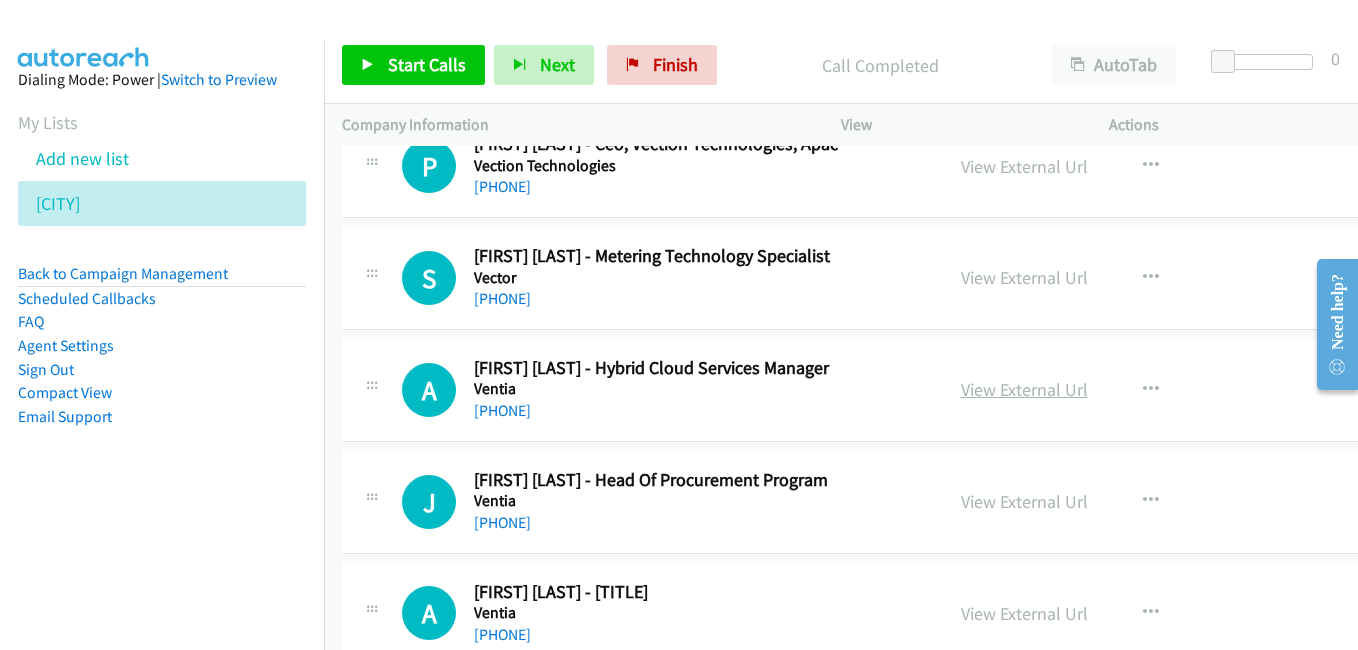 click on "View External Url" at bounding box center [1024, 389] 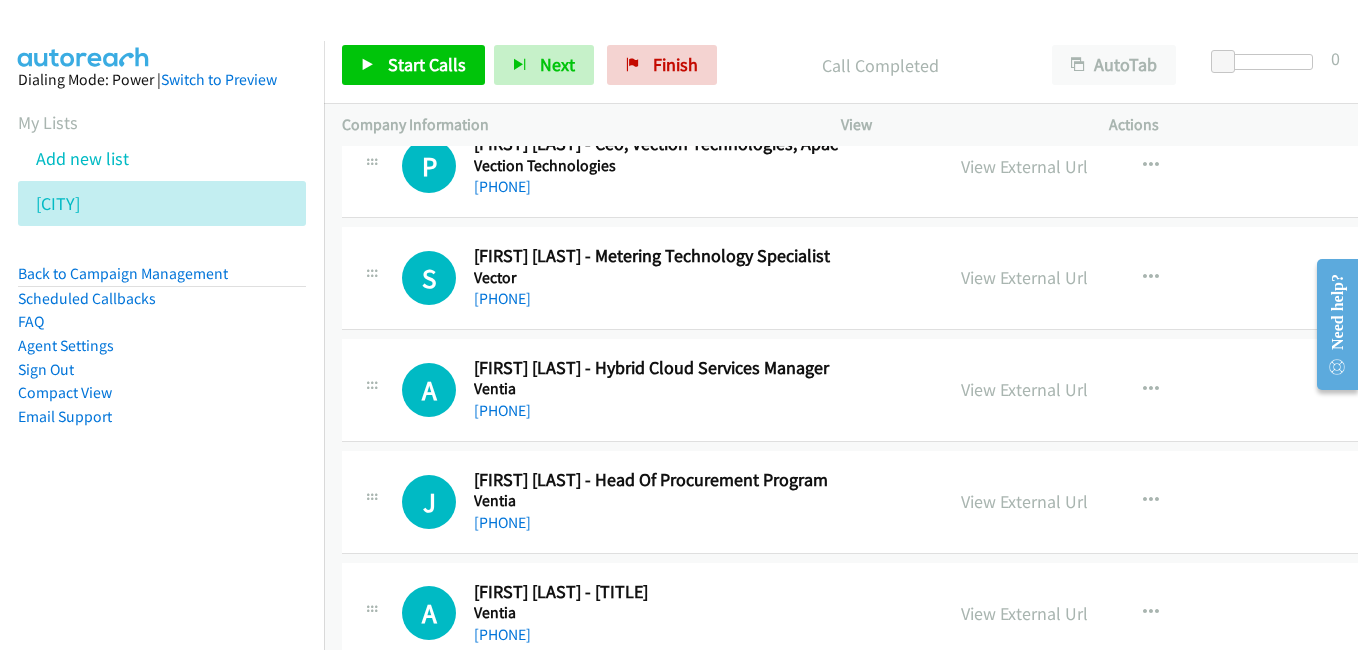 scroll, scrollTop: 14000, scrollLeft: 0, axis: vertical 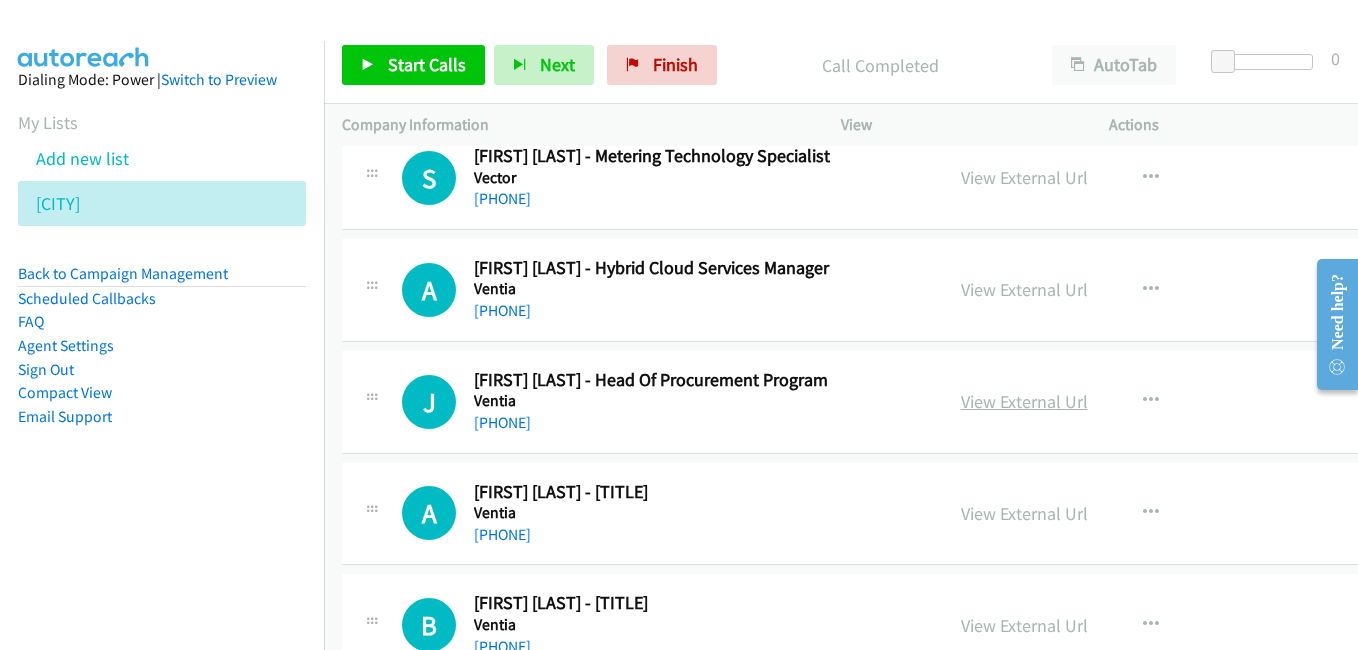 click on "View External Url" at bounding box center (1024, 401) 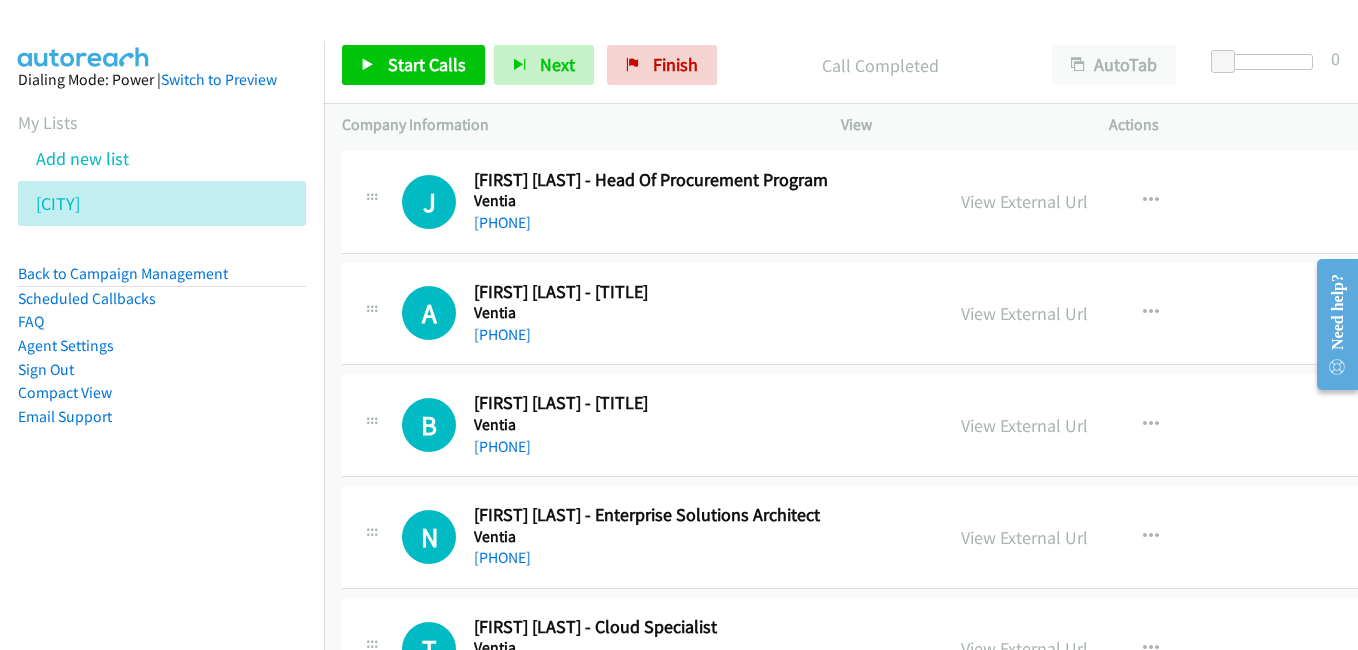 scroll, scrollTop: 14300, scrollLeft: 0, axis: vertical 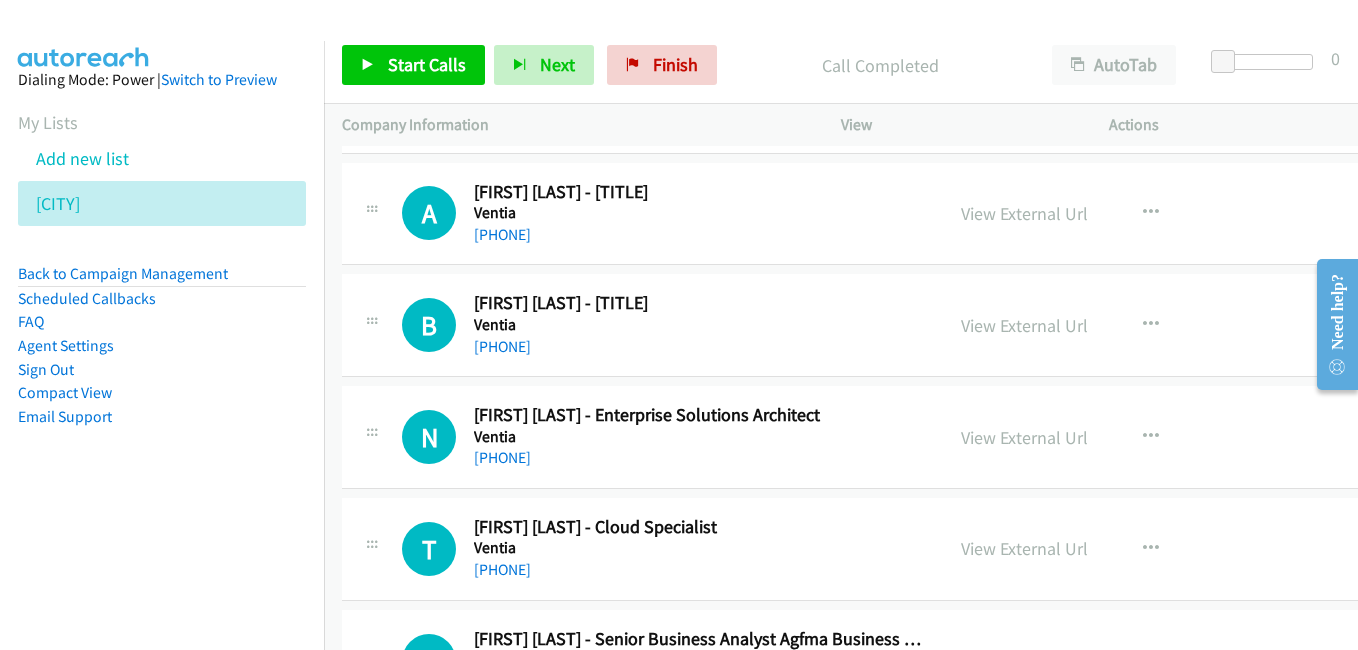 drag, startPoint x: 1077, startPoint y: 439, endPoint x: 399, endPoint y: 1, distance: 807.17285 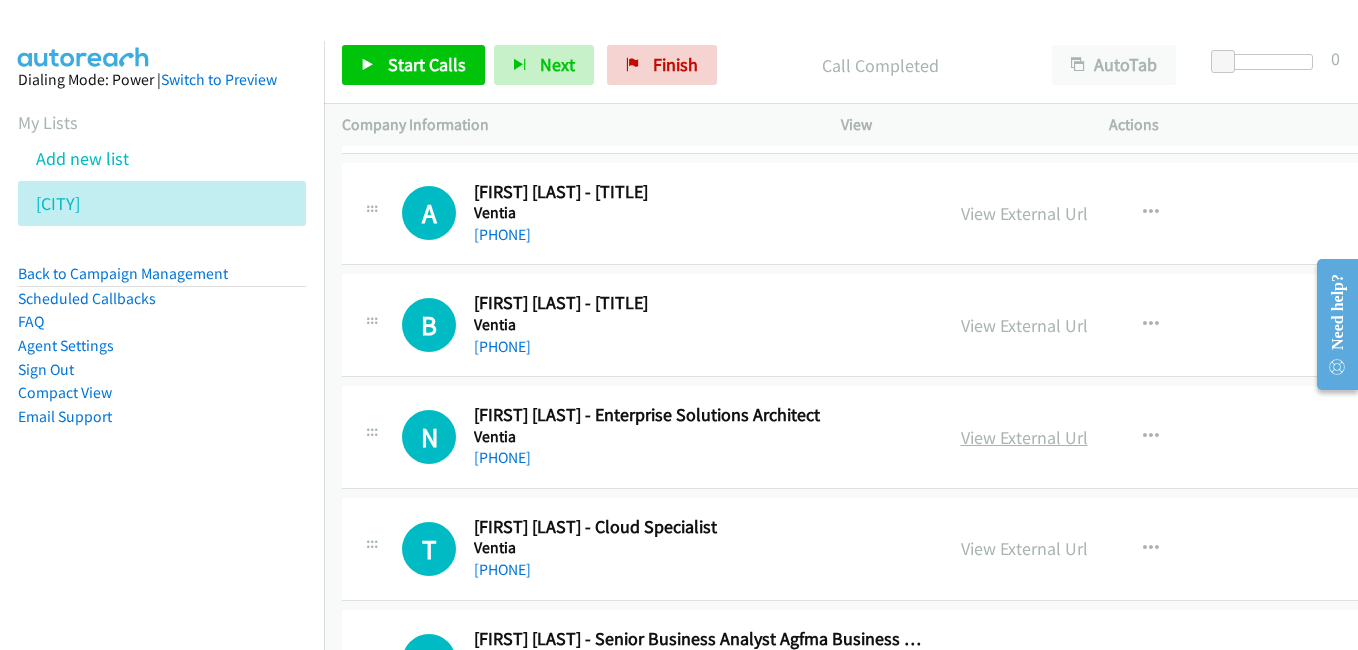 click on "View External Url" at bounding box center [1024, 437] 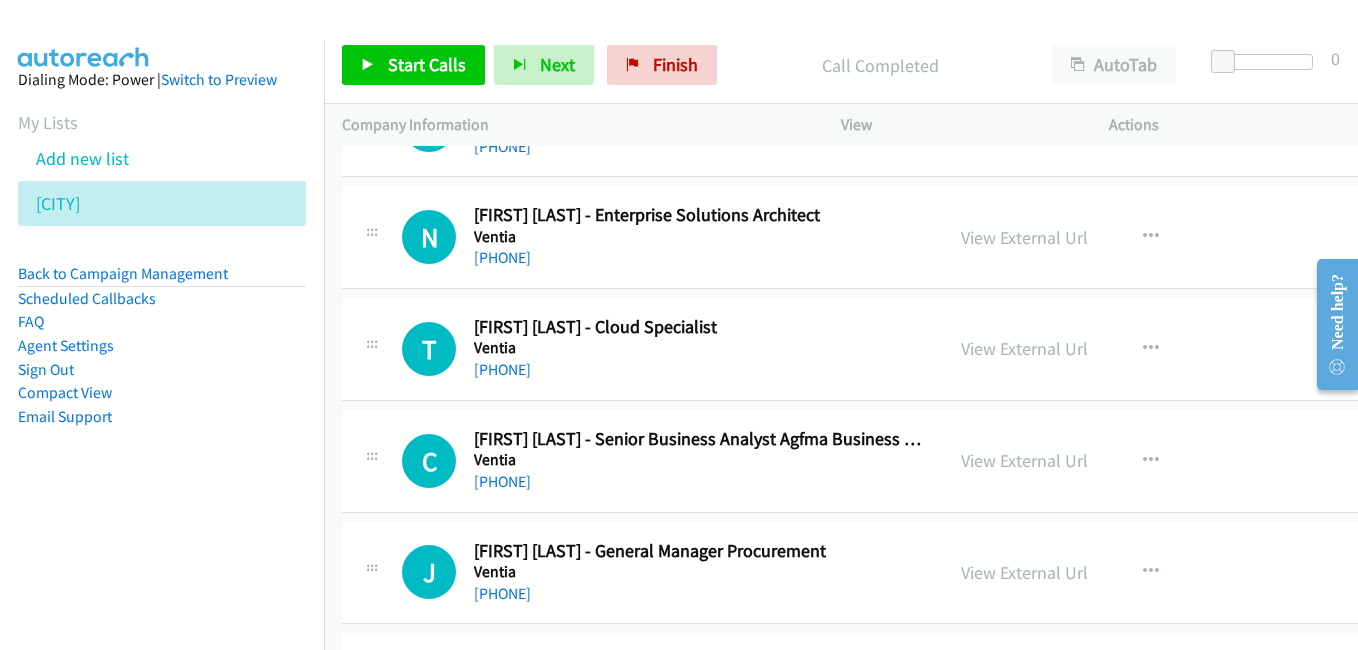 scroll, scrollTop: 14600, scrollLeft: 0, axis: vertical 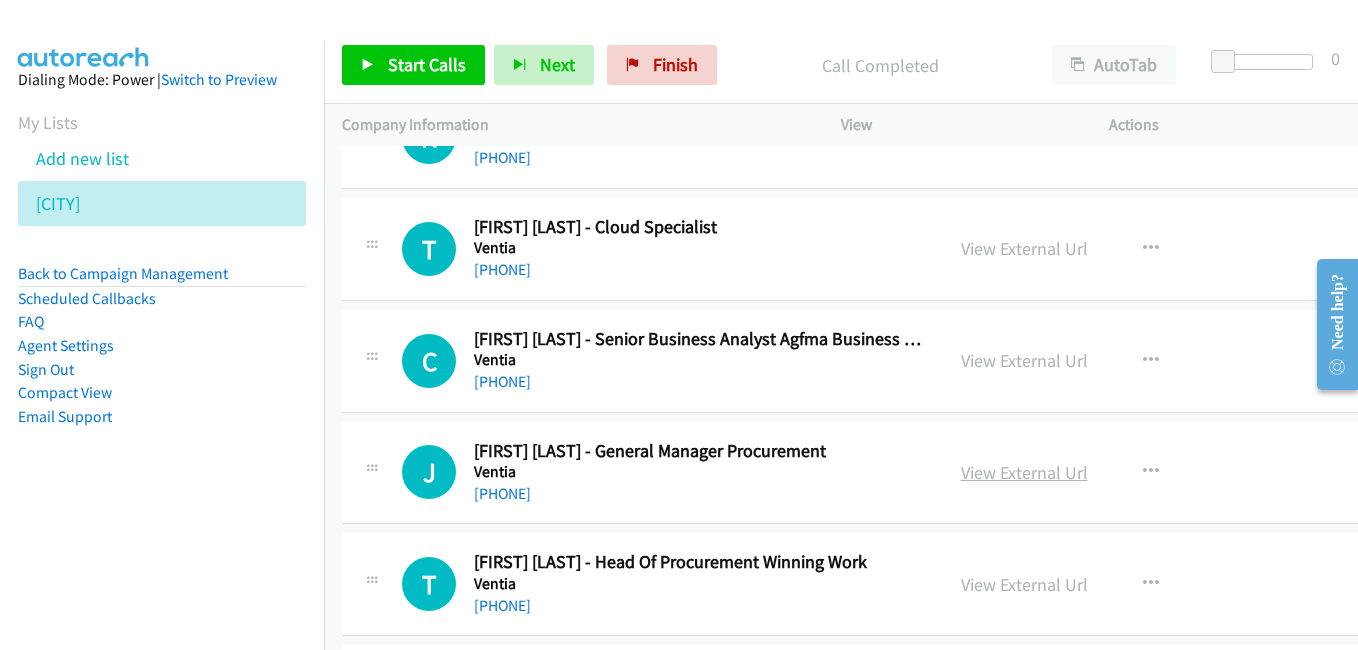 click on "View External Url" at bounding box center (1024, 472) 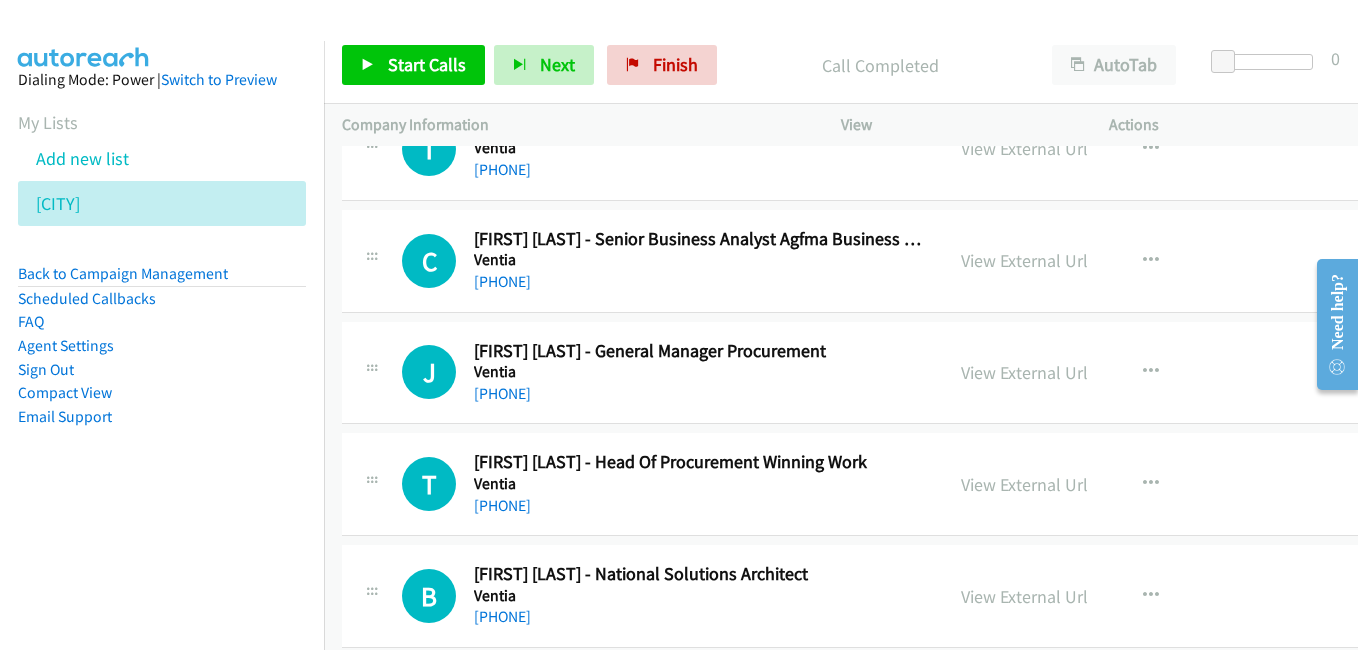 scroll, scrollTop: 14800, scrollLeft: 0, axis: vertical 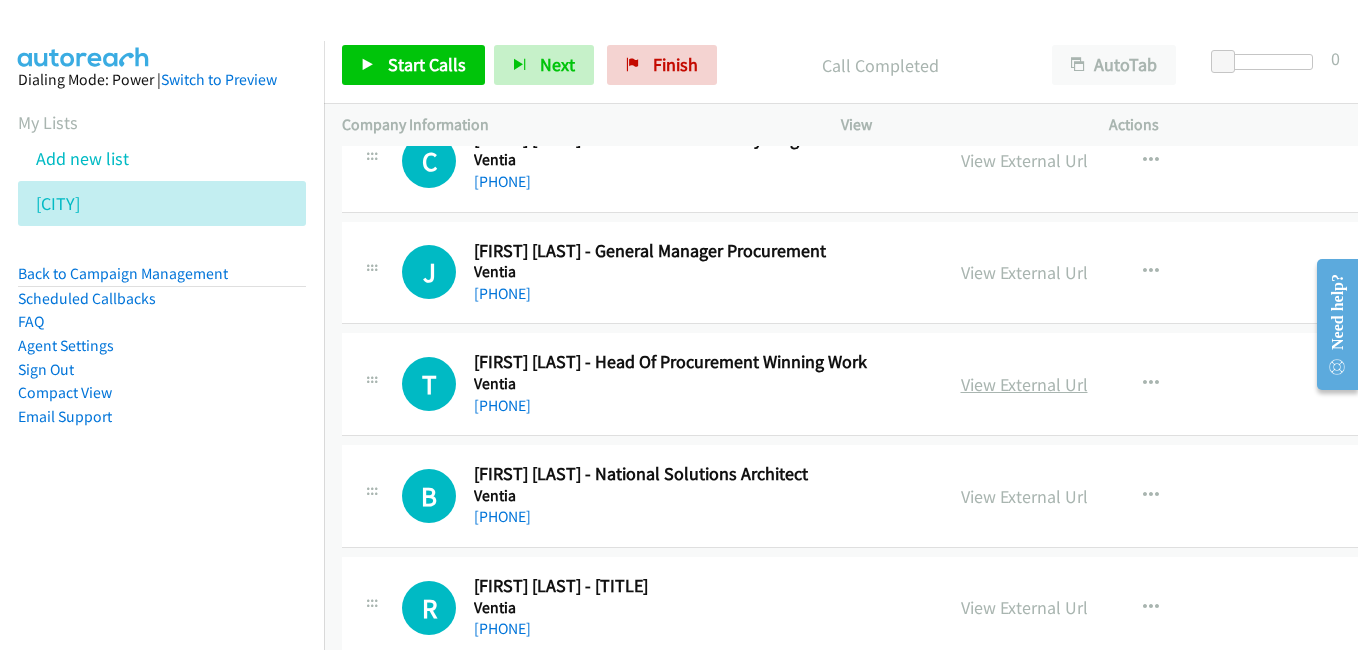 click on "View External Url" at bounding box center [1024, 384] 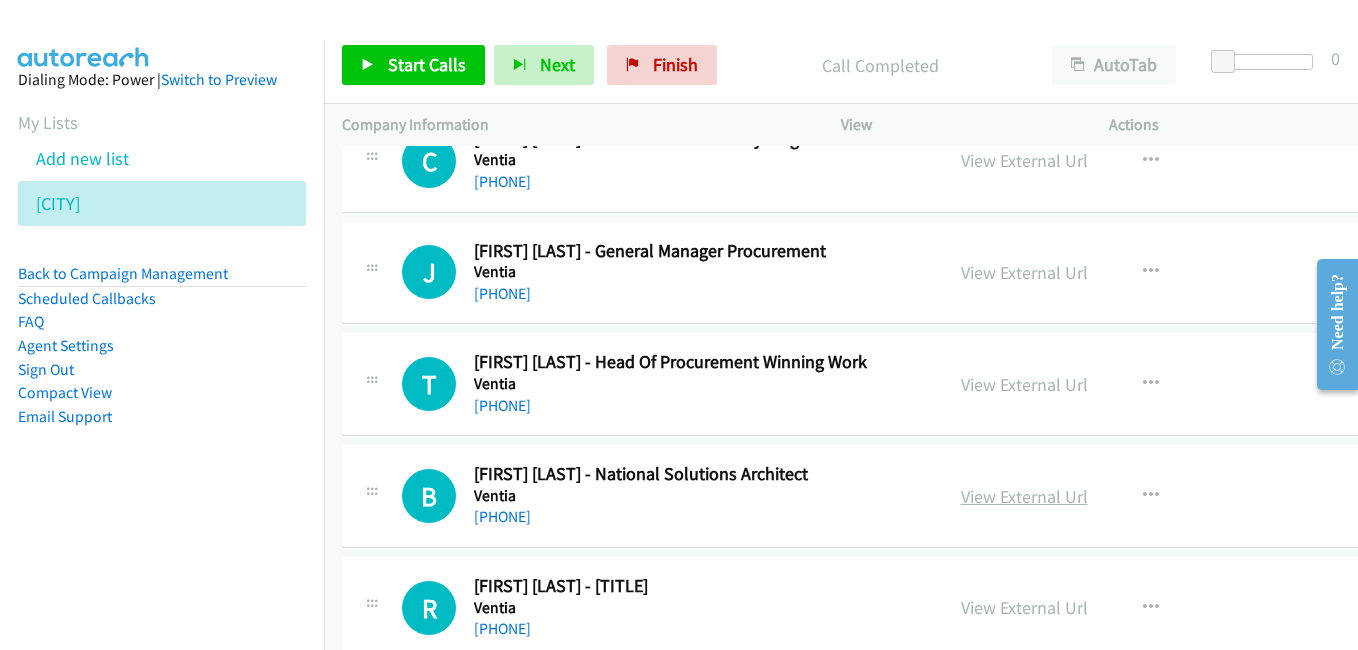 click on "View External Url" at bounding box center (1024, 496) 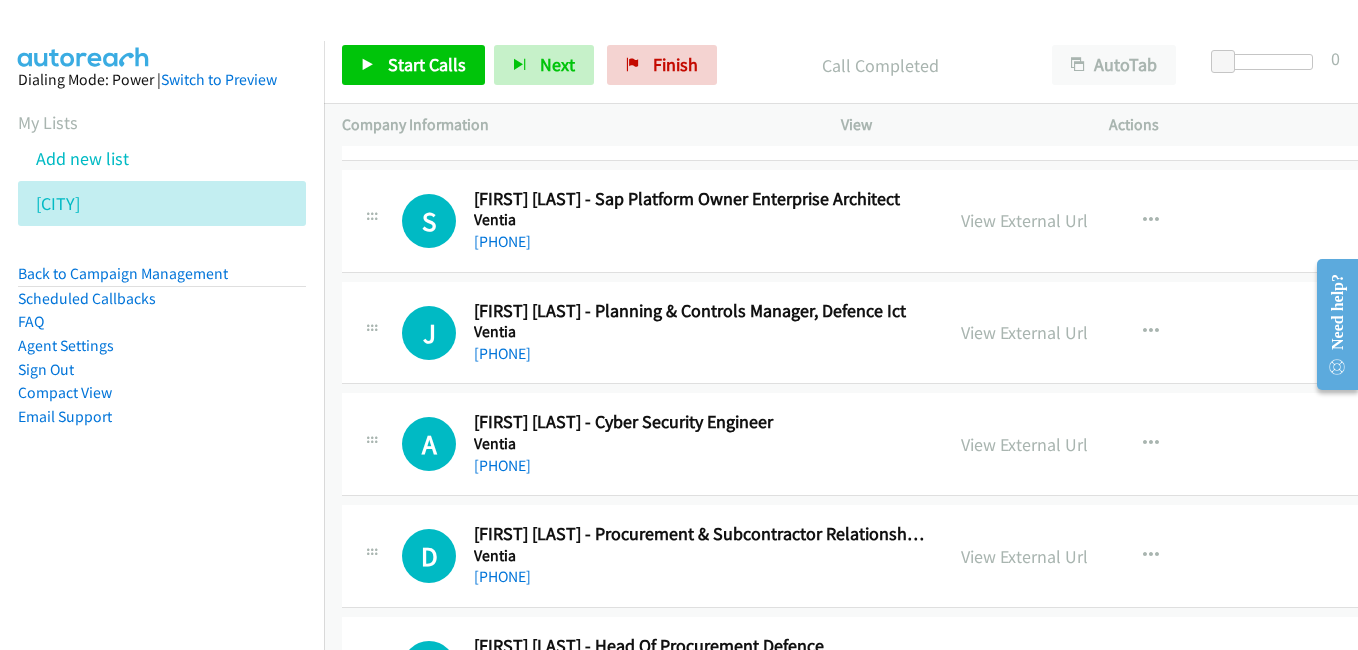 scroll, scrollTop: 15300, scrollLeft: 0, axis: vertical 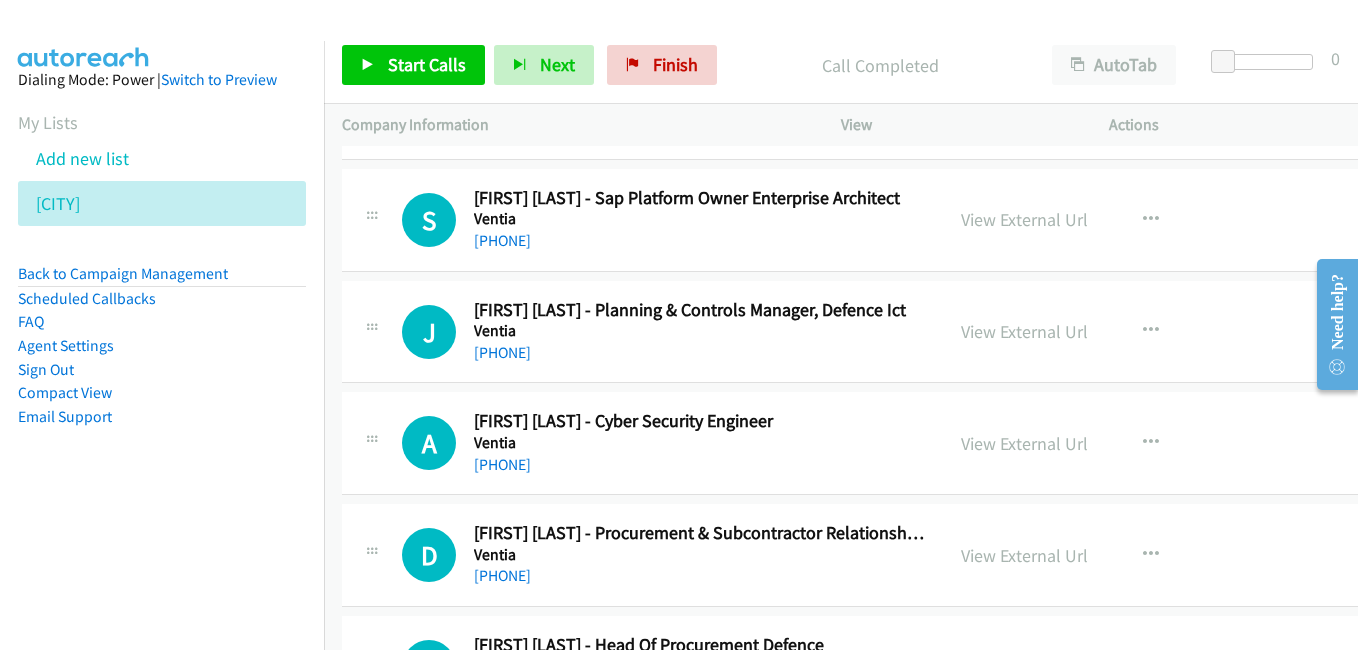 drag, startPoint x: 1035, startPoint y: 449, endPoint x: 336, endPoint y: 1, distance: 830.24396 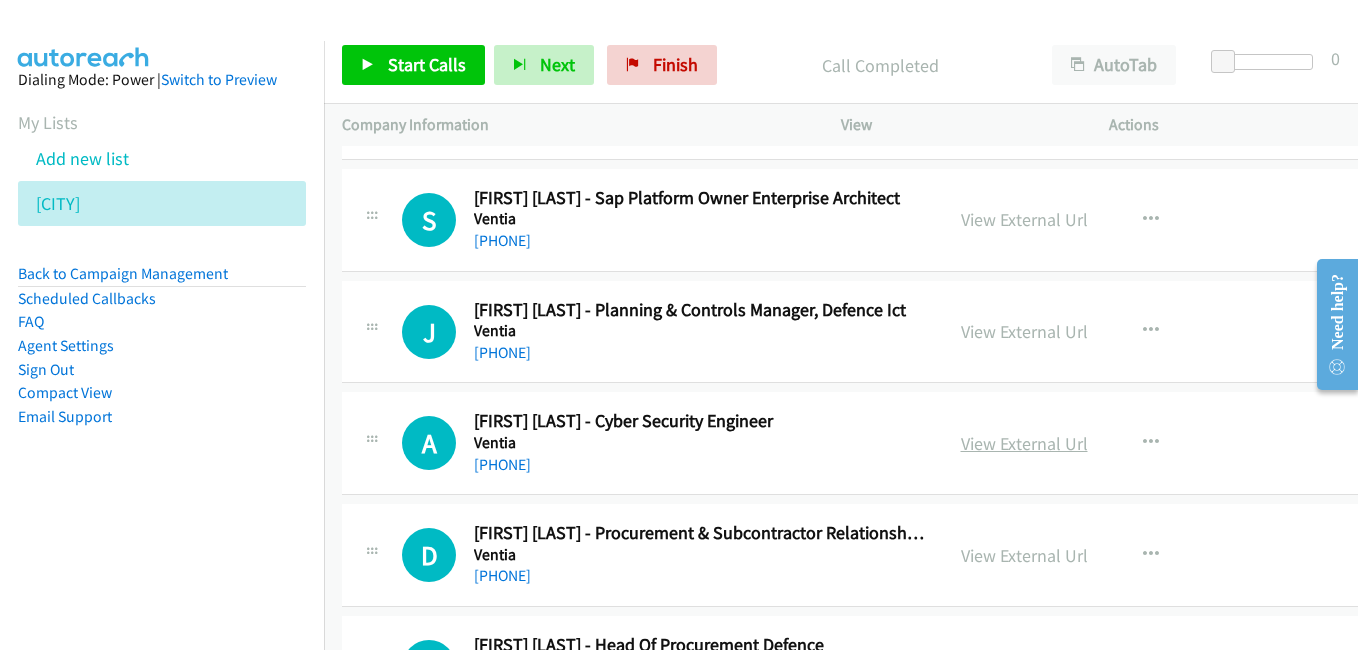 click on "View External Url" at bounding box center [1024, 443] 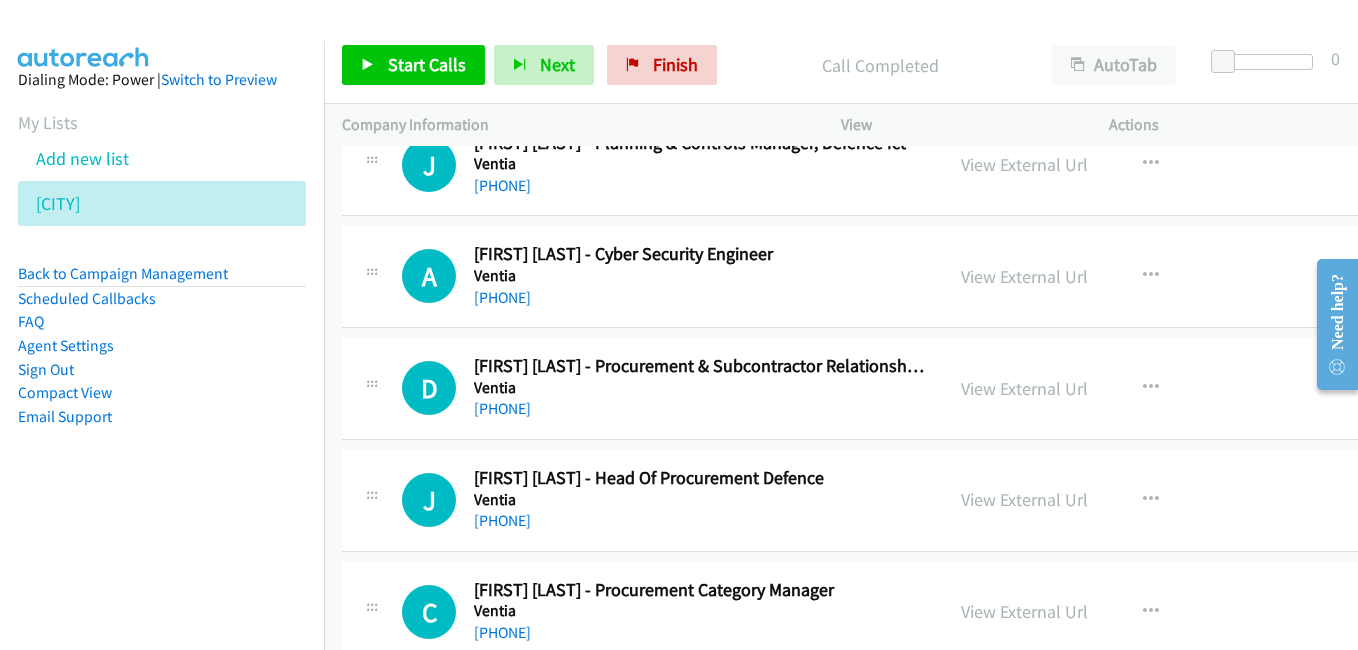 scroll, scrollTop: 15600, scrollLeft: 0, axis: vertical 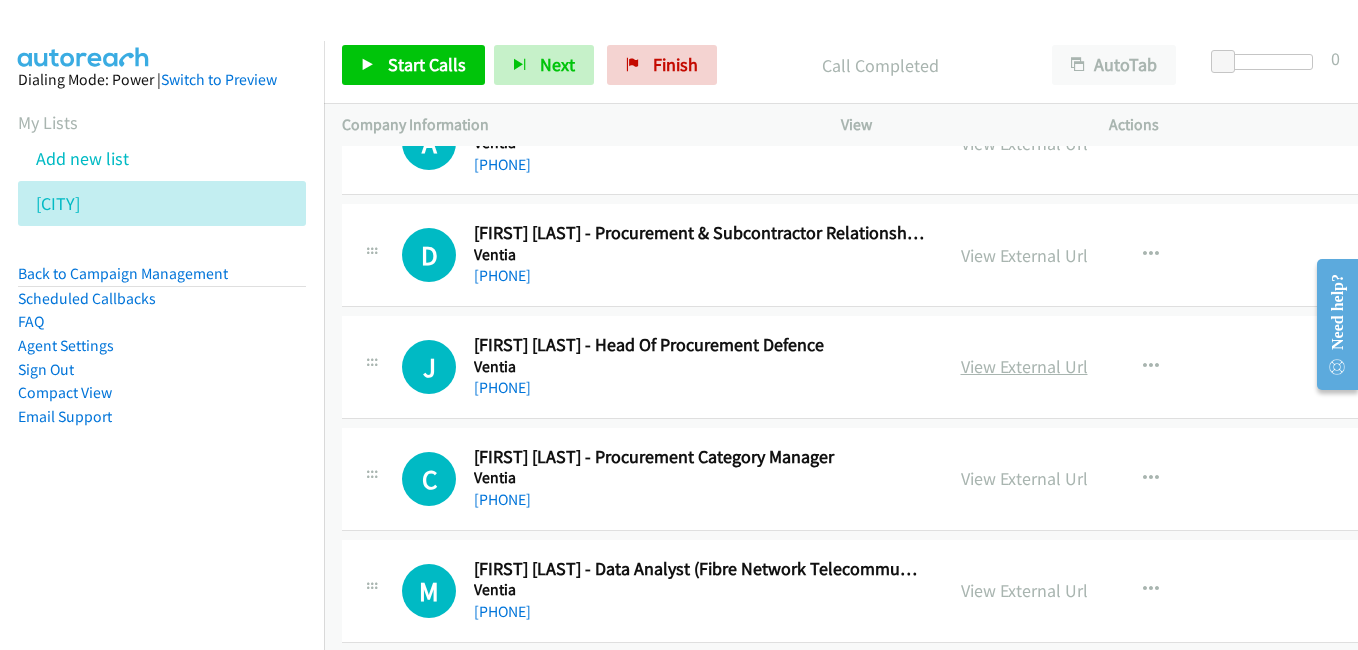 click on "View External Url" at bounding box center [1024, 366] 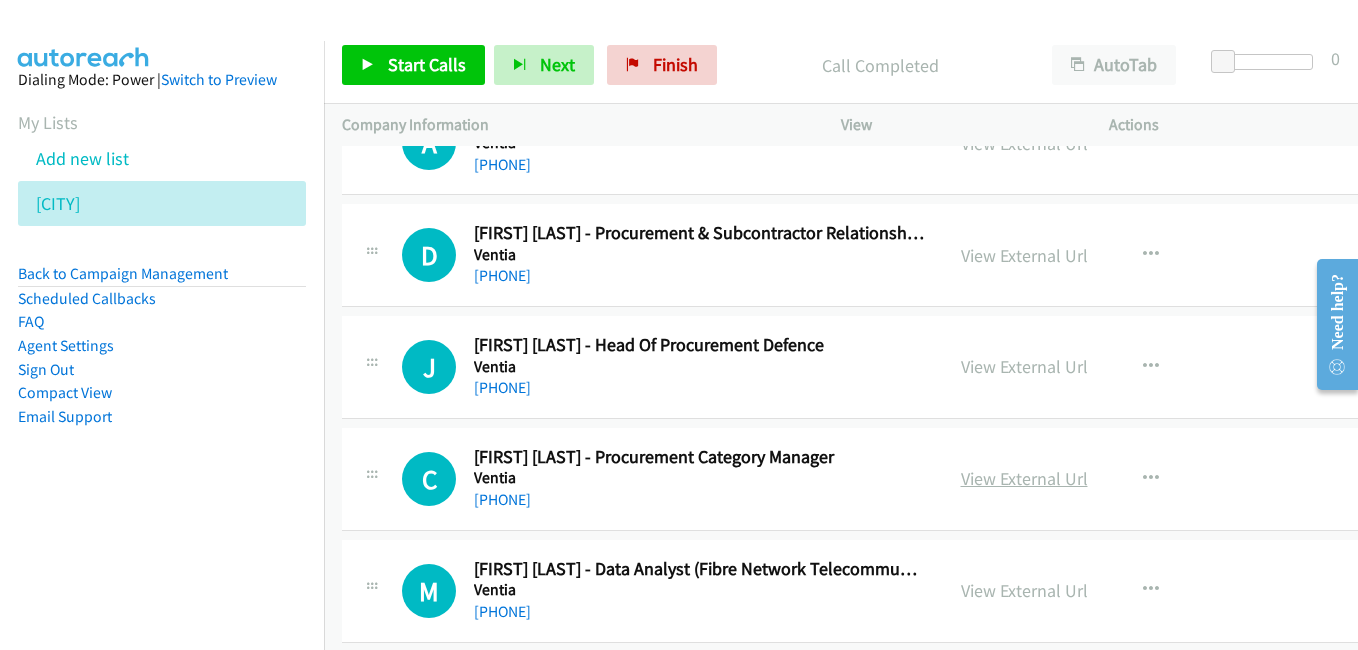 click on "View External Url" at bounding box center (1024, 478) 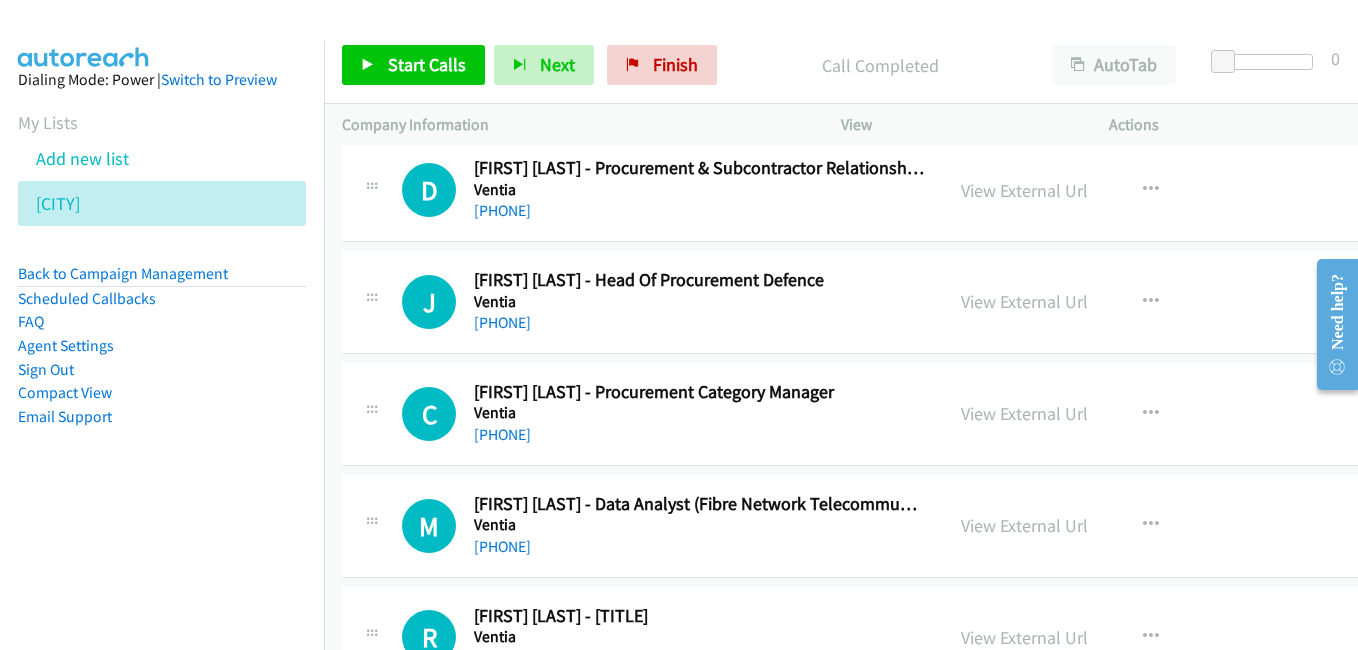 scroll, scrollTop: 15700, scrollLeft: 0, axis: vertical 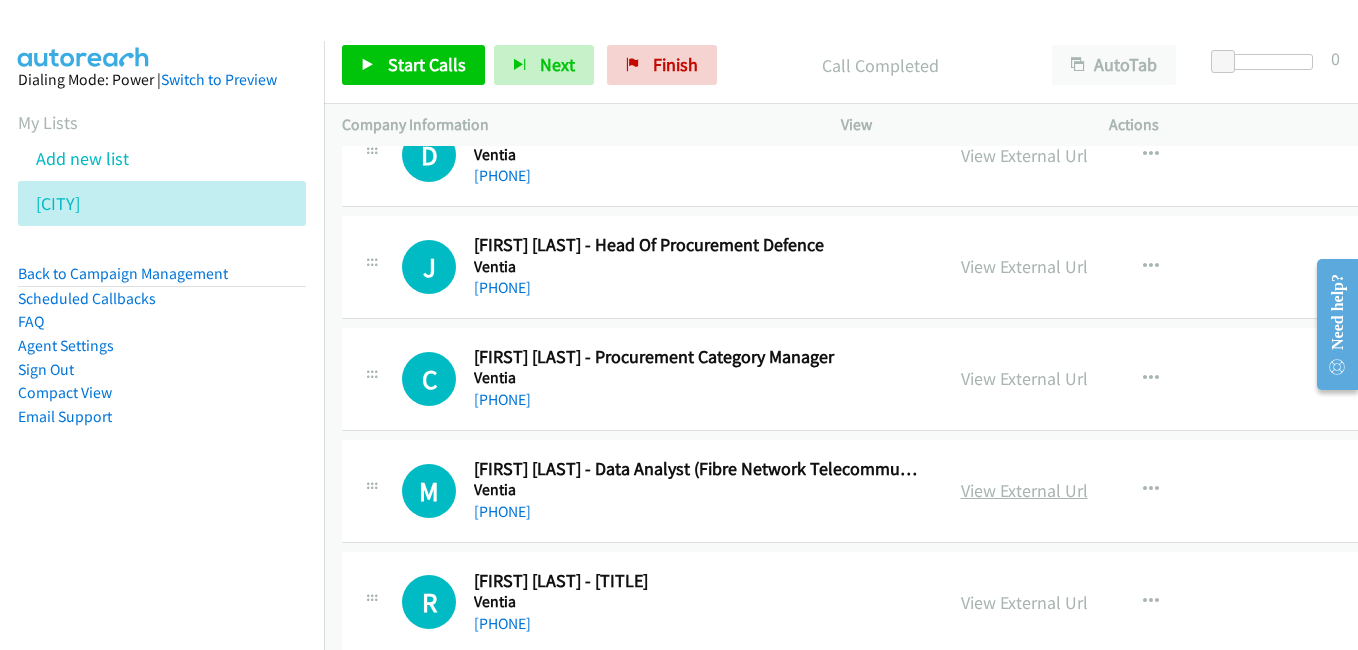 click on "View External Url" at bounding box center [1024, 490] 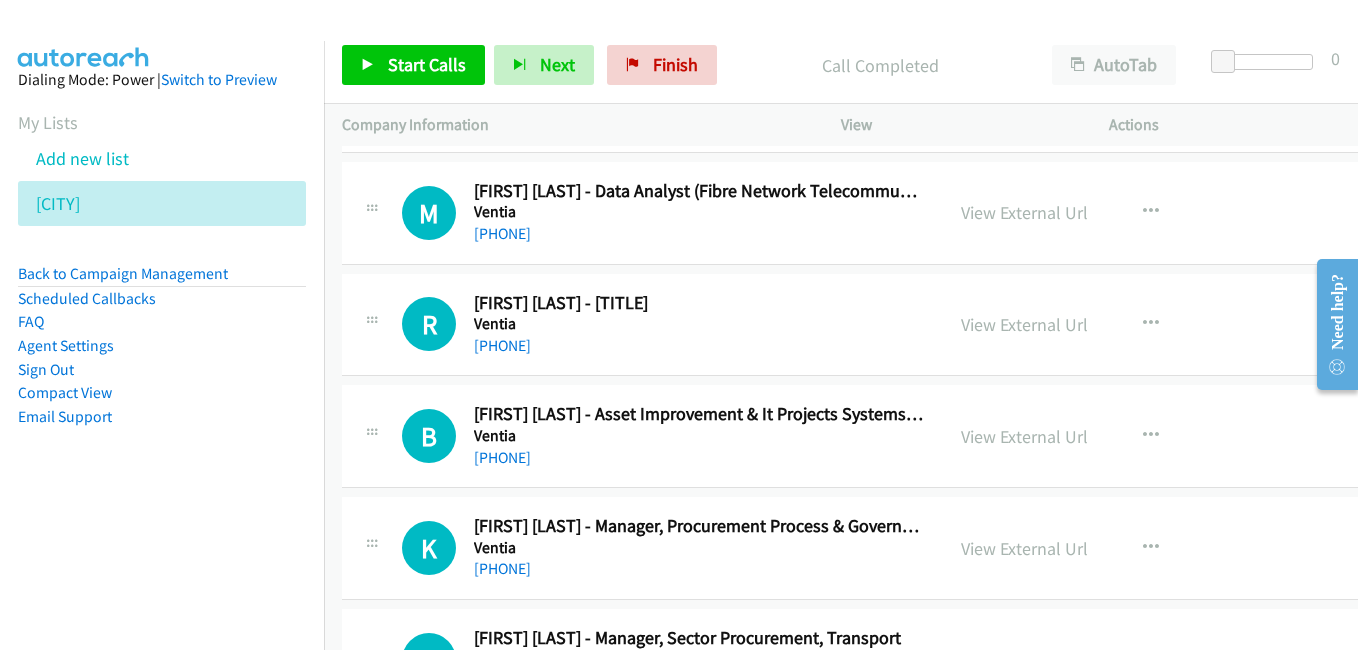 scroll, scrollTop: 16000, scrollLeft: 0, axis: vertical 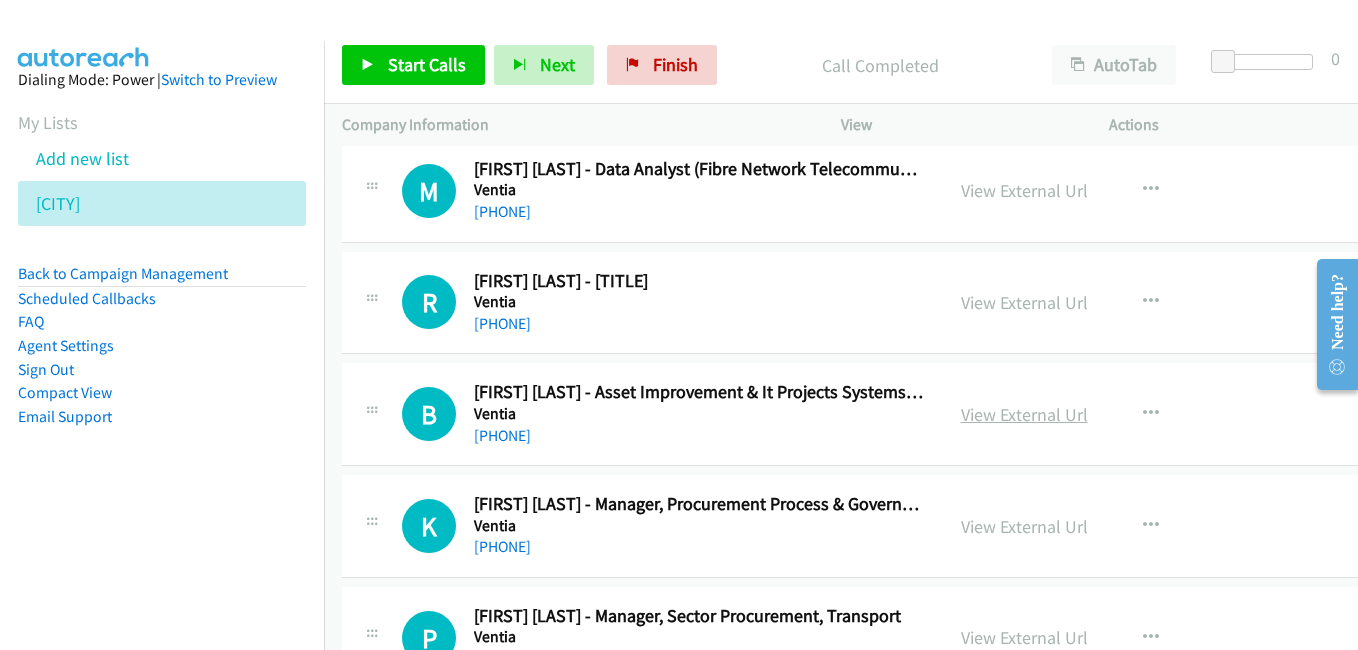 click on "View External Url" at bounding box center [1024, 414] 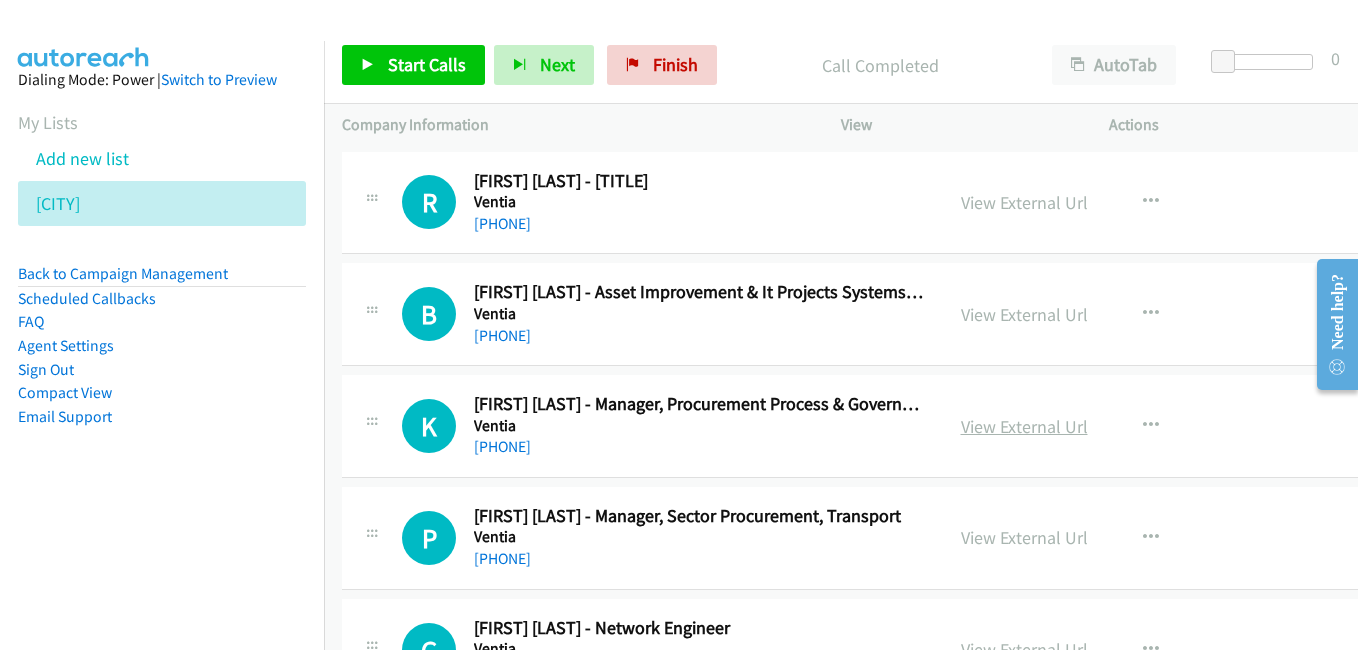 click on "View External Url" at bounding box center [1024, 426] 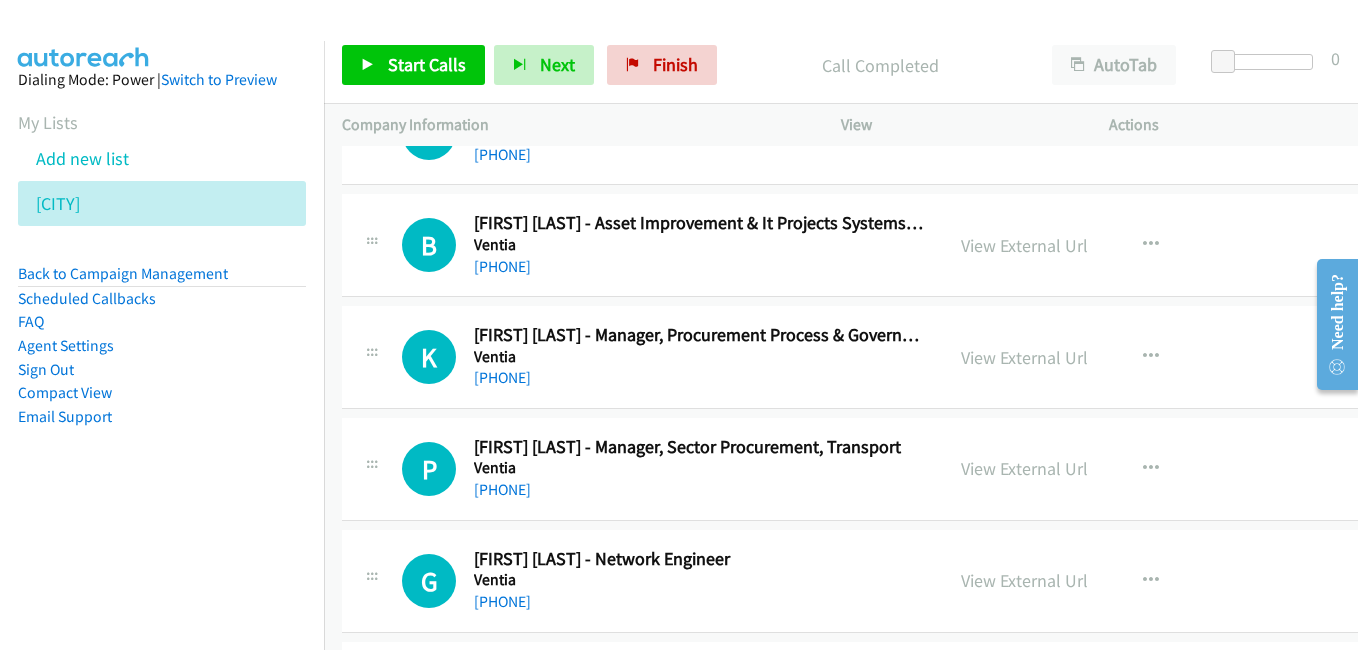 scroll, scrollTop: 16200, scrollLeft: 0, axis: vertical 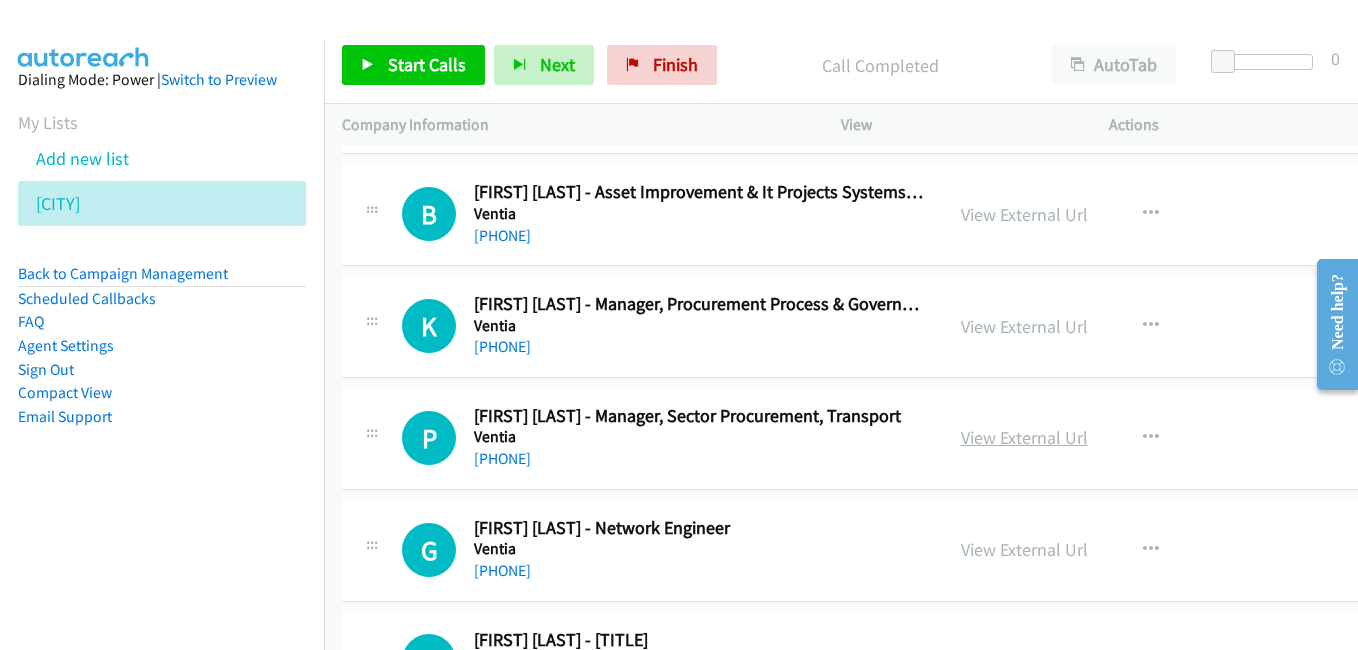 click on "View External Url" at bounding box center [1024, 437] 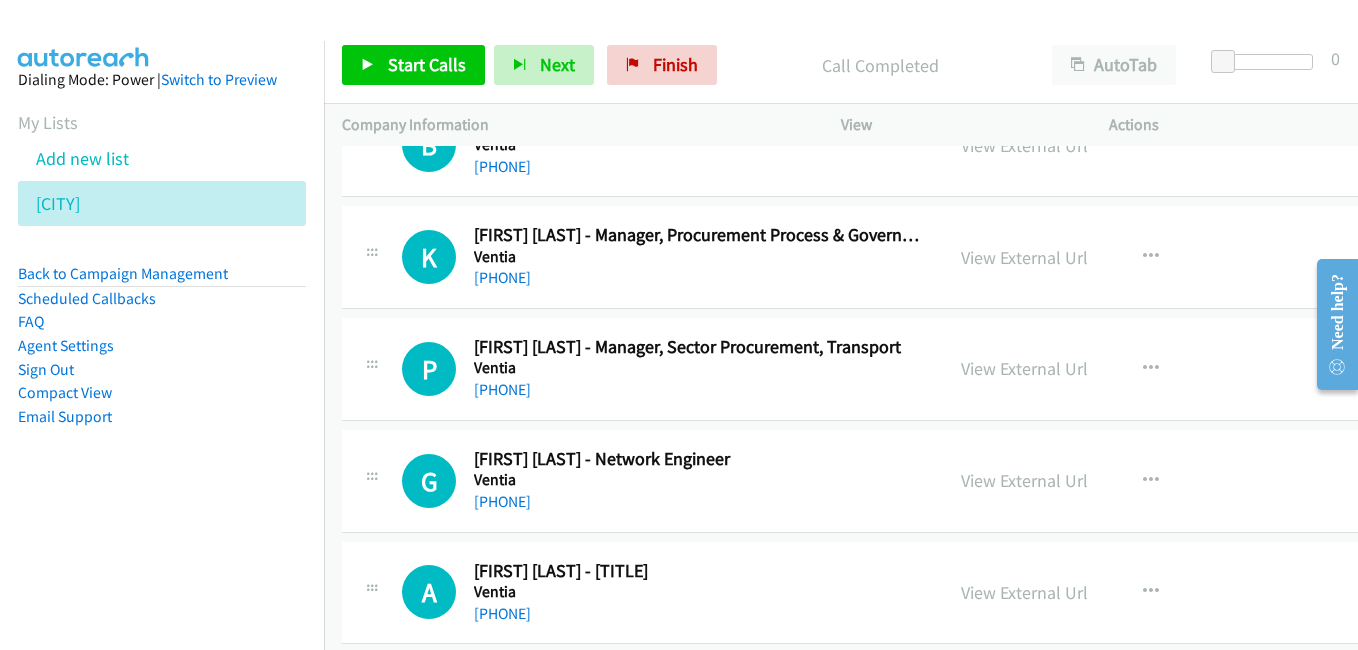 scroll, scrollTop: 16300, scrollLeft: 0, axis: vertical 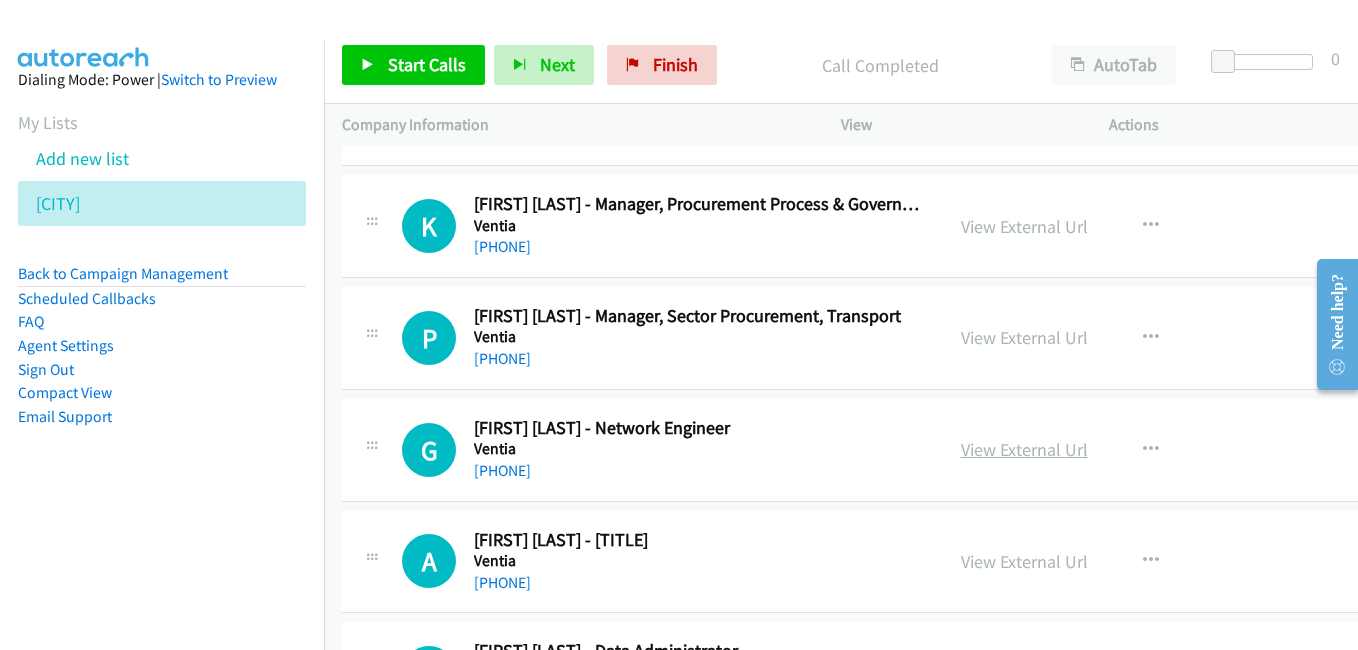 click on "View External Url" at bounding box center (1024, 449) 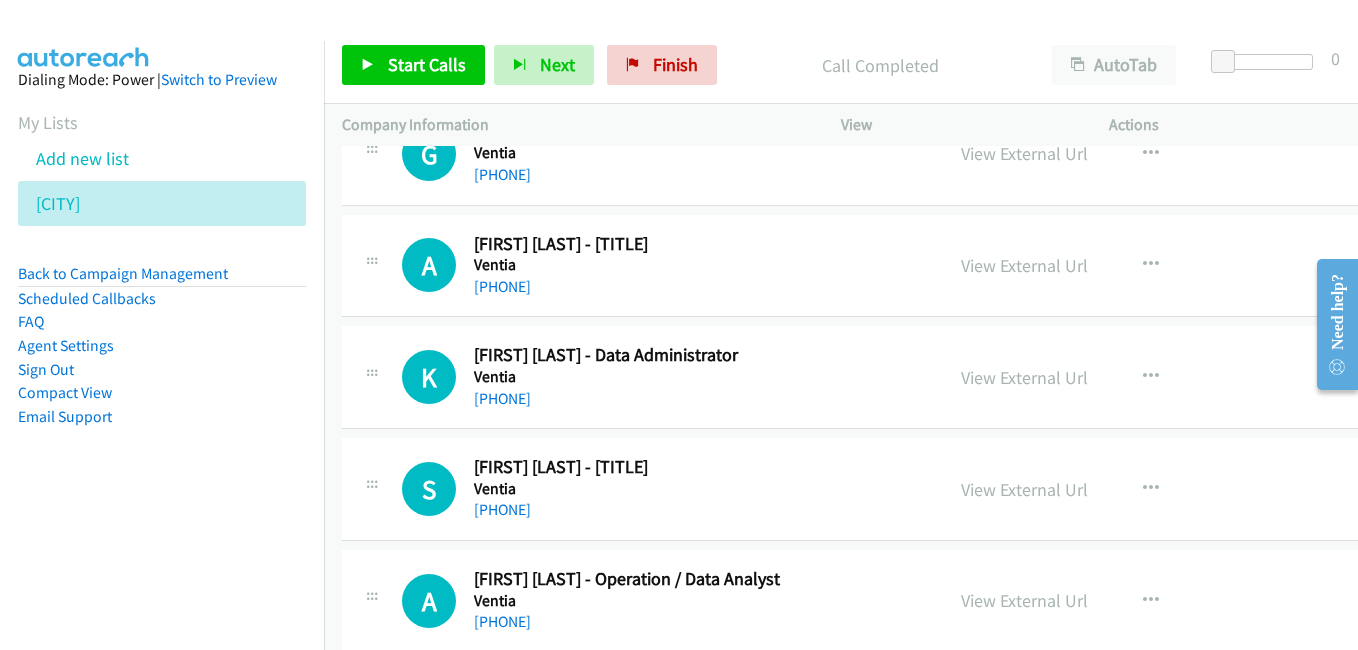 scroll, scrollTop: 16600, scrollLeft: 0, axis: vertical 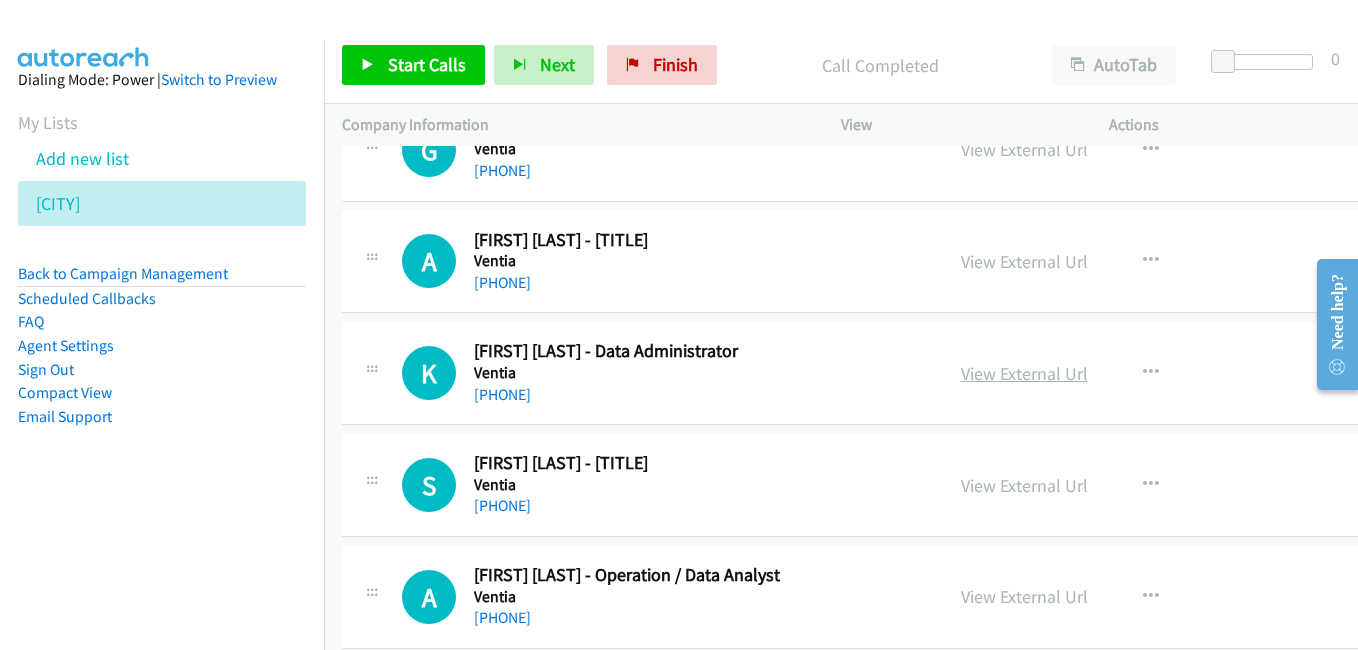 click on "View External Url" at bounding box center (1024, 373) 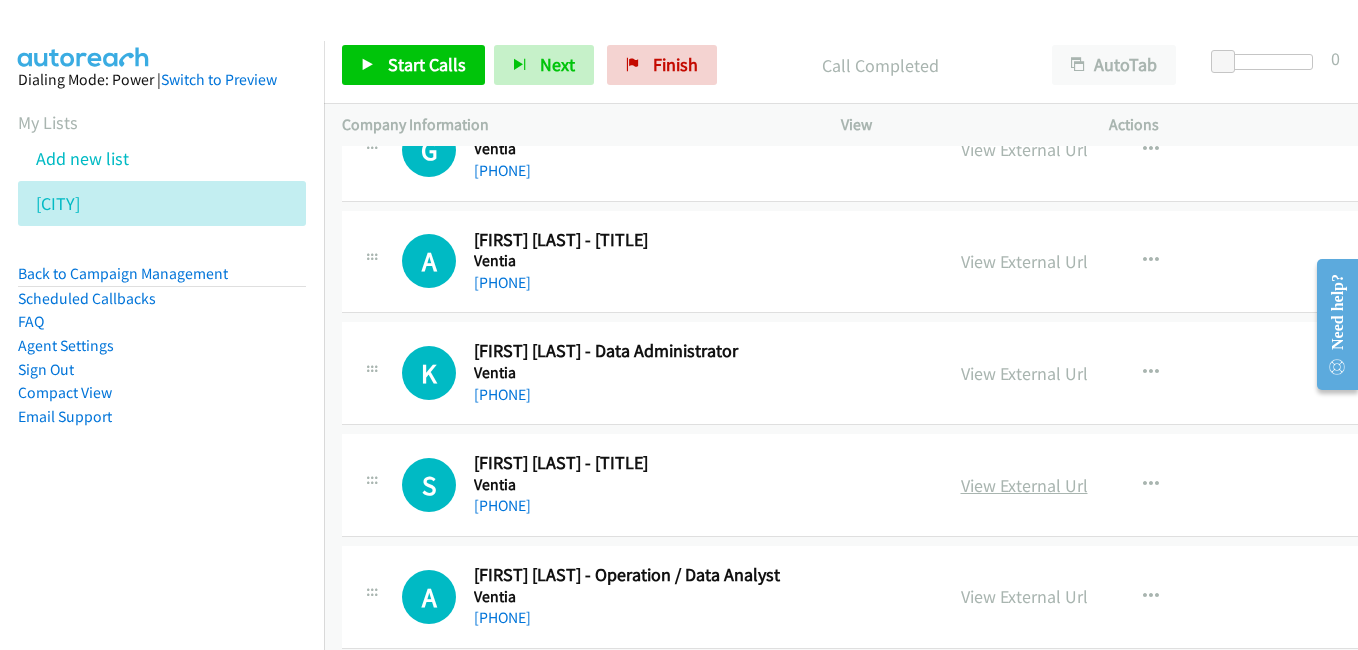 click on "View External Url" at bounding box center (1024, 485) 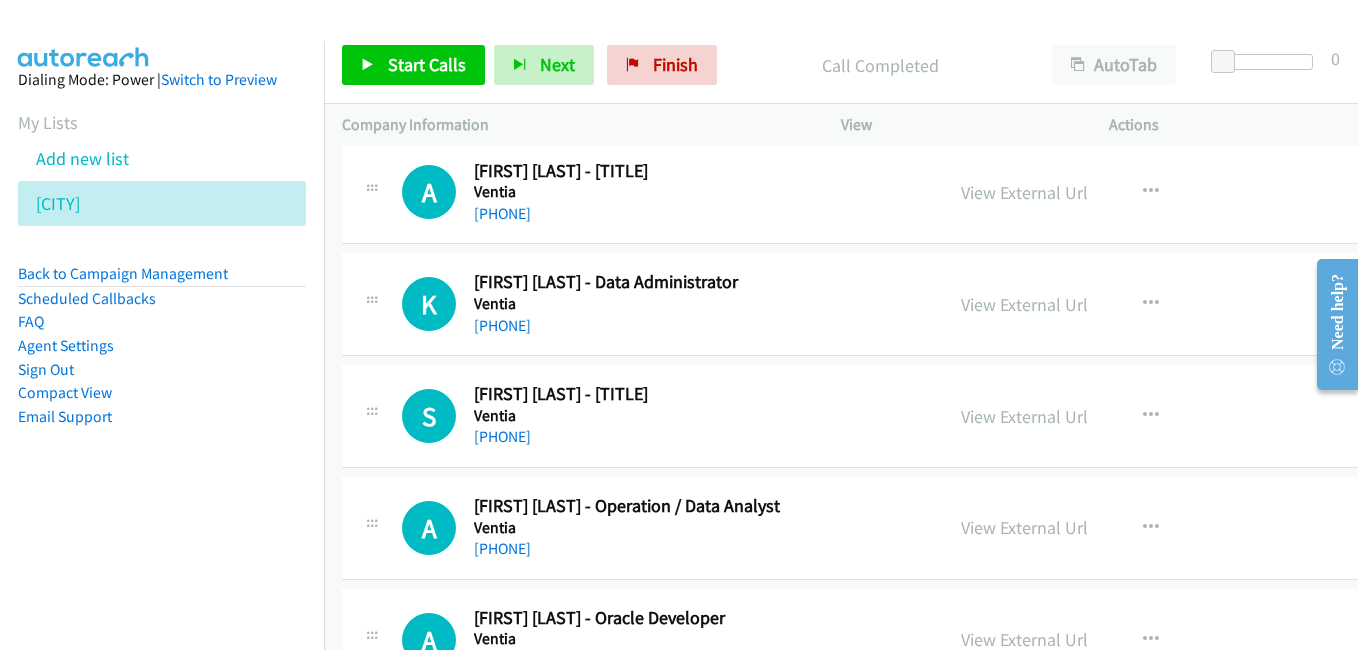 scroll, scrollTop: 16700, scrollLeft: 0, axis: vertical 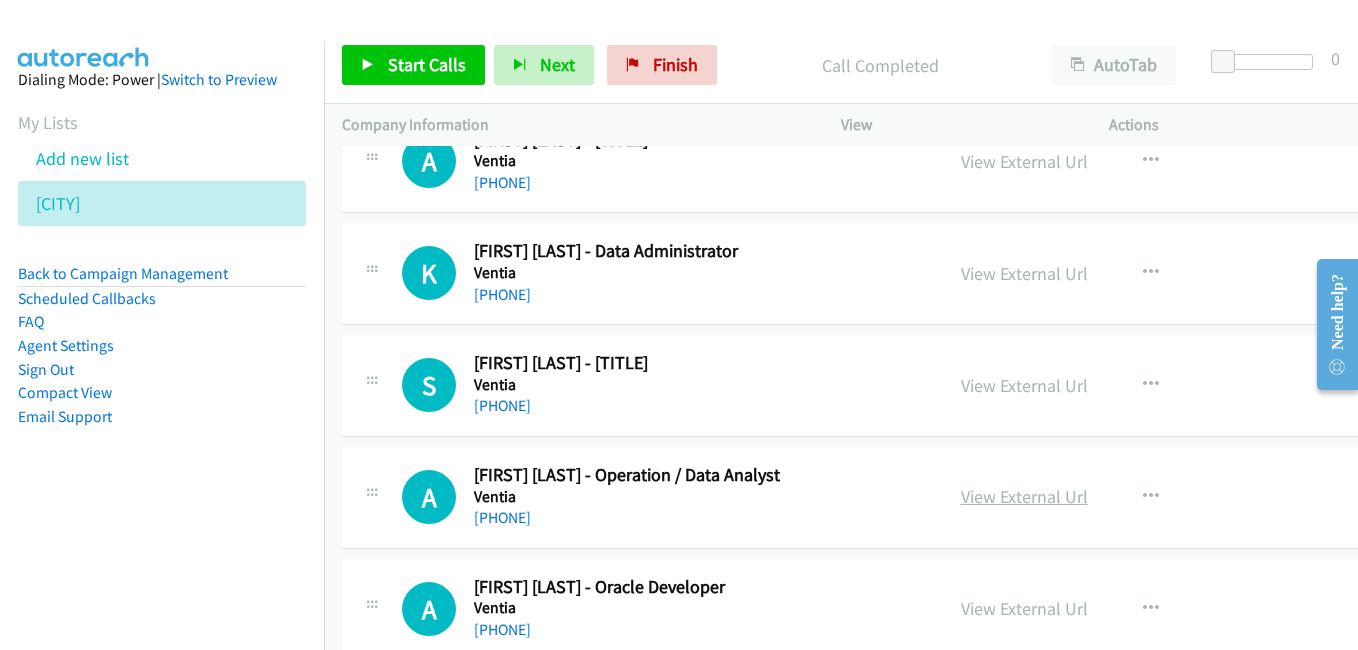 click on "View External Url" at bounding box center (1024, 496) 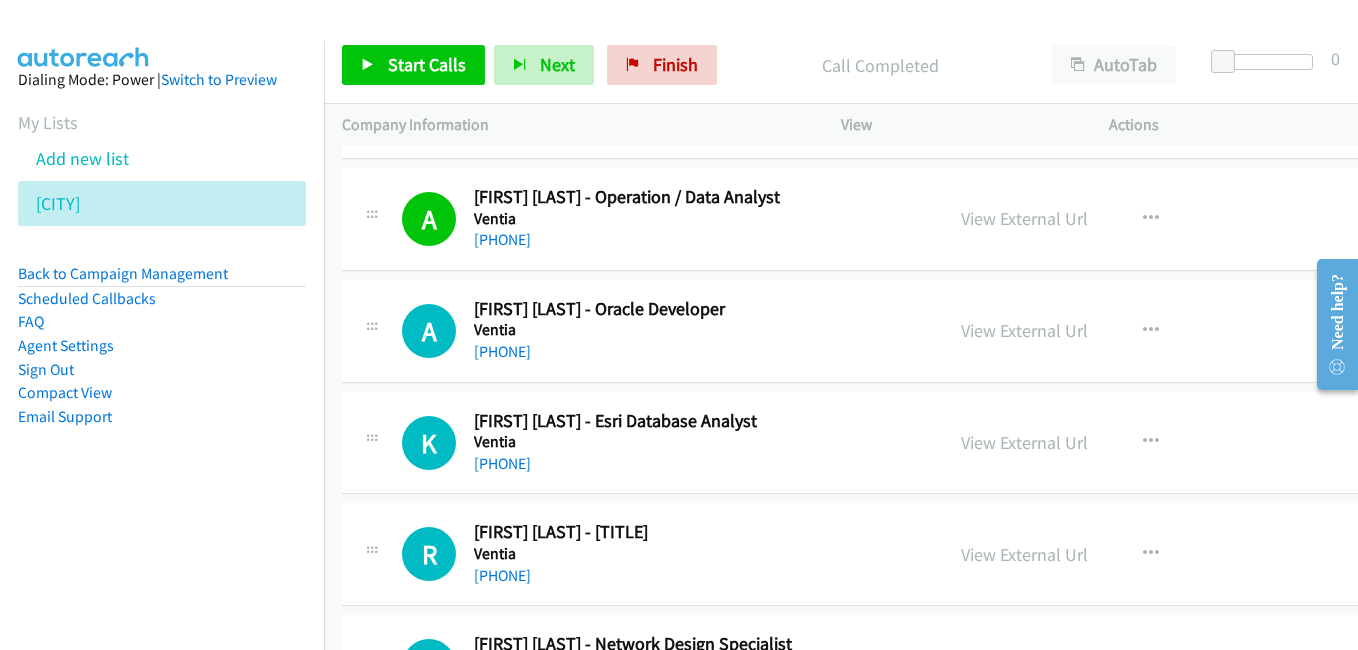scroll, scrollTop: 17000, scrollLeft: 0, axis: vertical 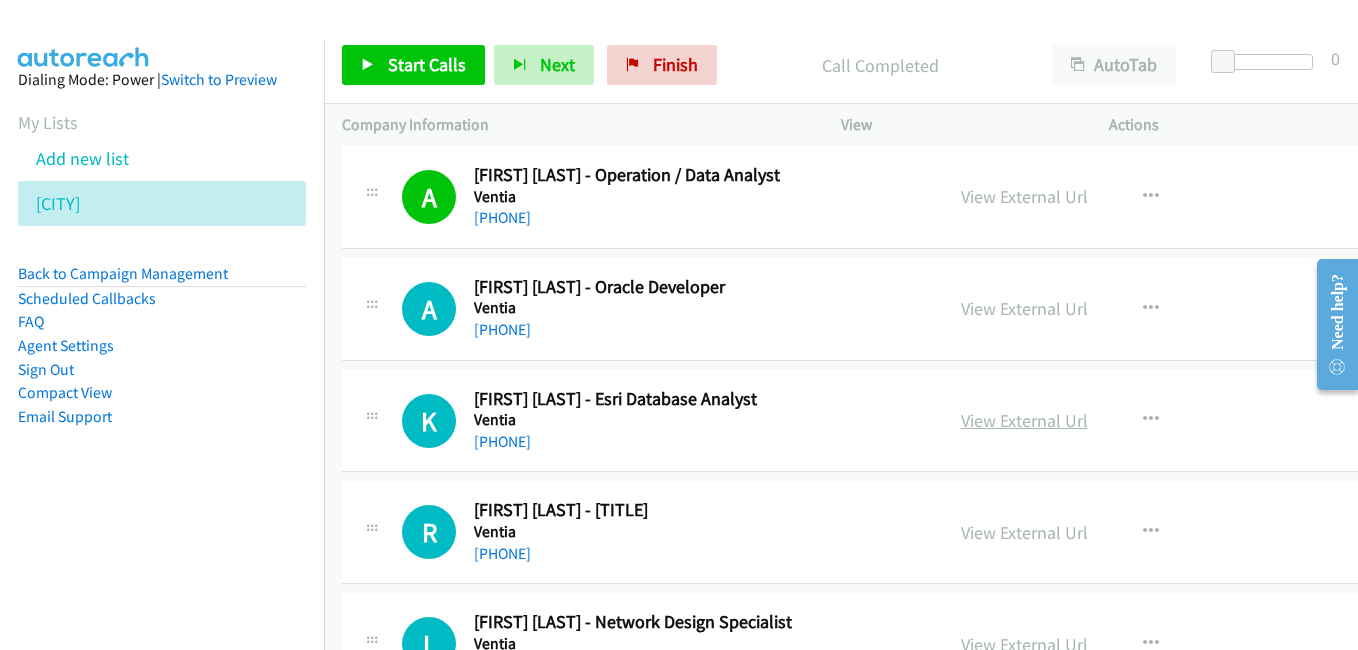 click on "View External Url" at bounding box center [1024, 420] 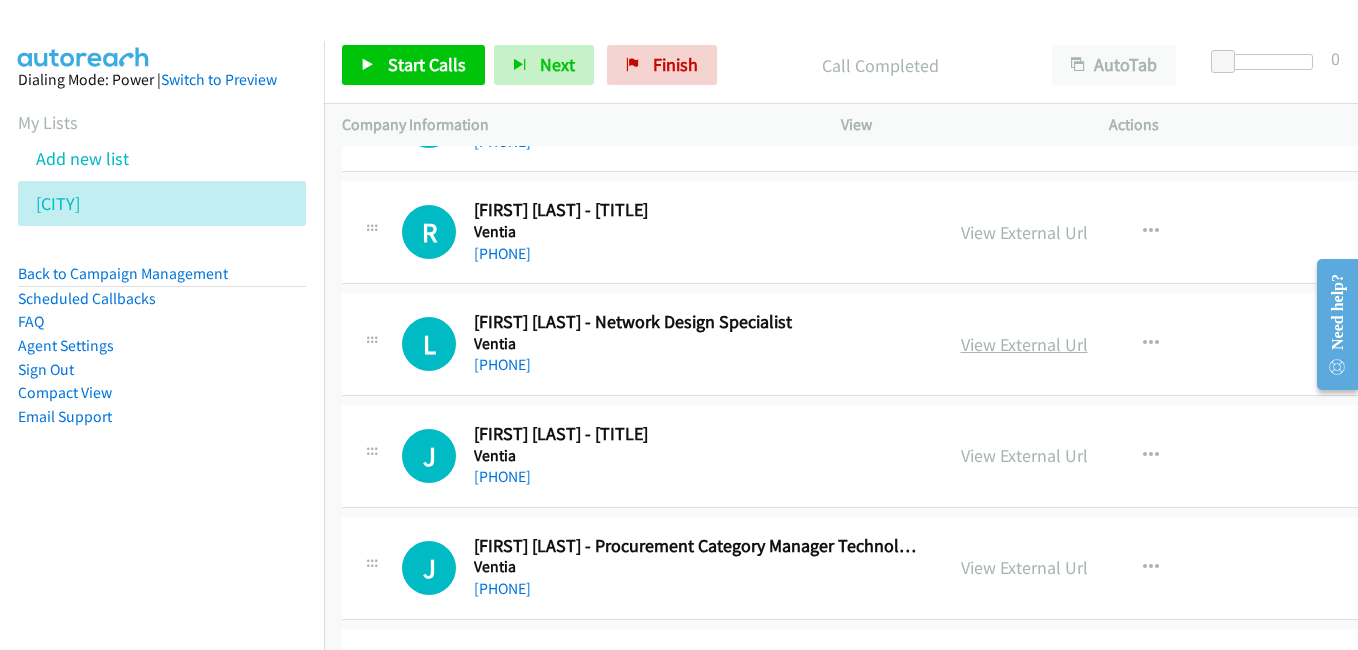 scroll, scrollTop: 17400, scrollLeft: 0, axis: vertical 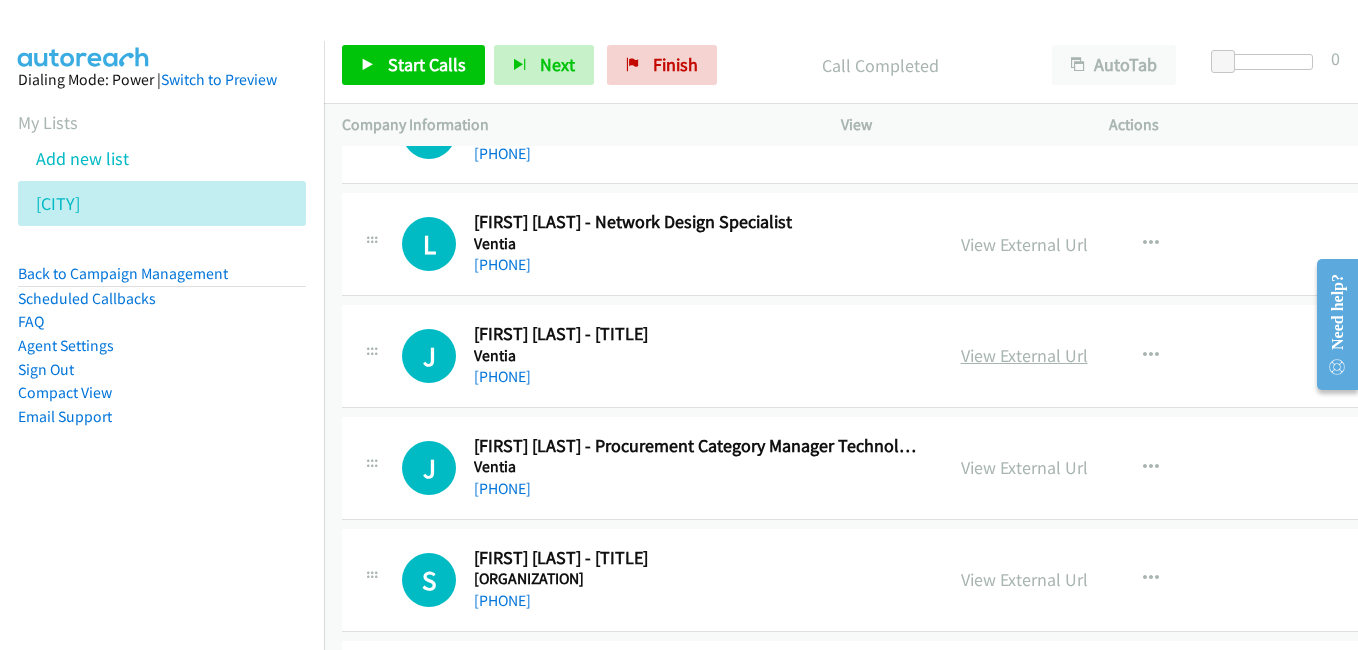 click on "View External Url" at bounding box center (1024, 355) 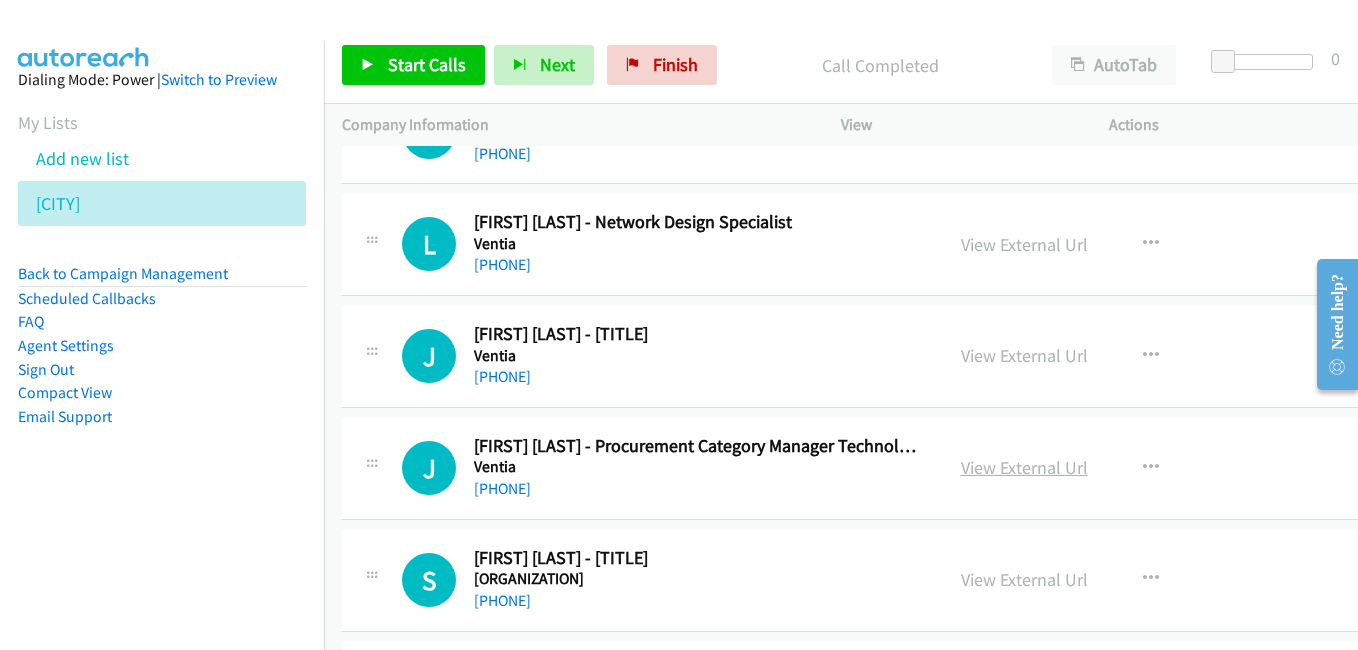 click on "View External Url" at bounding box center (1024, 467) 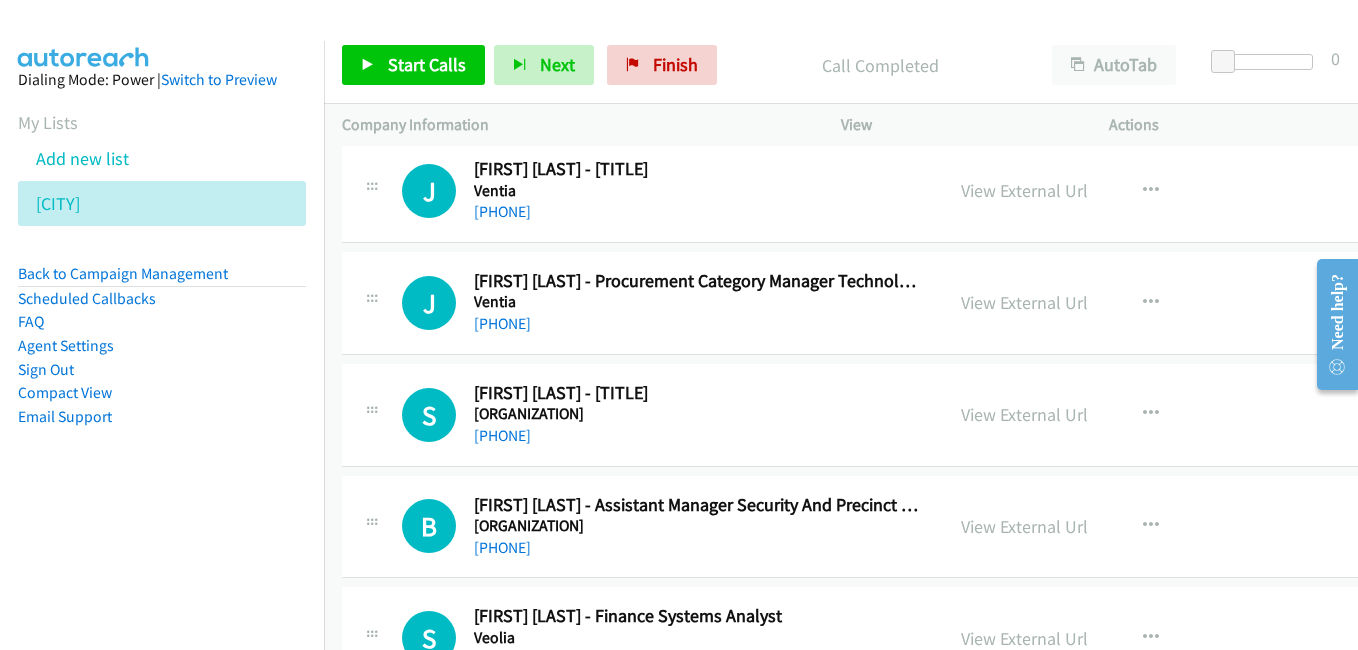 scroll, scrollTop: 17600, scrollLeft: 0, axis: vertical 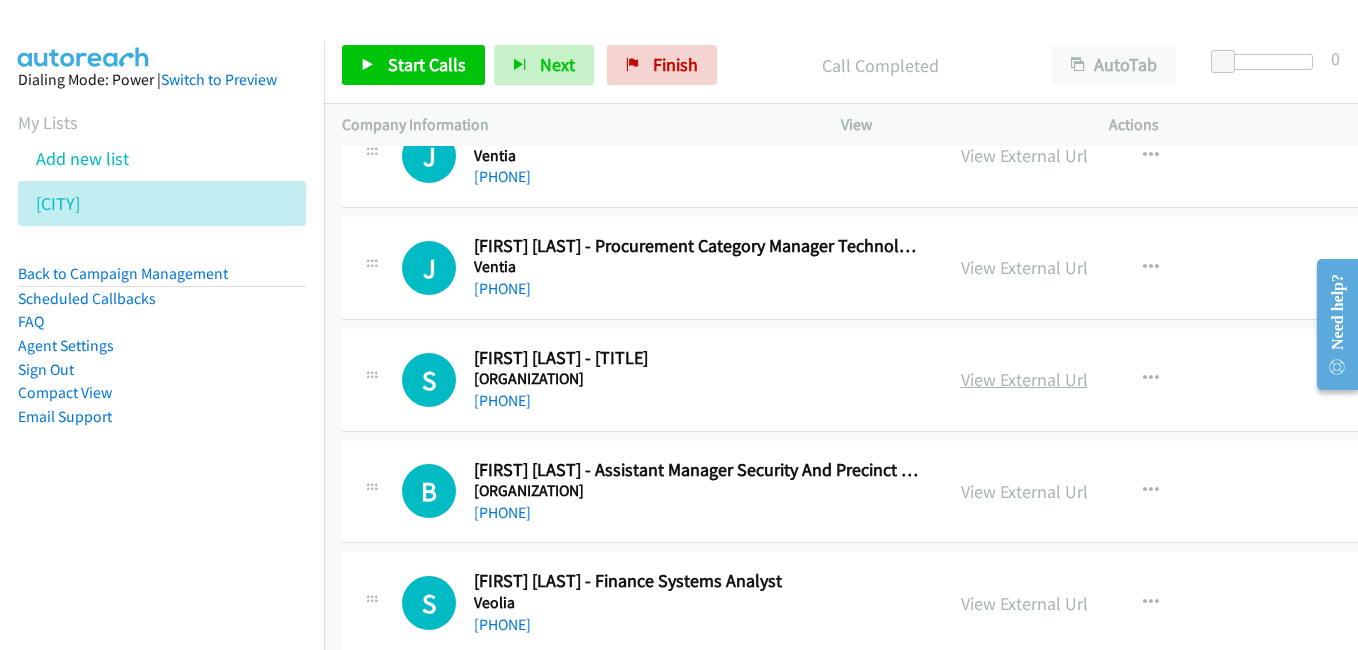 click on "View External Url" at bounding box center [1024, 379] 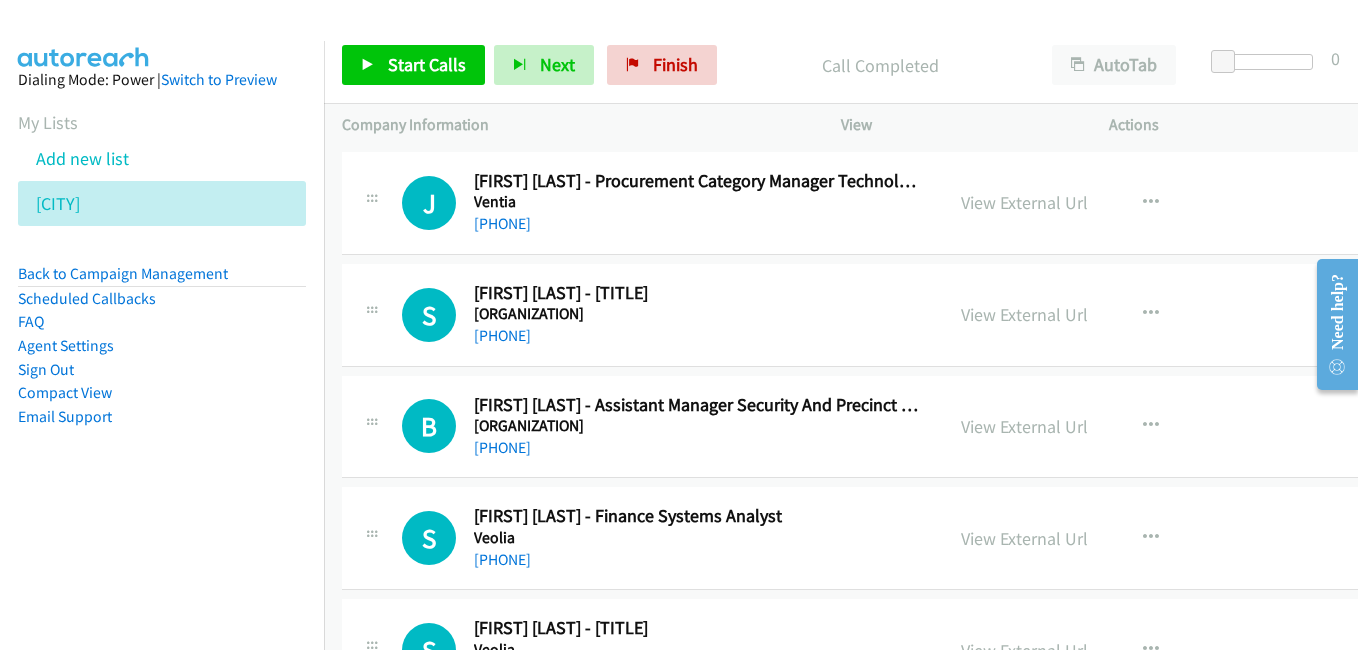 scroll, scrollTop: 17700, scrollLeft: 0, axis: vertical 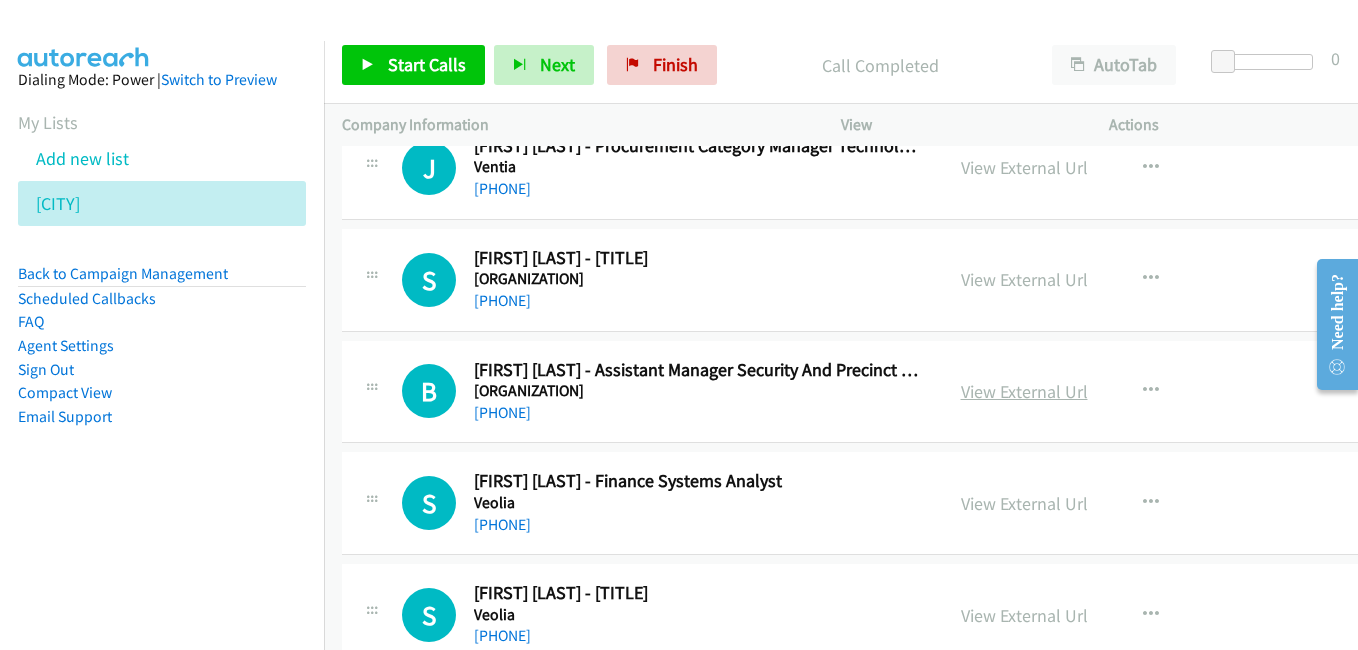 click on "View External Url" at bounding box center (1024, 391) 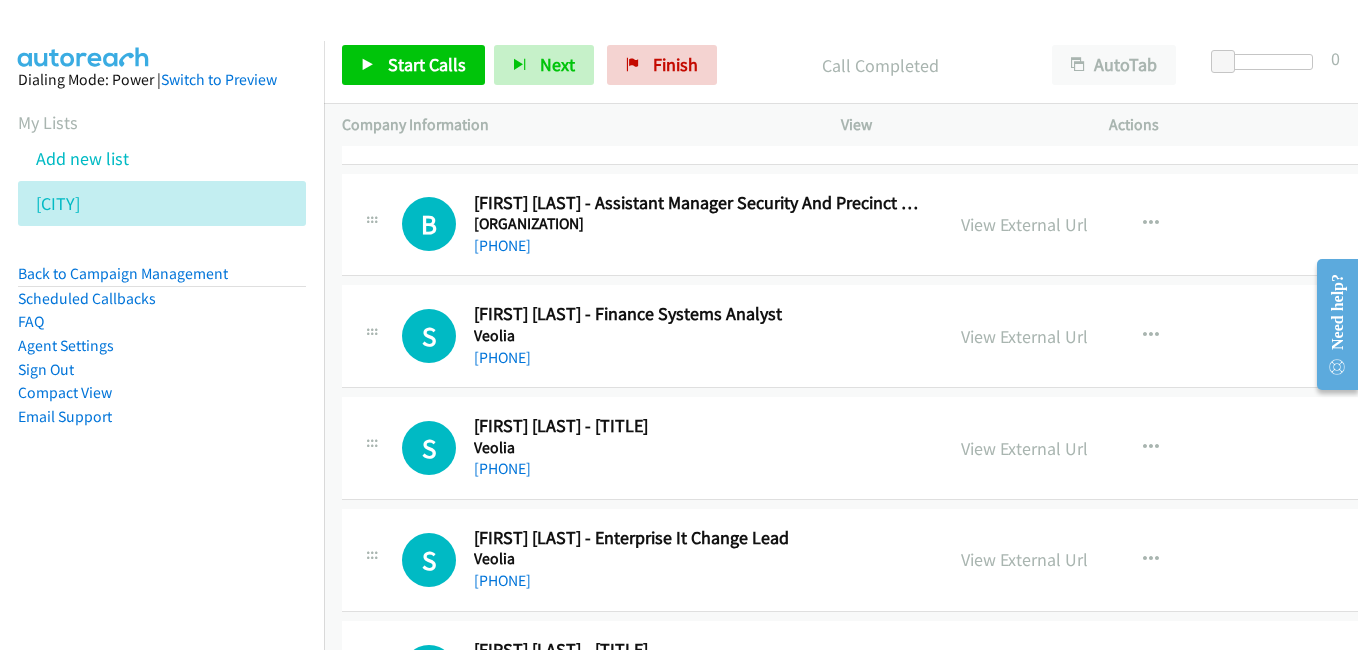 scroll, scrollTop: 17900, scrollLeft: 0, axis: vertical 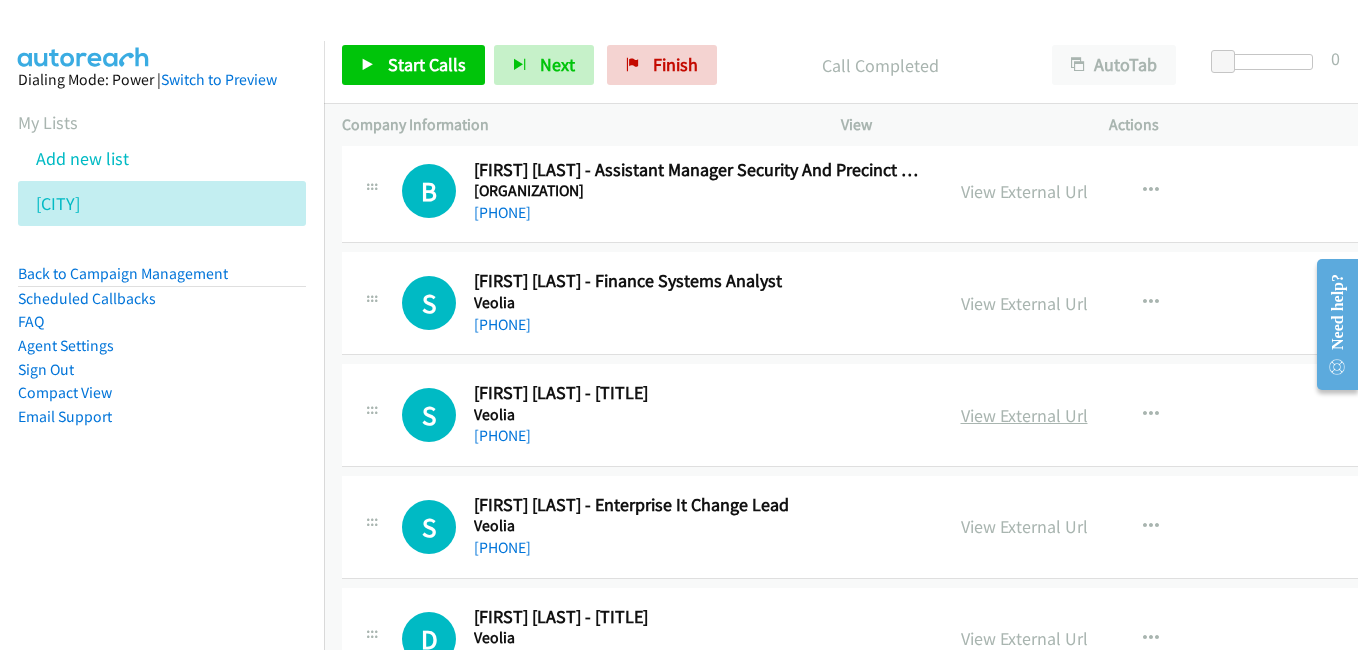 click on "View External Url" at bounding box center [1024, 415] 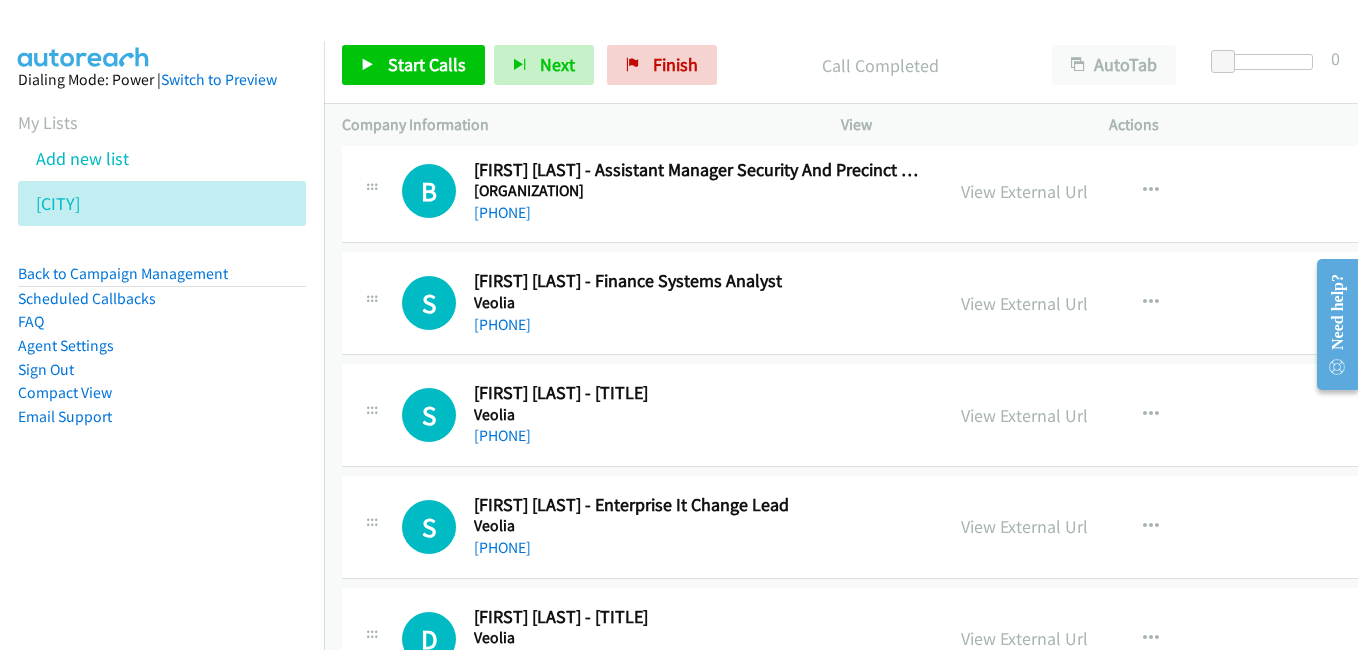 scroll, scrollTop: 18000, scrollLeft: 0, axis: vertical 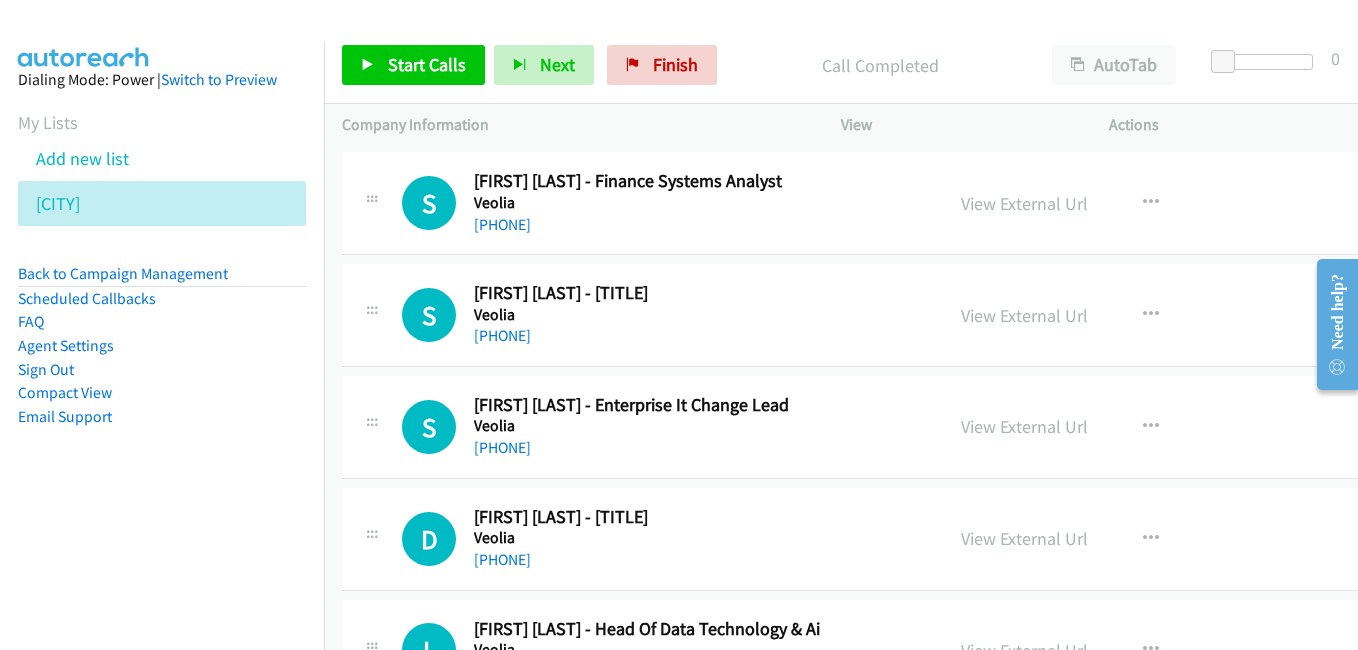 drag, startPoint x: 1075, startPoint y: 427, endPoint x: 227, endPoint y: 7, distance: 946.3107 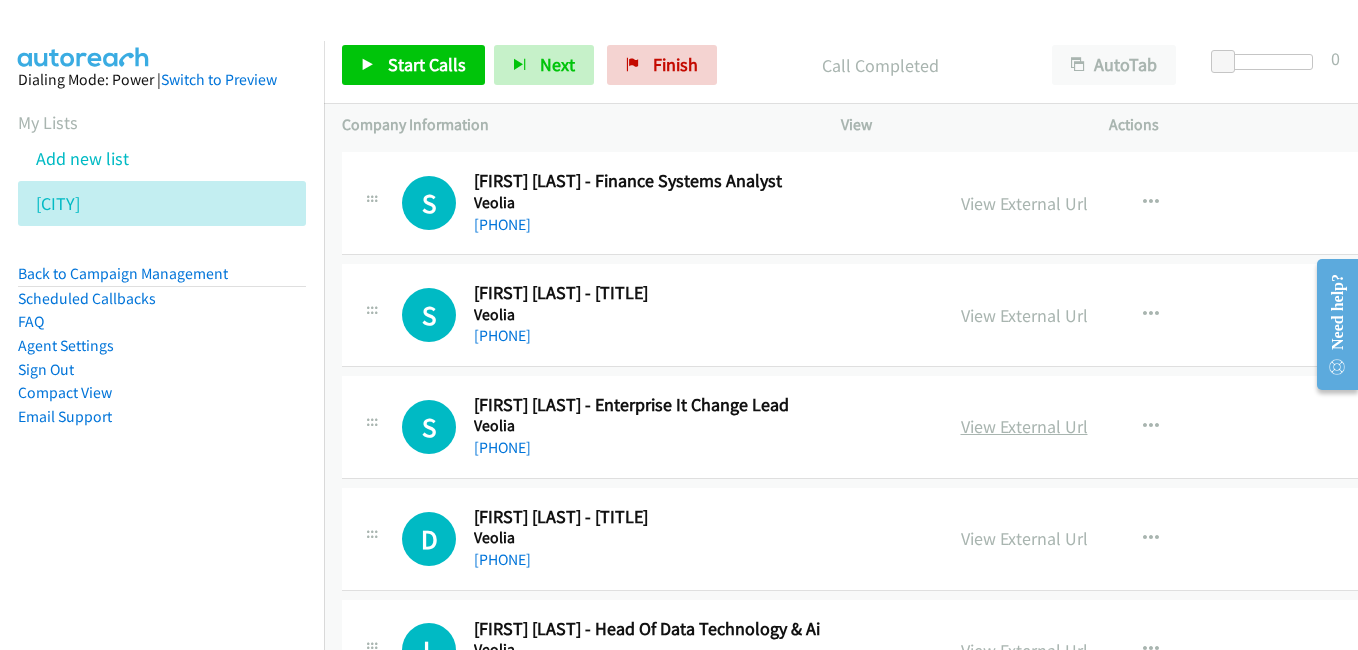 click on "View External Url" at bounding box center [1024, 426] 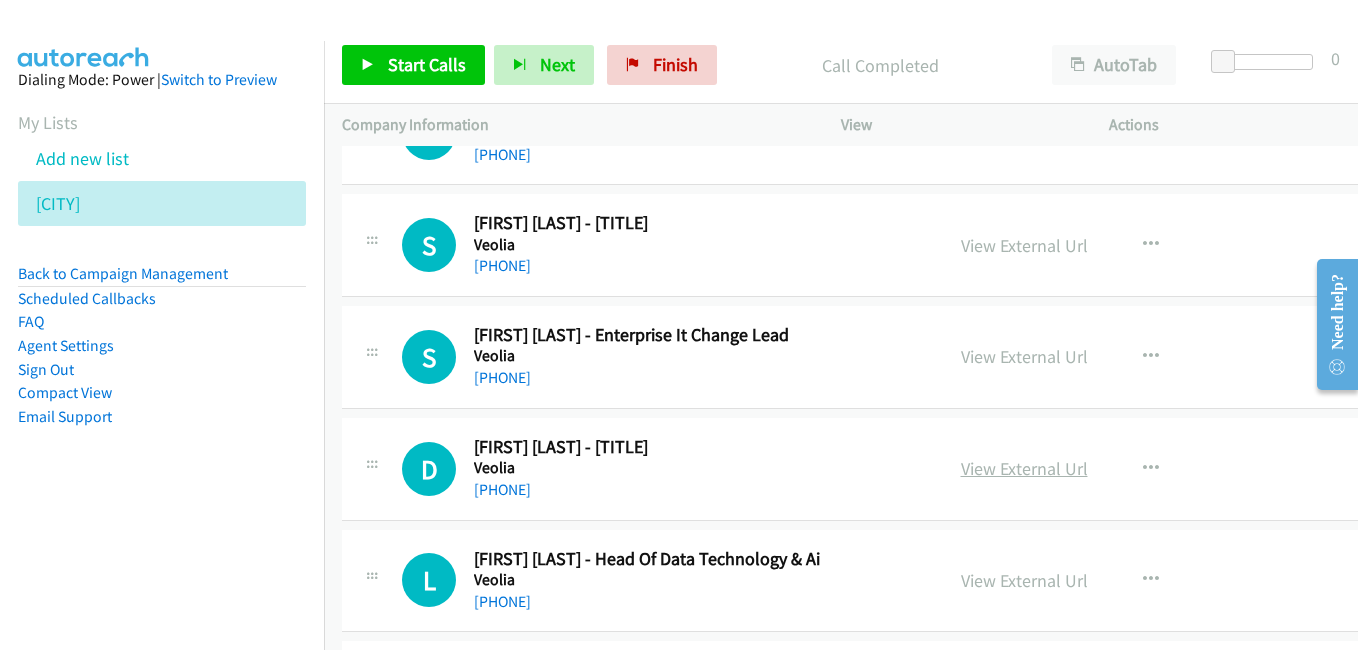 scroll, scrollTop: 18100, scrollLeft: 0, axis: vertical 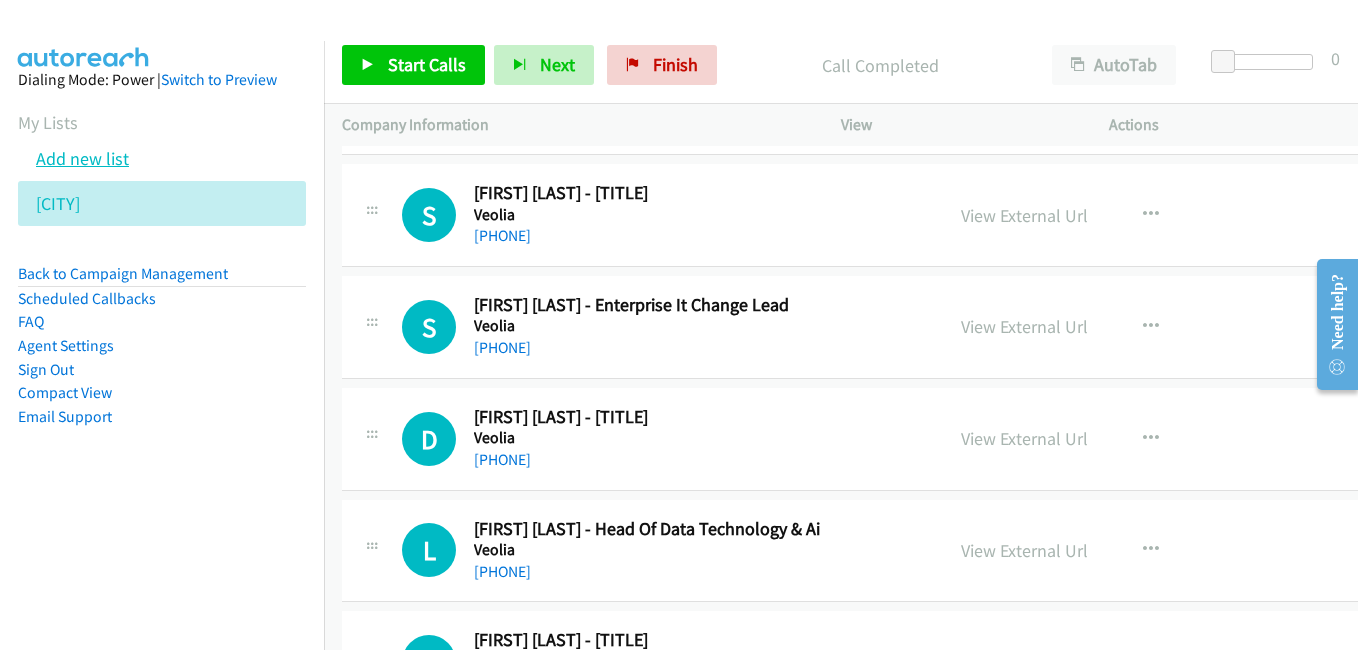 click on "Add new list" at bounding box center [82, 158] 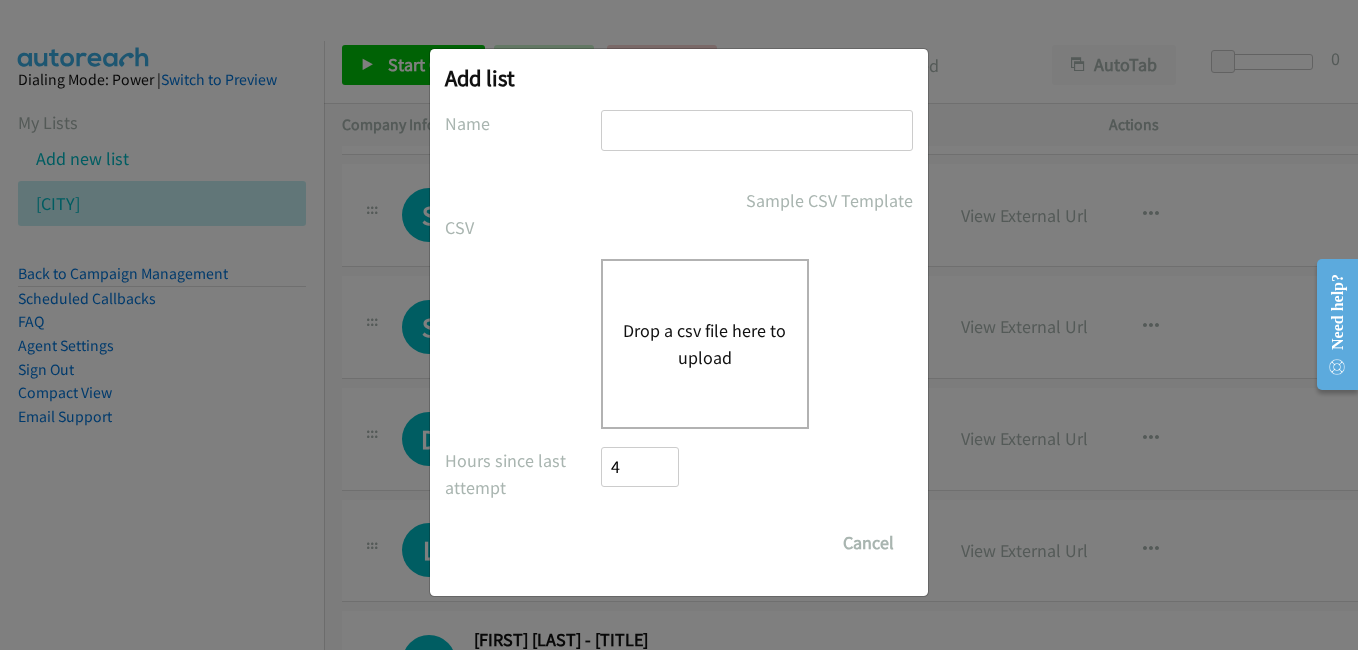 click at bounding box center (757, 130) 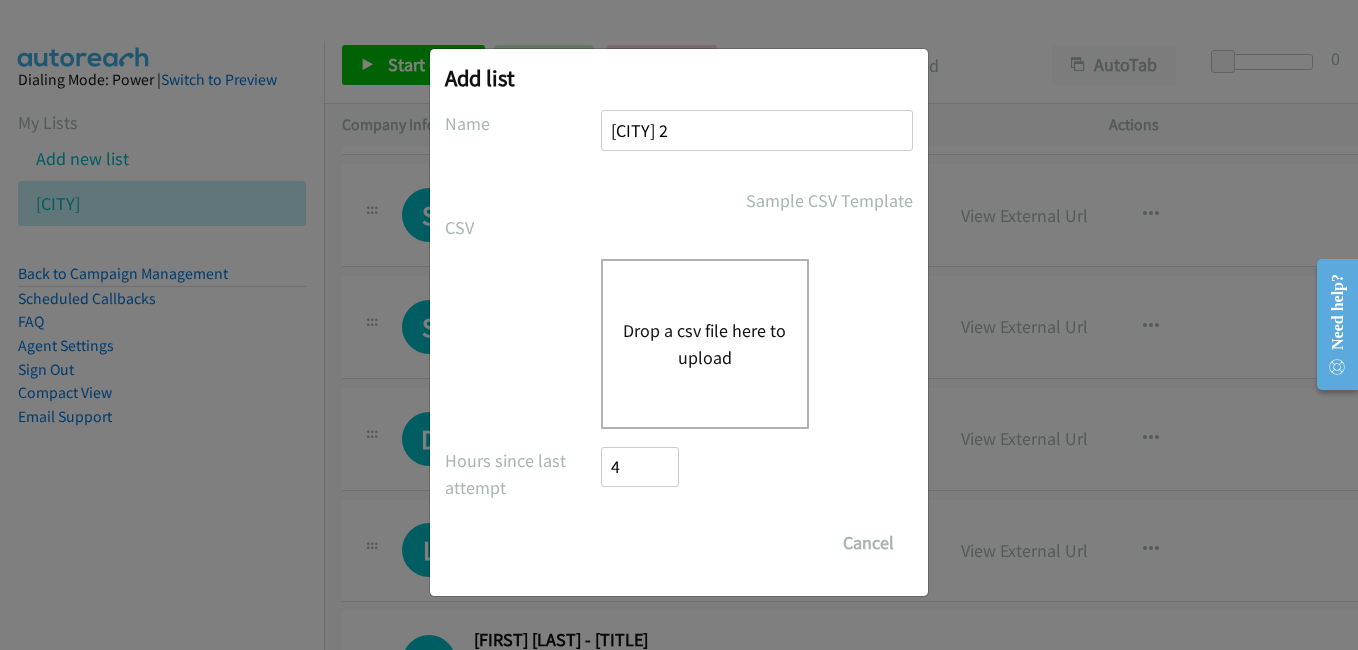 type on "sydney 2" 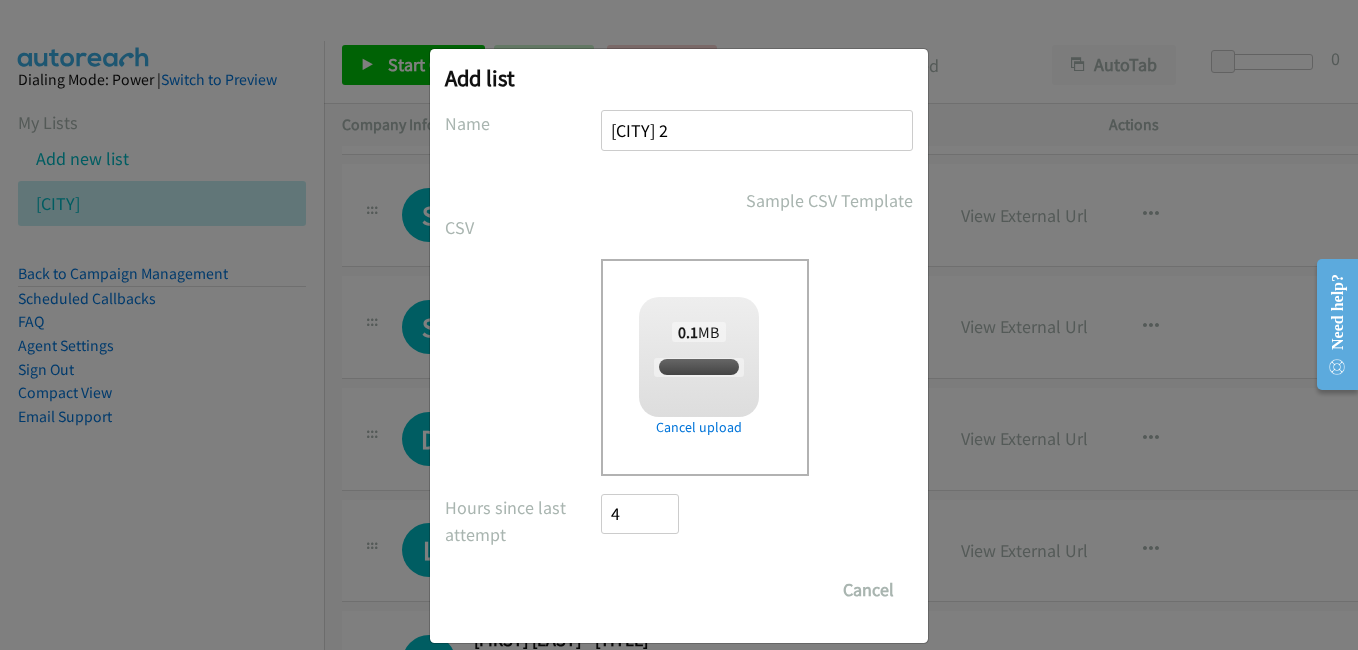 checkbox on "true" 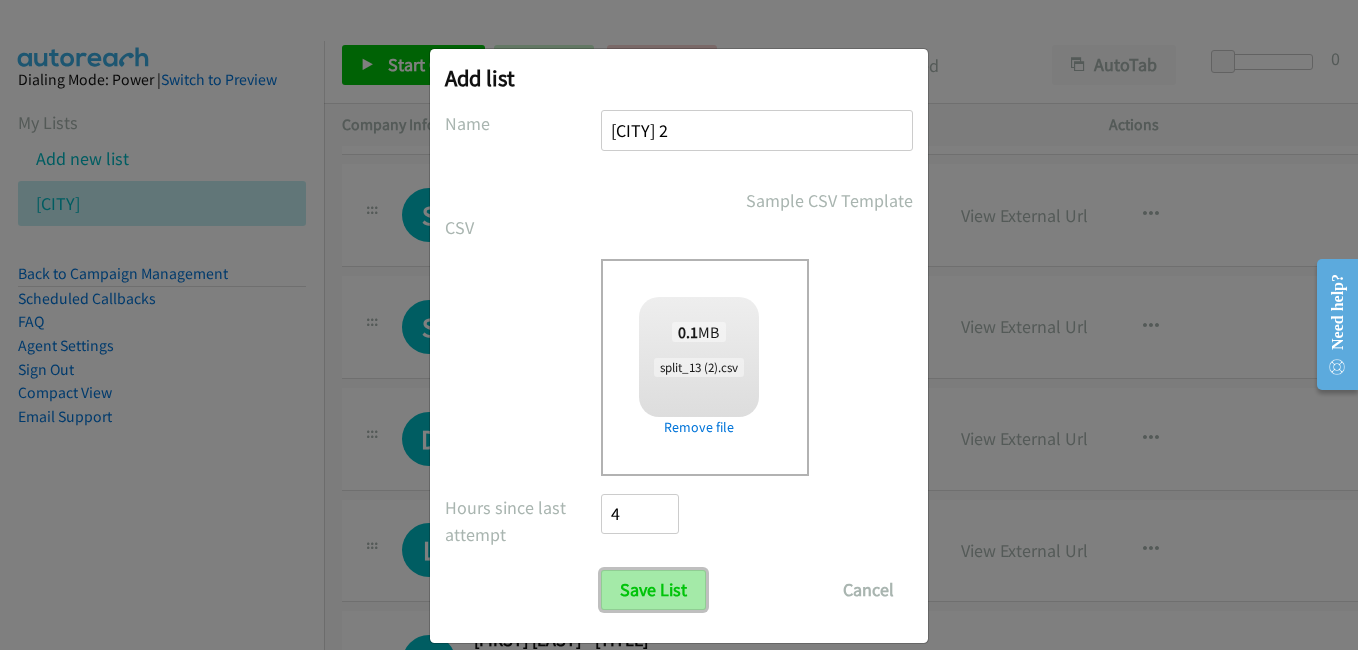 click on "Save List" at bounding box center [653, 590] 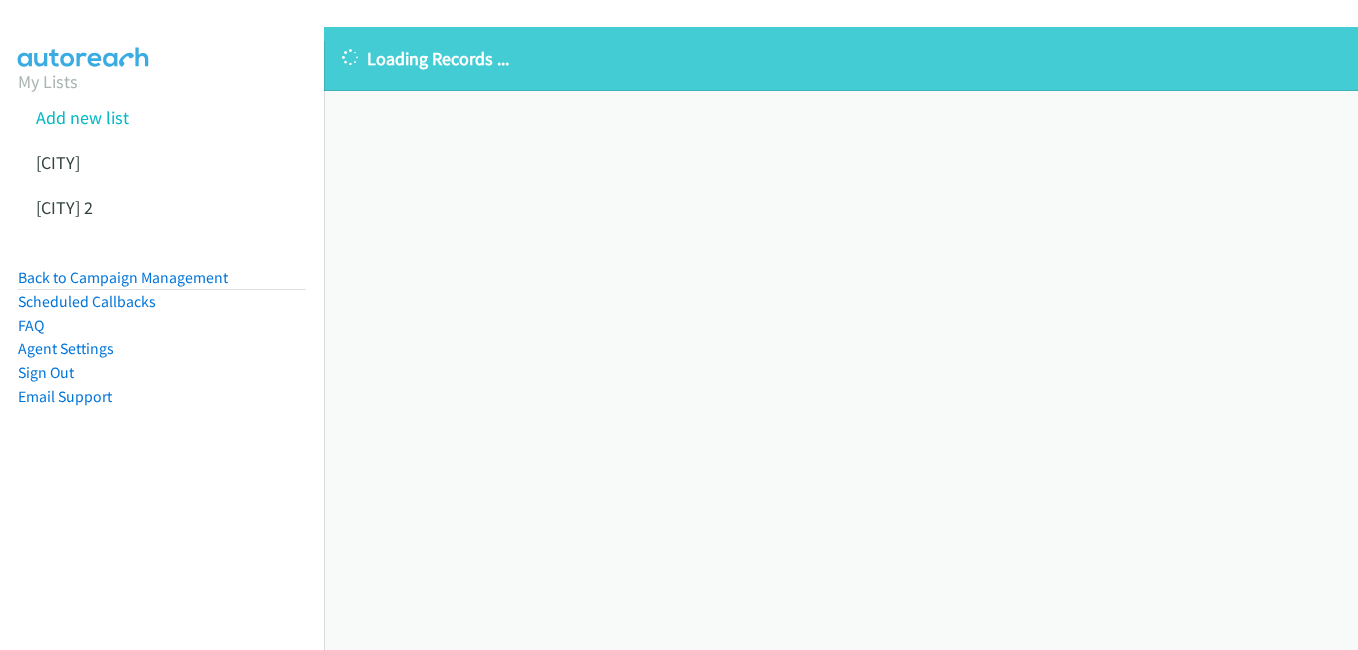 scroll, scrollTop: 0, scrollLeft: 0, axis: both 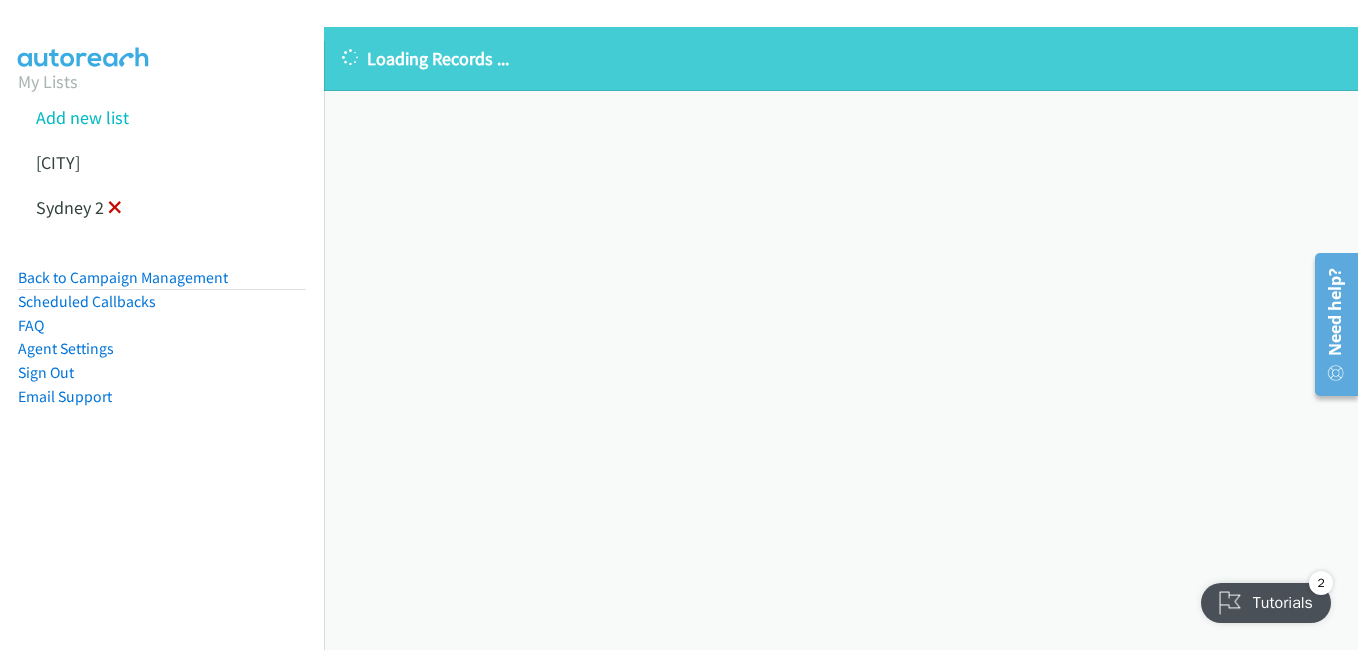 click at bounding box center [115, 209] 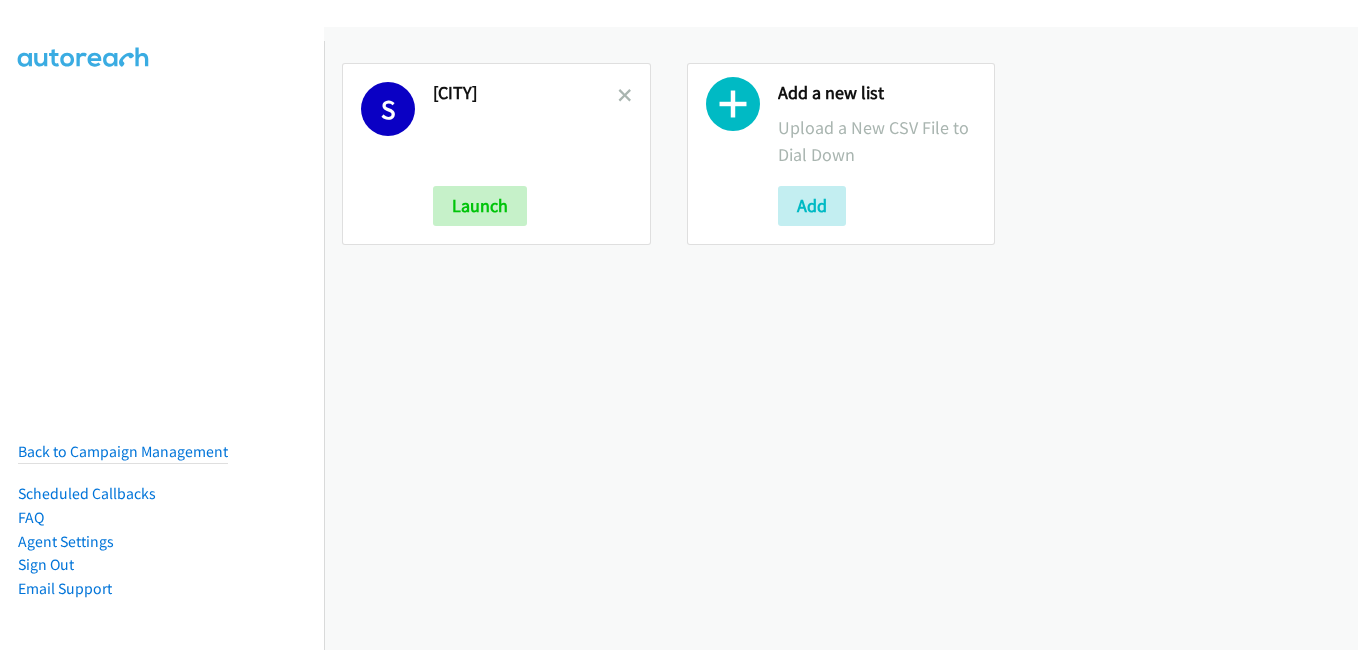 scroll, scrollTop: 0, scrollLeft: 0, axis: both 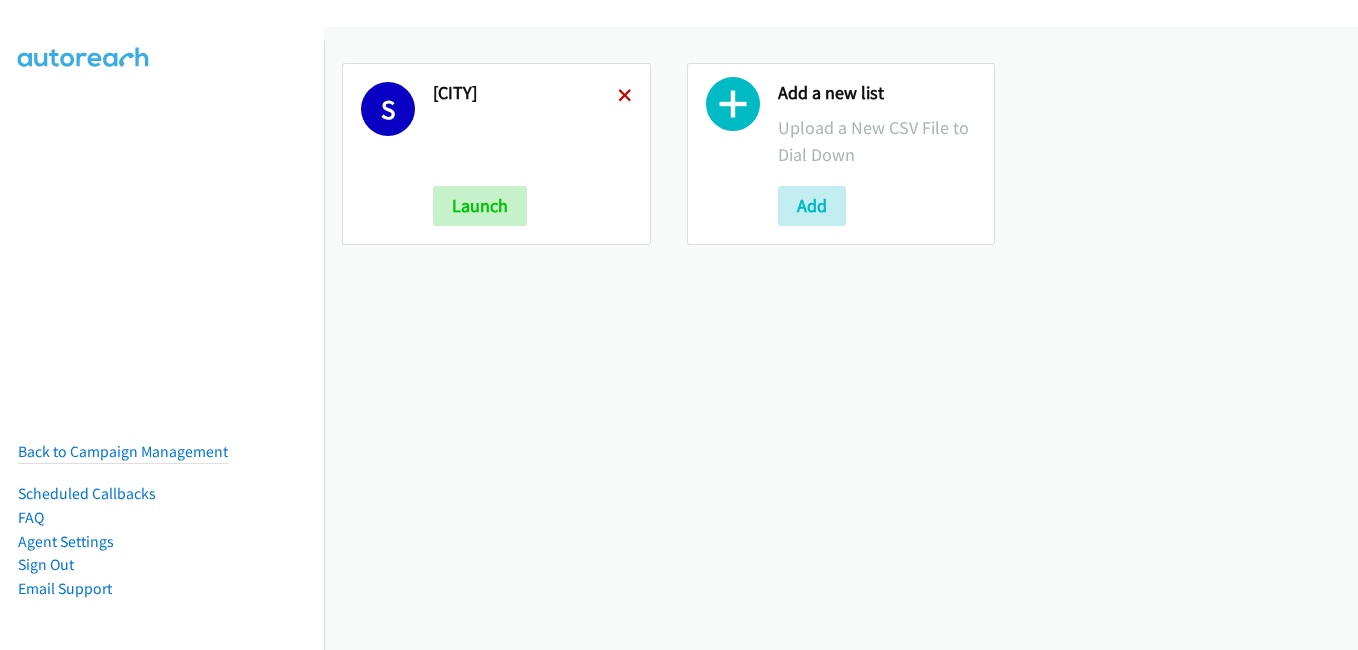 click at bounding box center (625, 97) 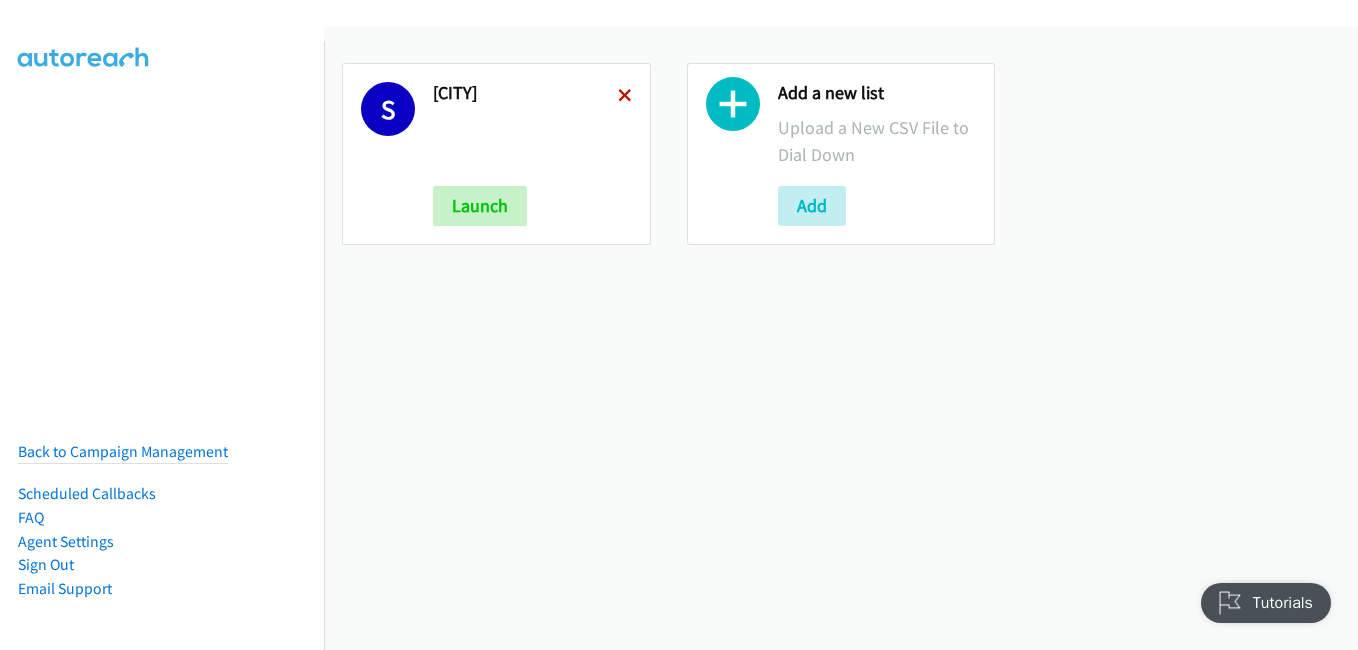 scroll, scrollTop: 0, scrollLeft: 0, axis: both 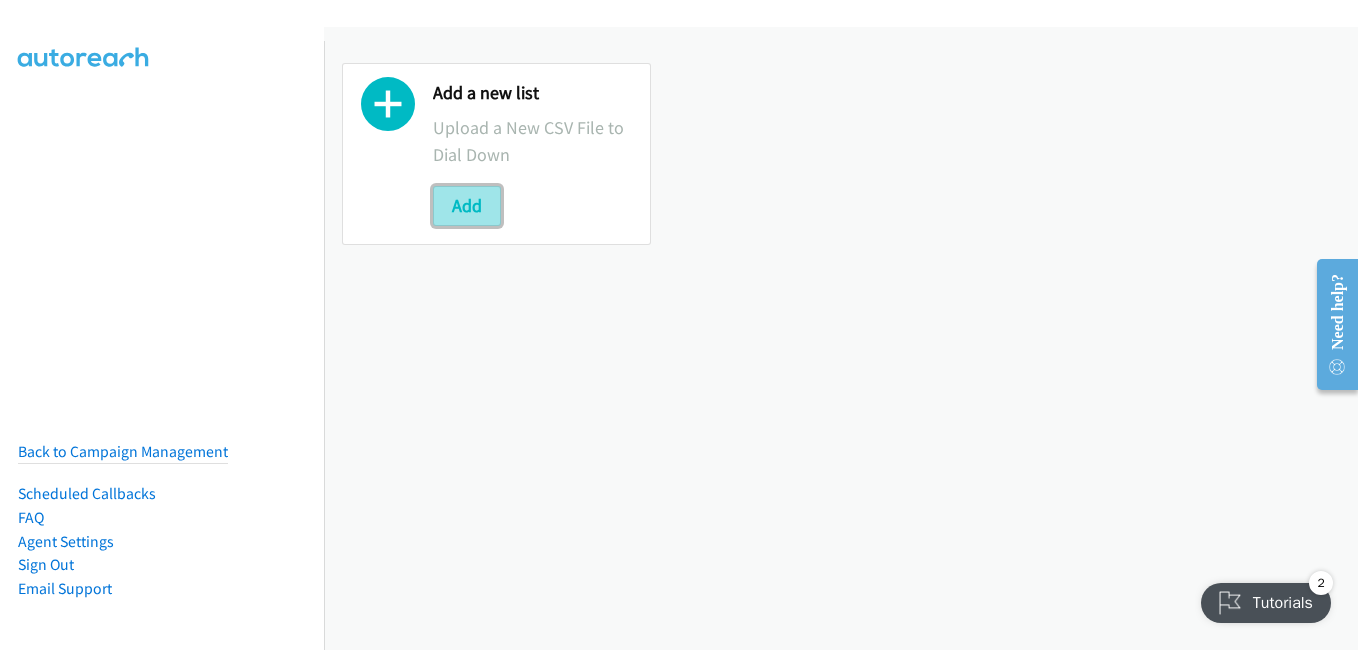click on "Add" at bounding box center [467, 206] 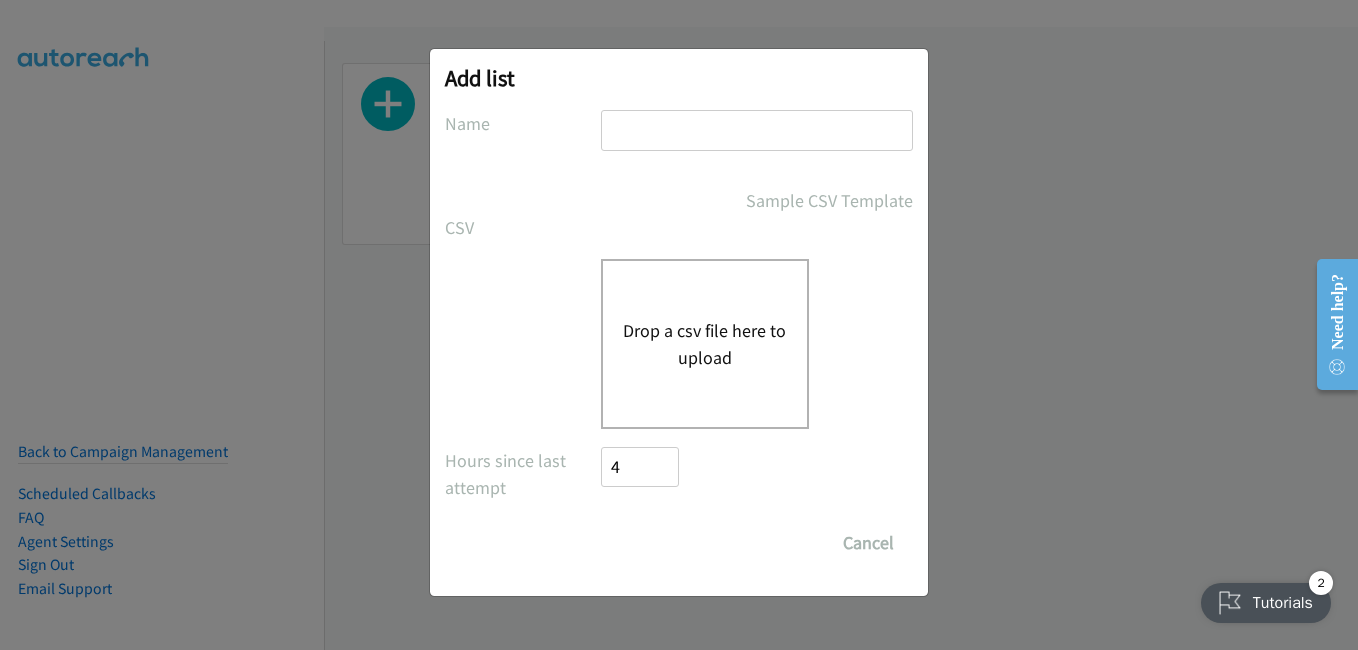 click at bounding box center (757, 130) 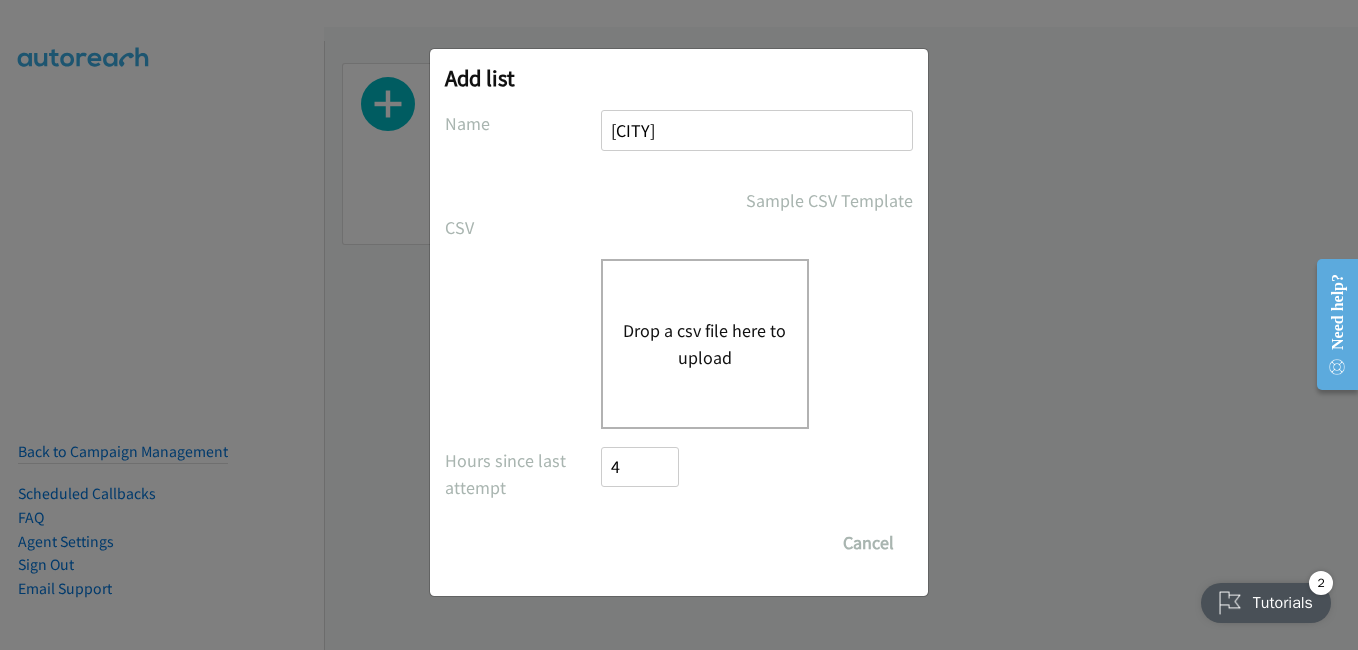 type on "sydney" 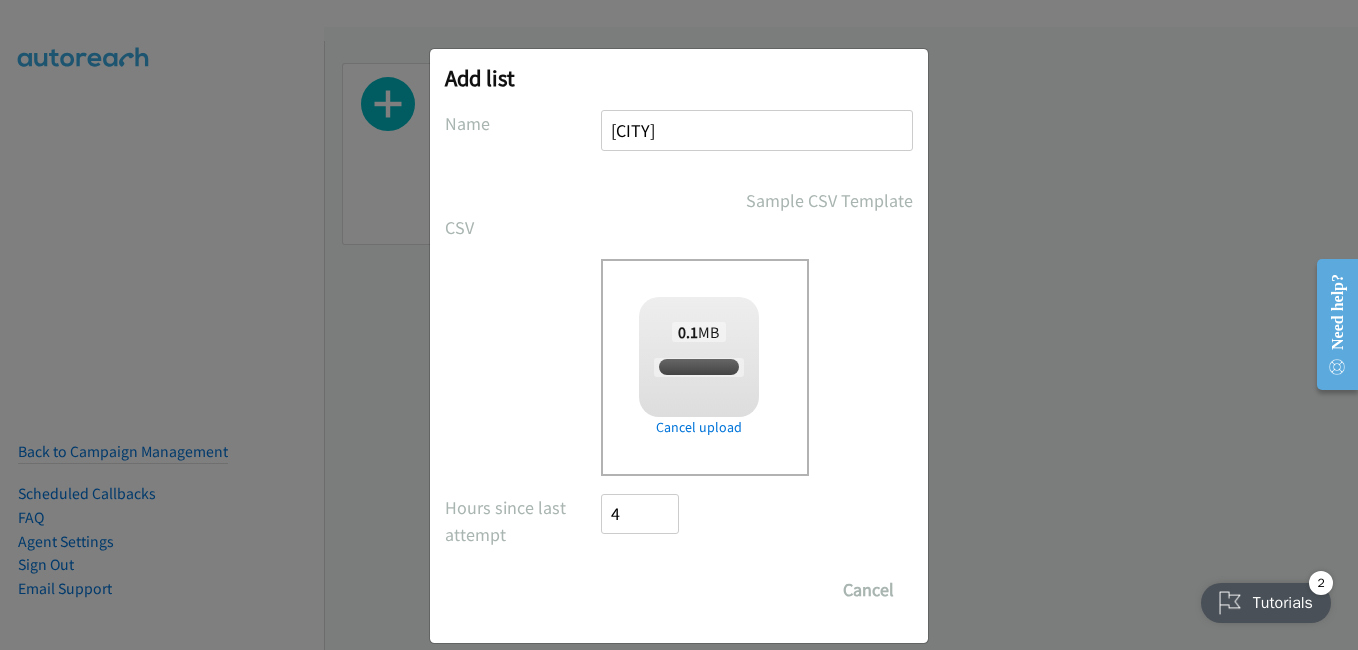 checkbox on "true" 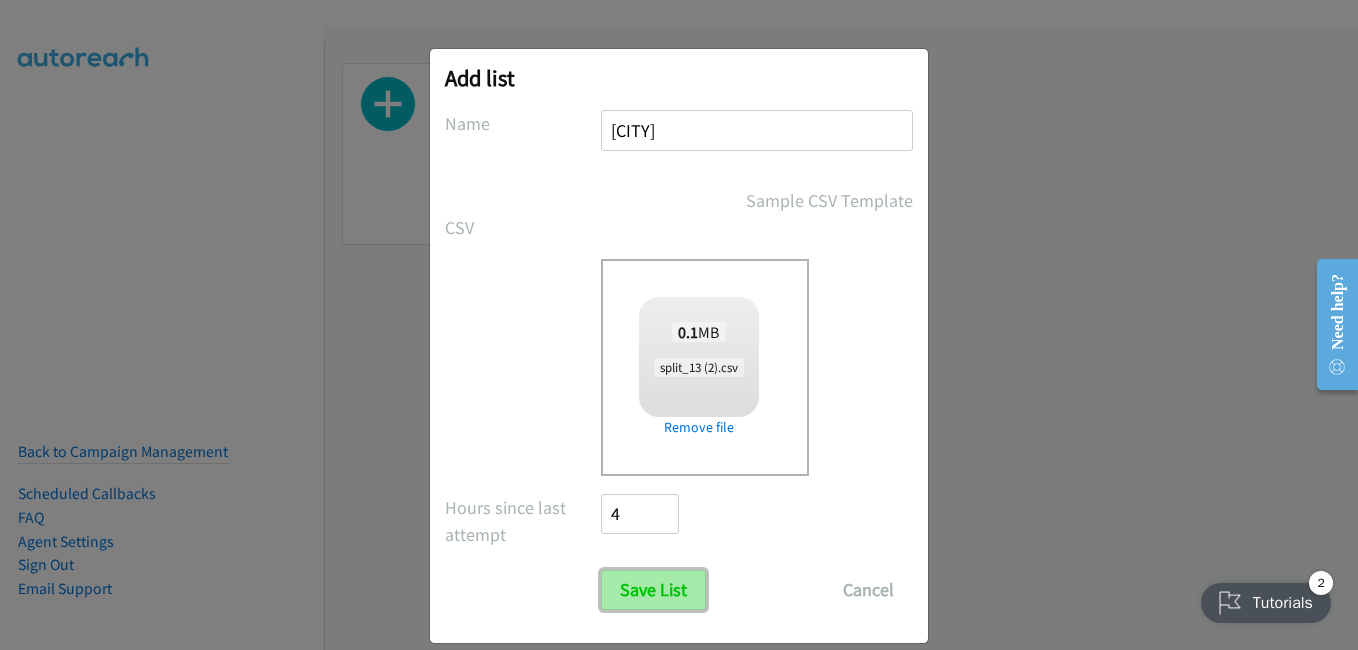 click on "Save List" at bounding box center [653, 590] 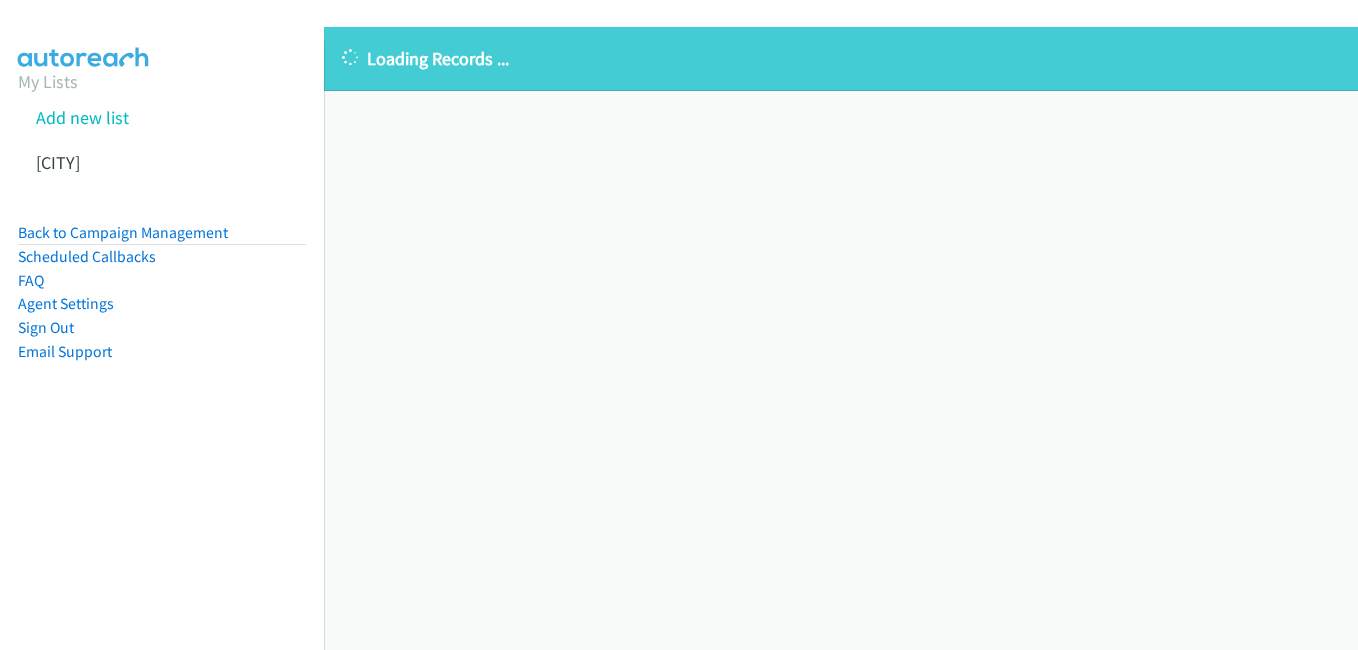 scroll, scrollTop: 0, scrollLeft: 0, axis: both 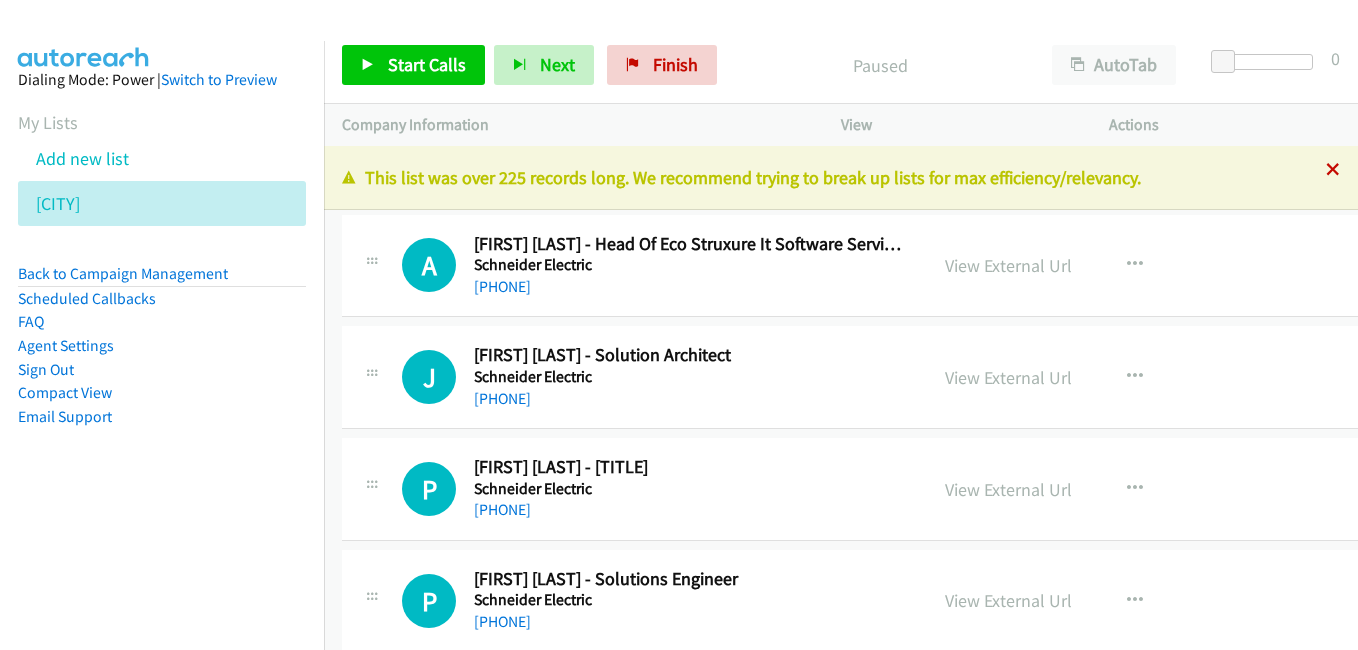 click at bounding box center [1333, 171] 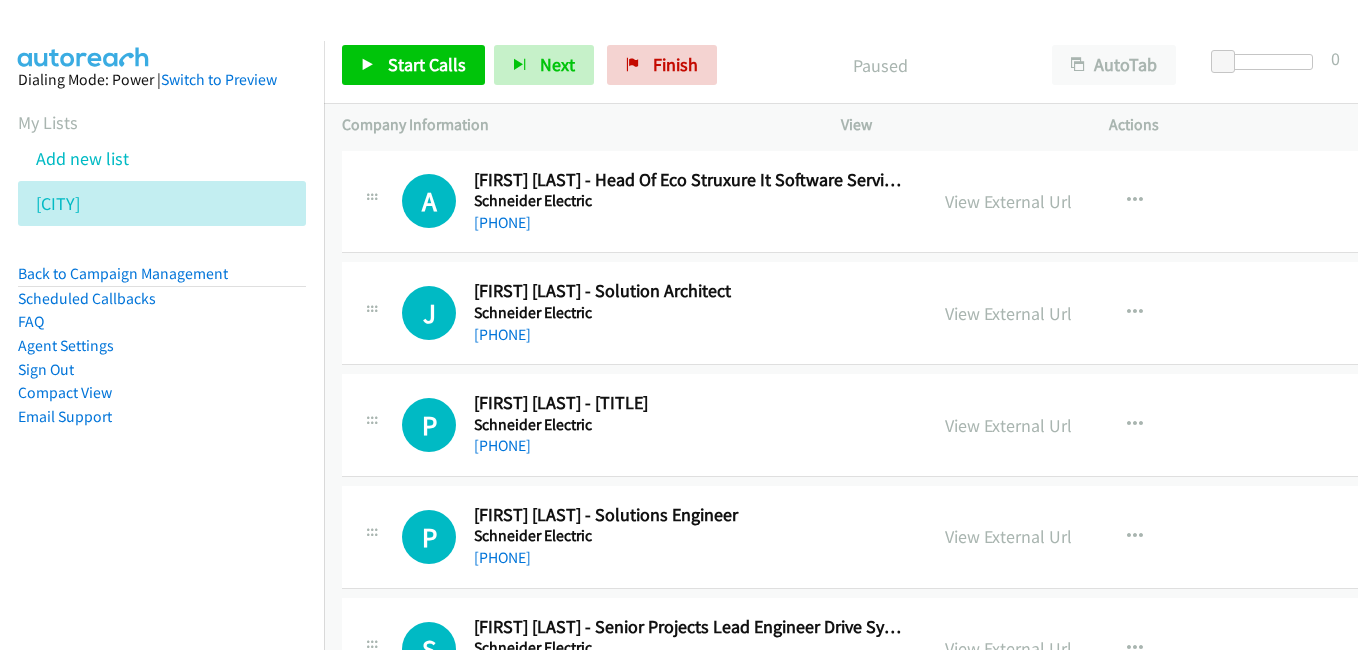 scroll, scrollTop: 0, scrollLeft: 0, axis: both 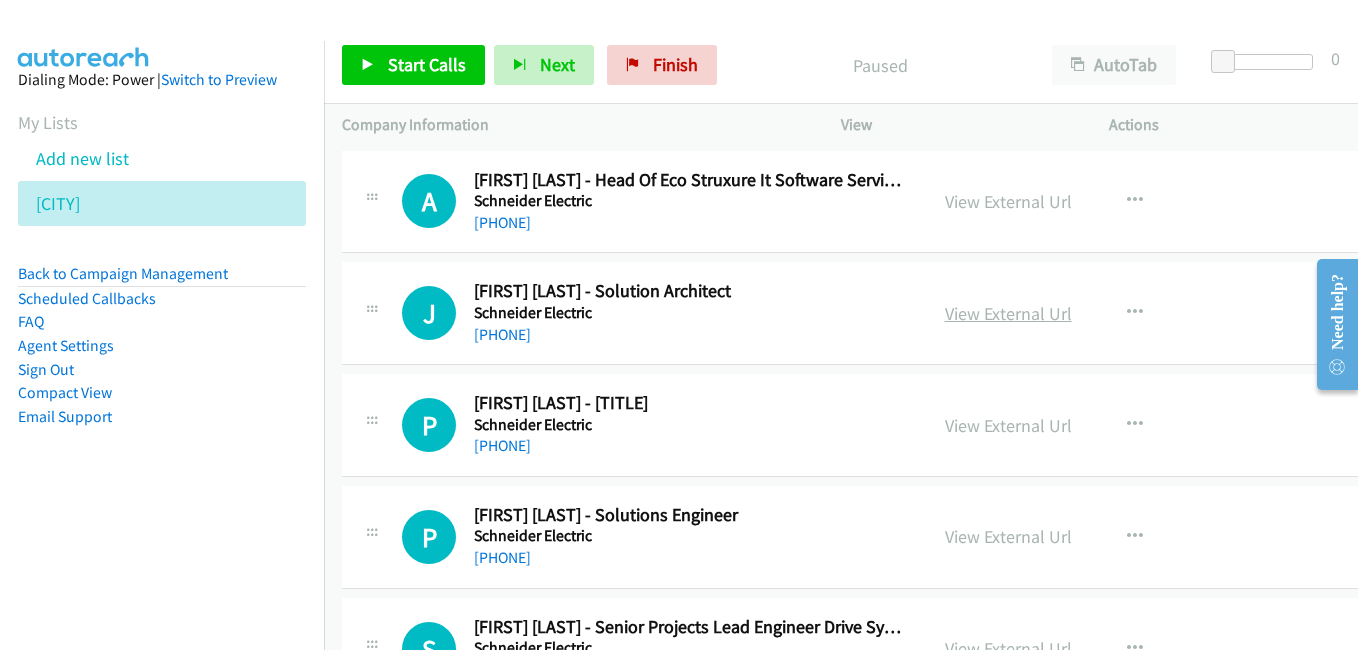 click on "View External Url" at bounding box center [1008, 313] 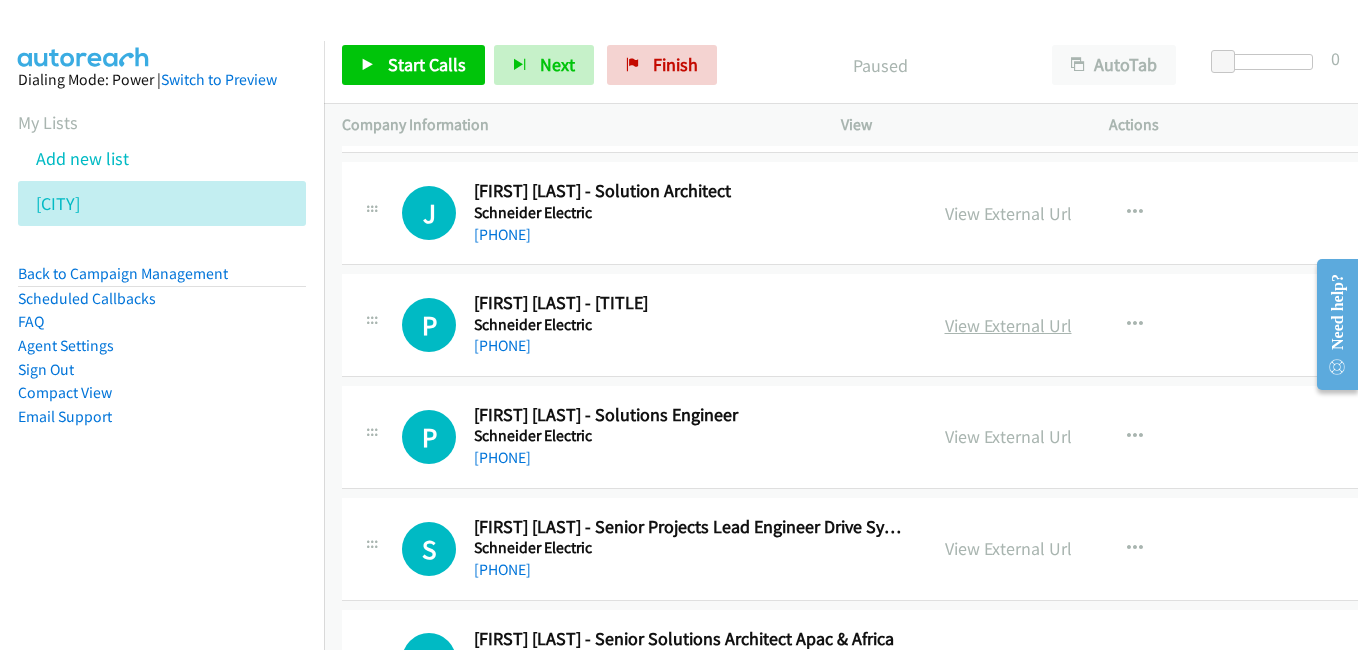 click on "View External Url" at bounding box center (1008, 325) 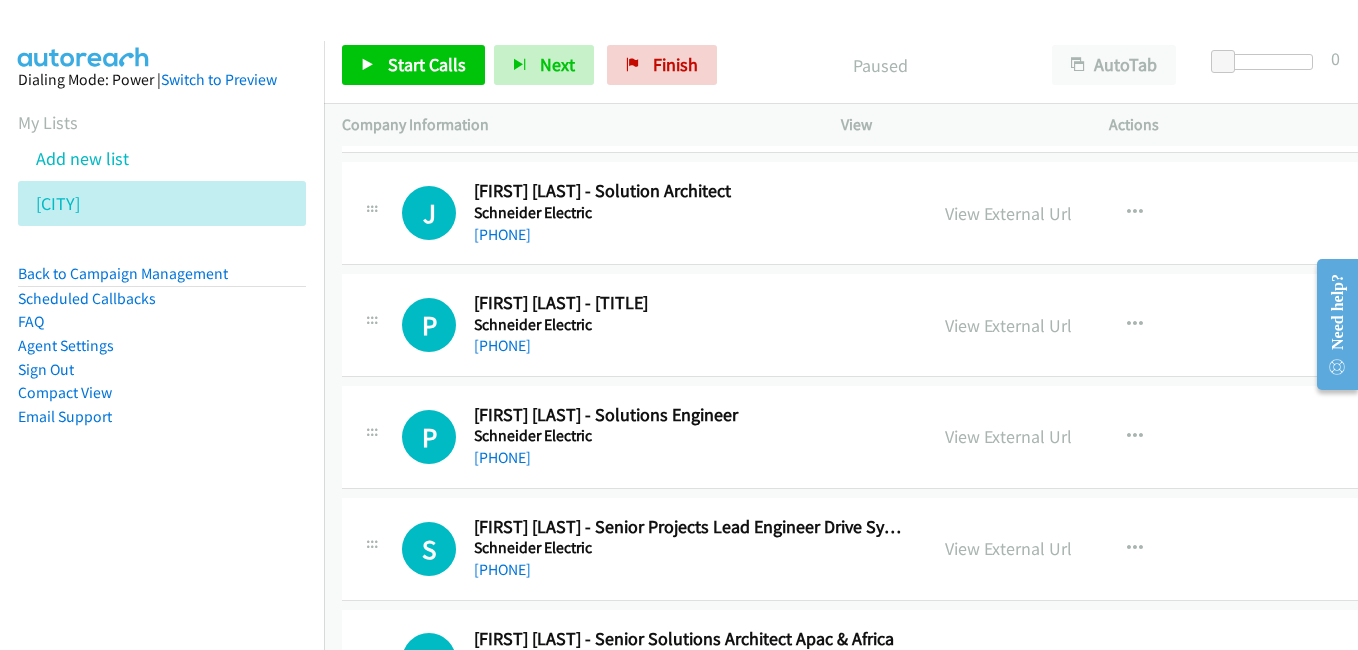 scroll, scrollTop: 200, scrollLeft: 0, axis: vertical 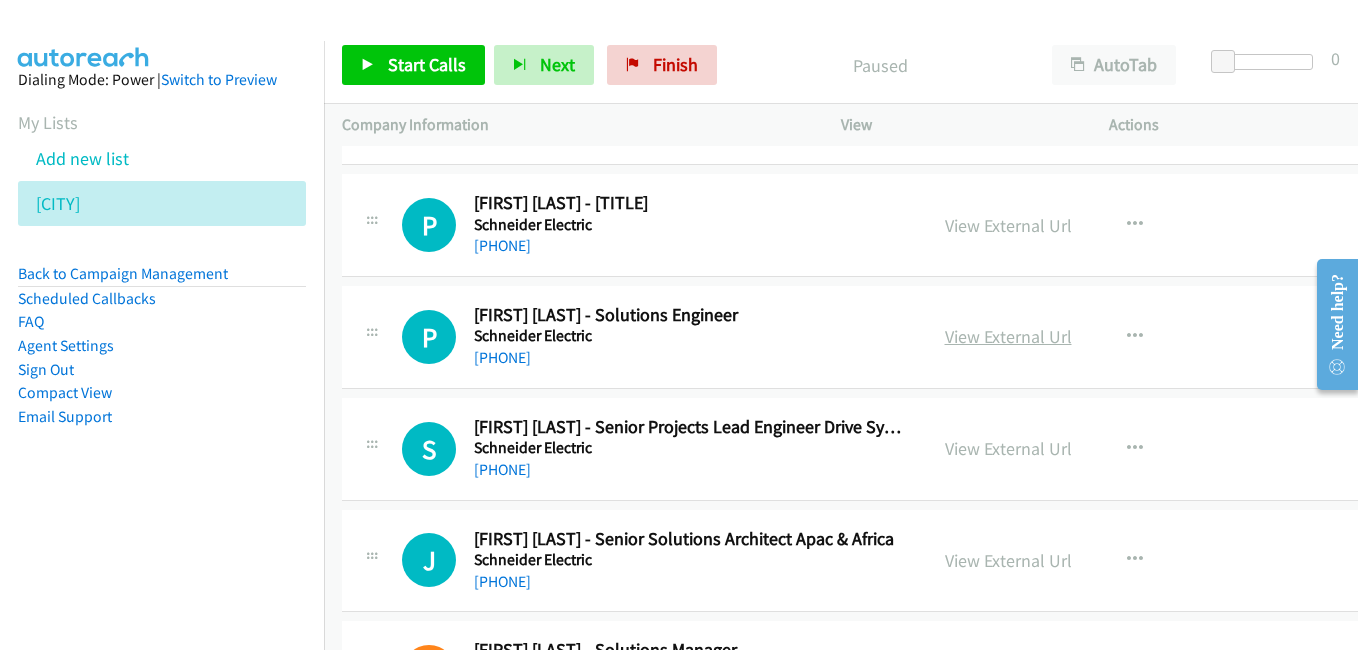 click on "View External Url" at bounding box center (1008, 336) 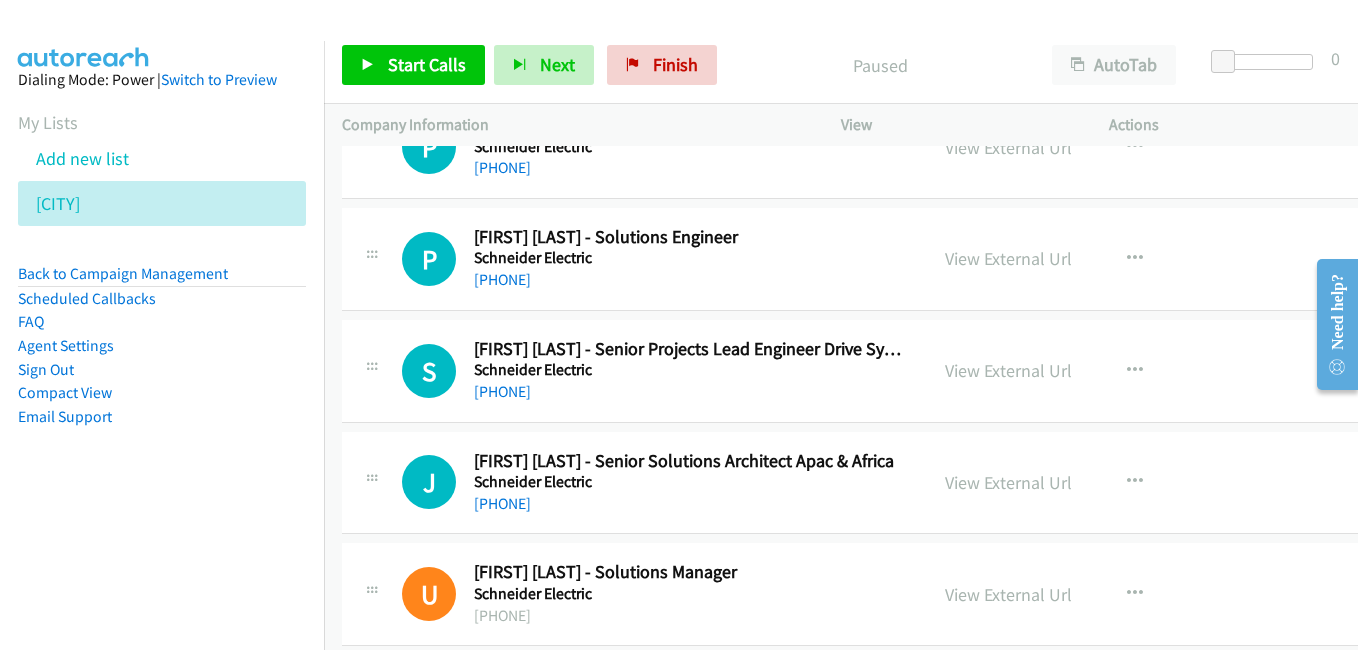 scroll, scrollTop: 300, scrollLeft: 0, axis: vertical 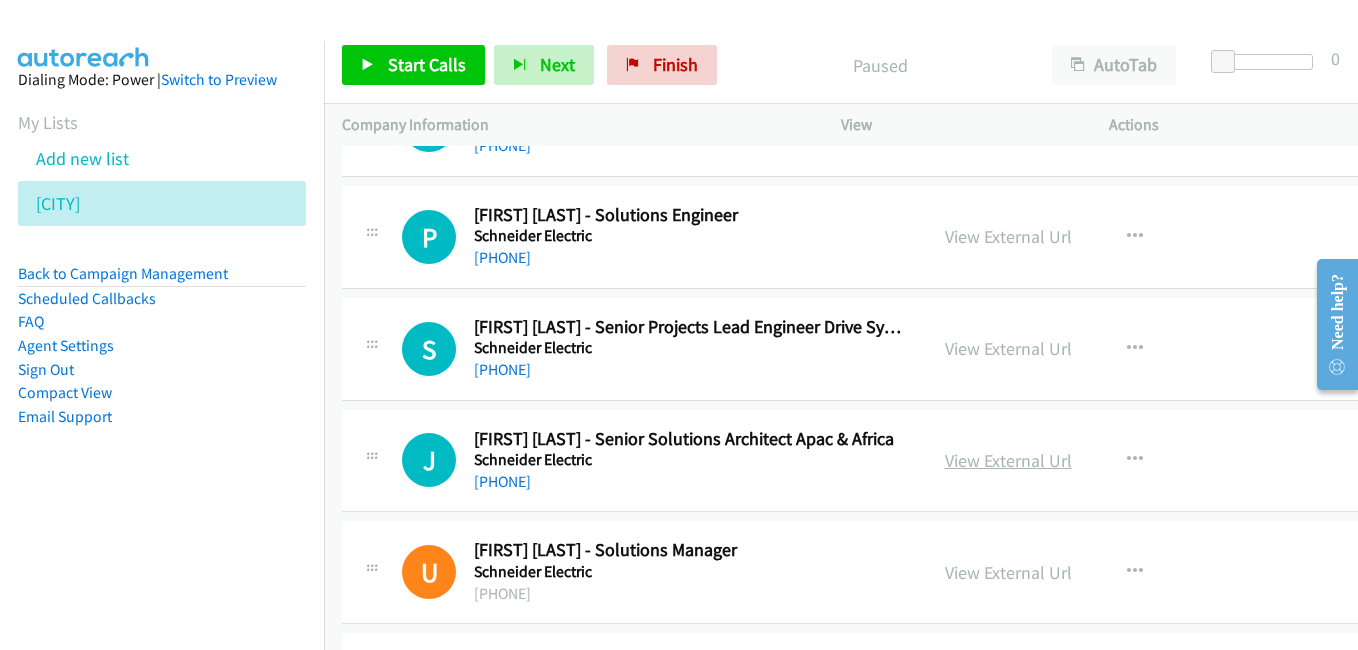 click on "View External Url" at bounding box center [1008, 460] 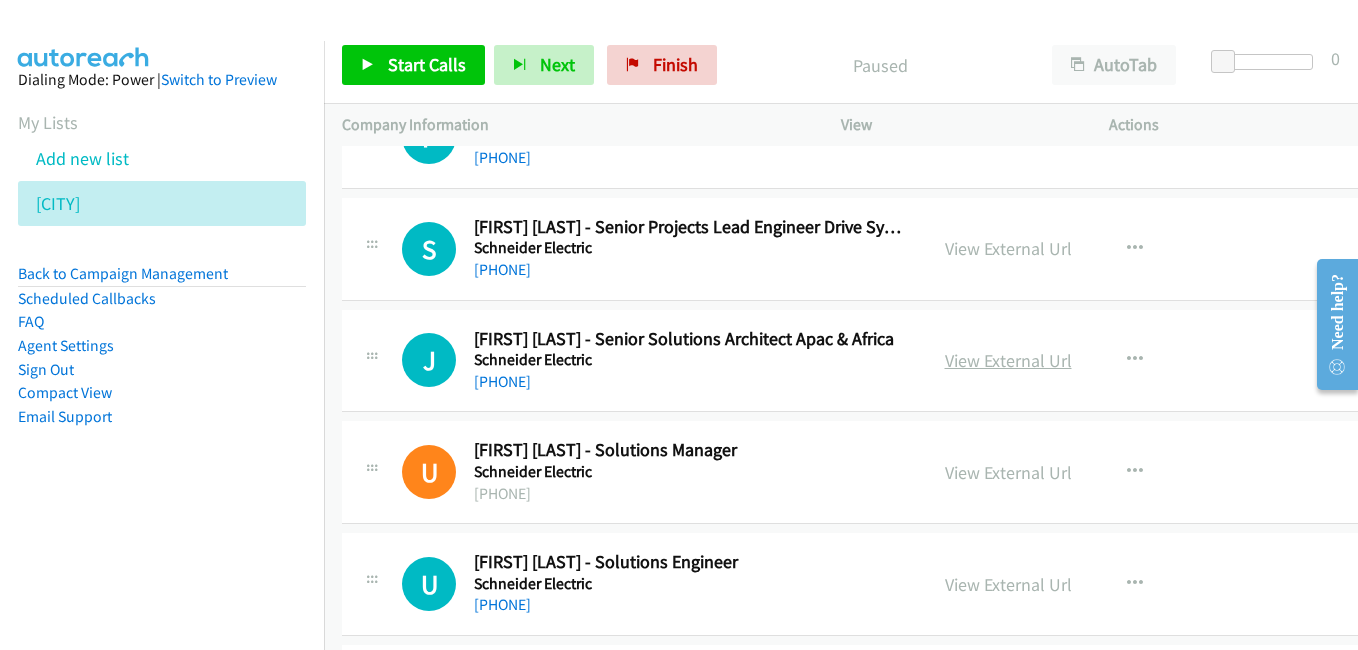 scroll, scrollTop: 500, scrollLeft: 0, axis: vertical 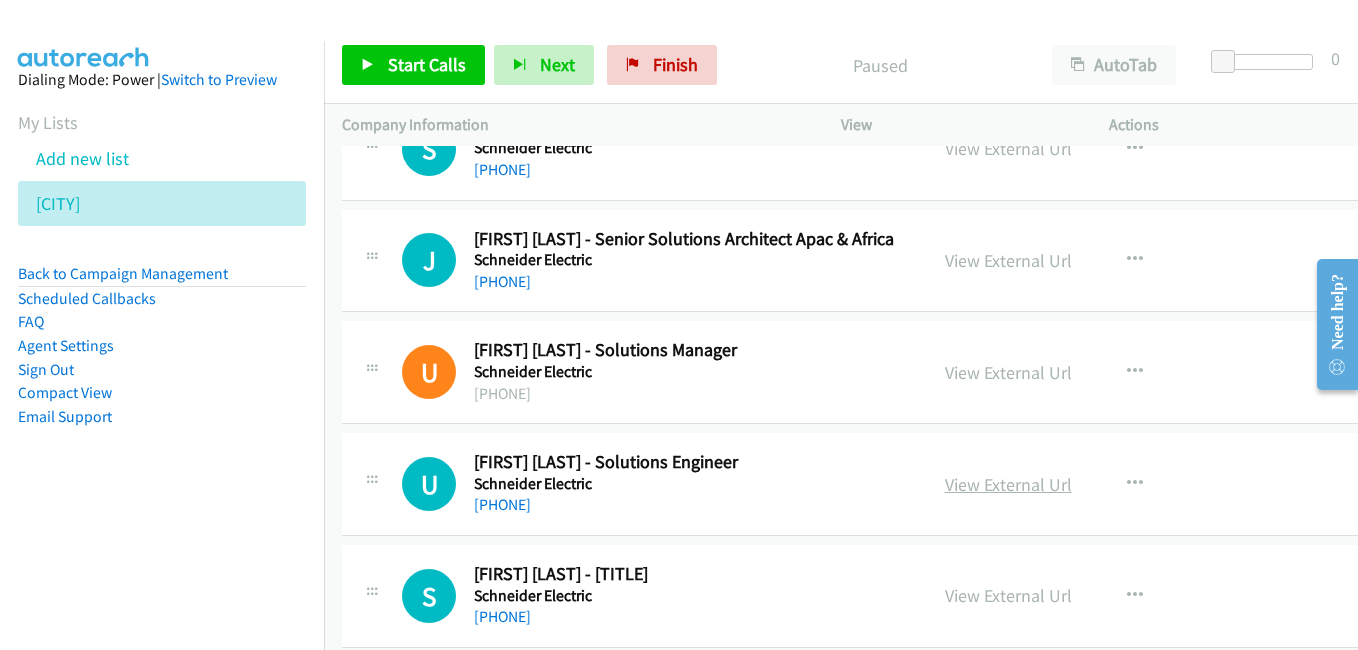 click on "View External Url" at bounding box center [1008, 484] 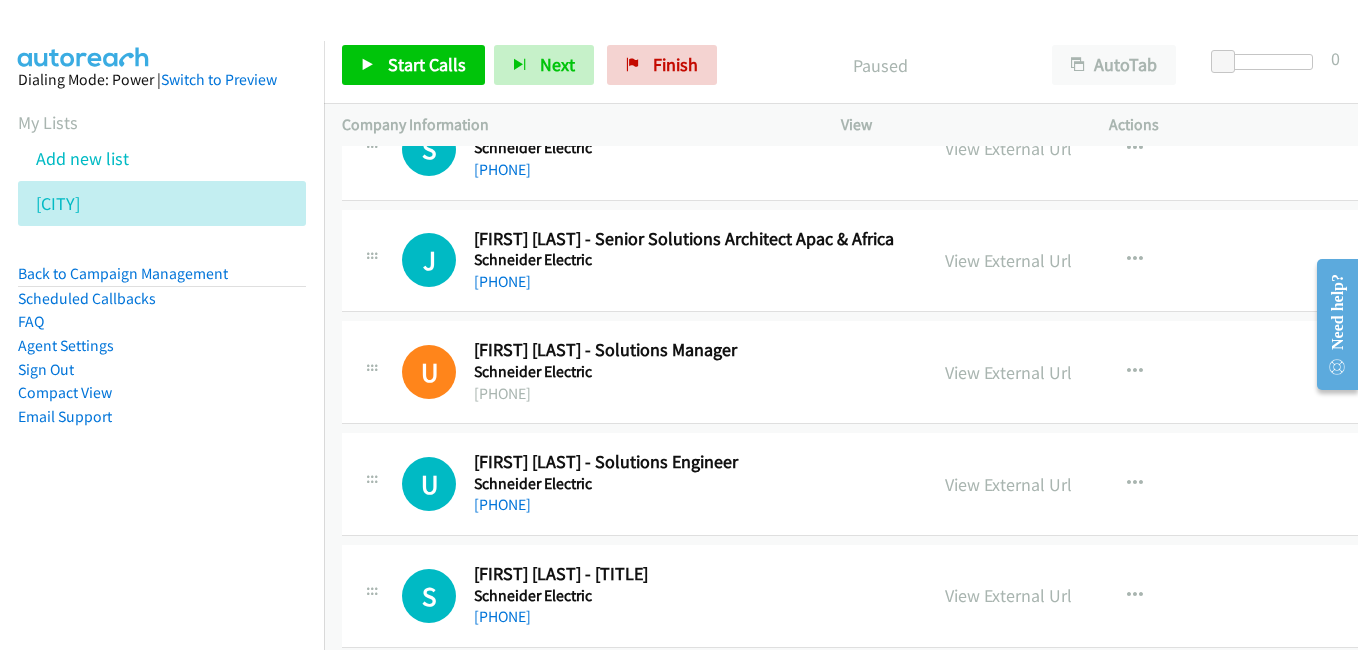 scroll, scrollTop: 600, scrollLeft: 0, axis: vertical 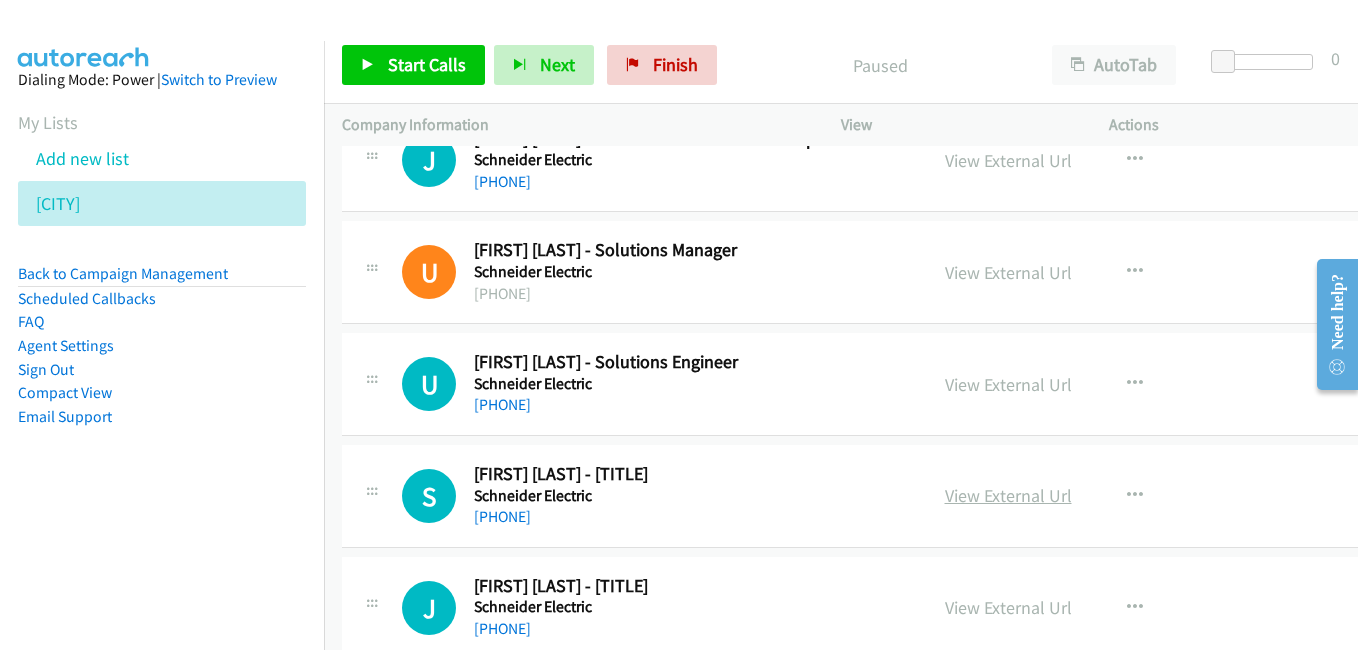 click on "View External Url" at bounding box center [1008, 495] 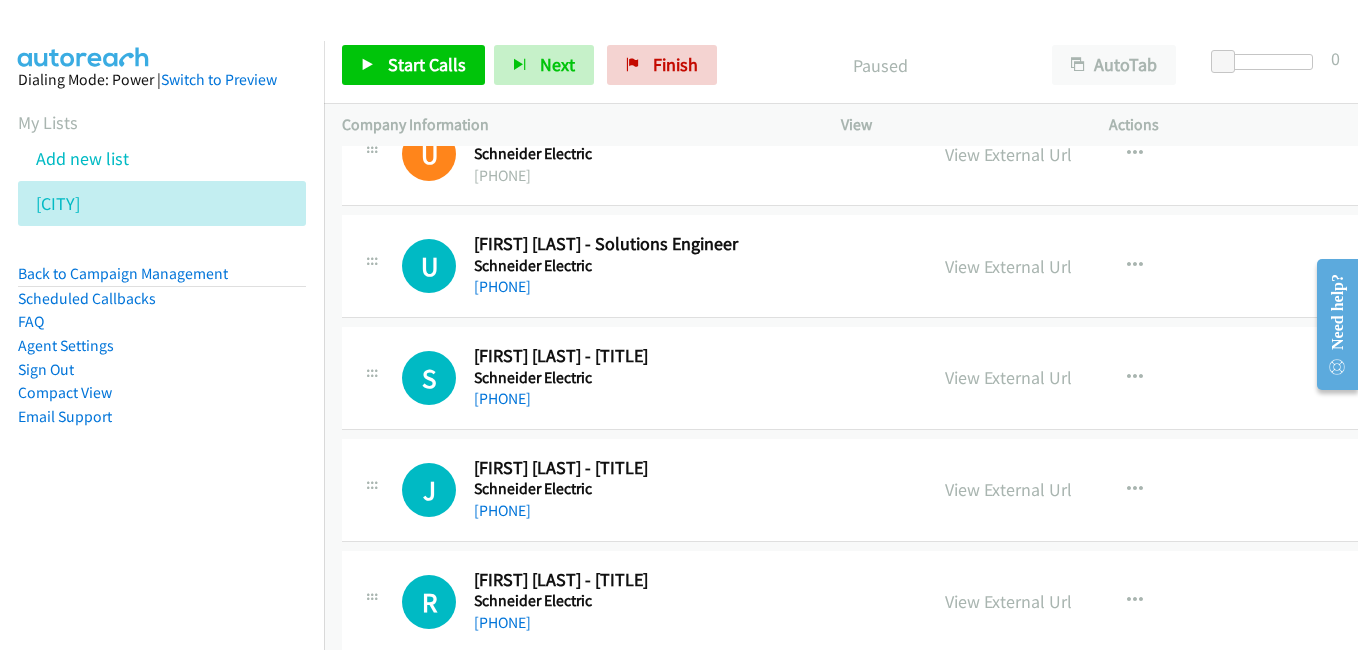 scroll, scrollTop: 800, scrollLeft: 0, axis: vertical 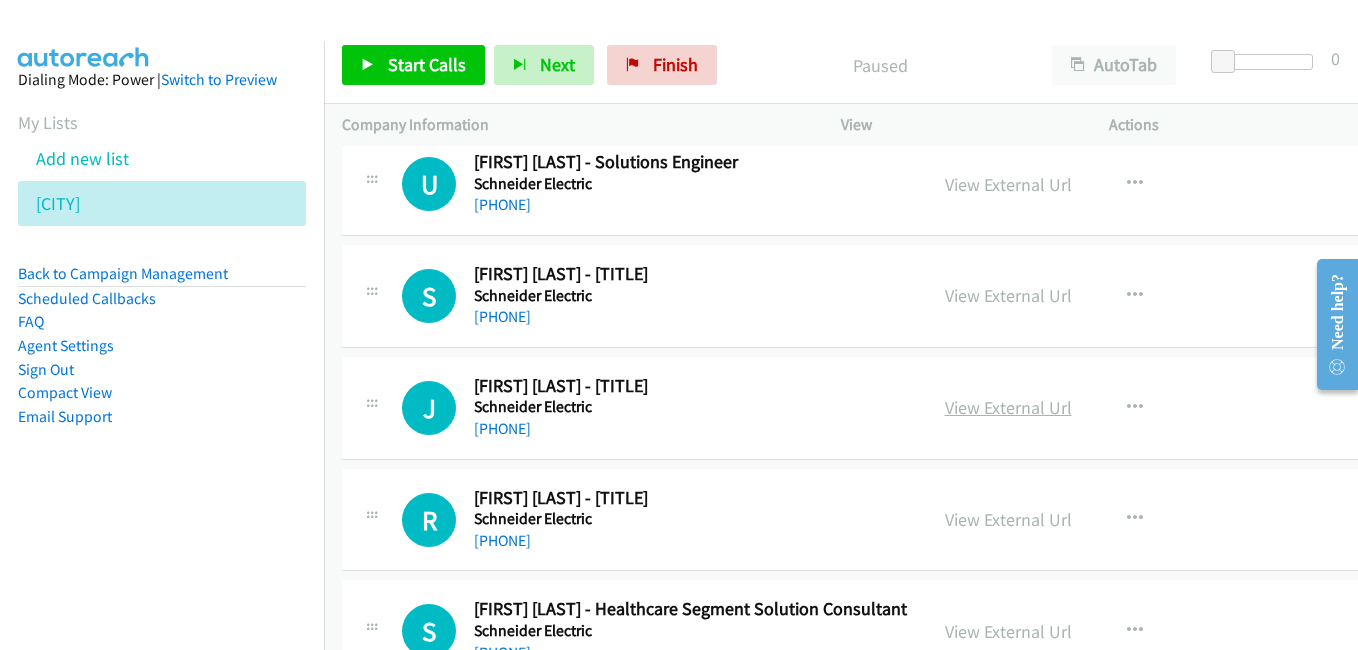 click on "View External Url" at bounding box center [1008, 407] 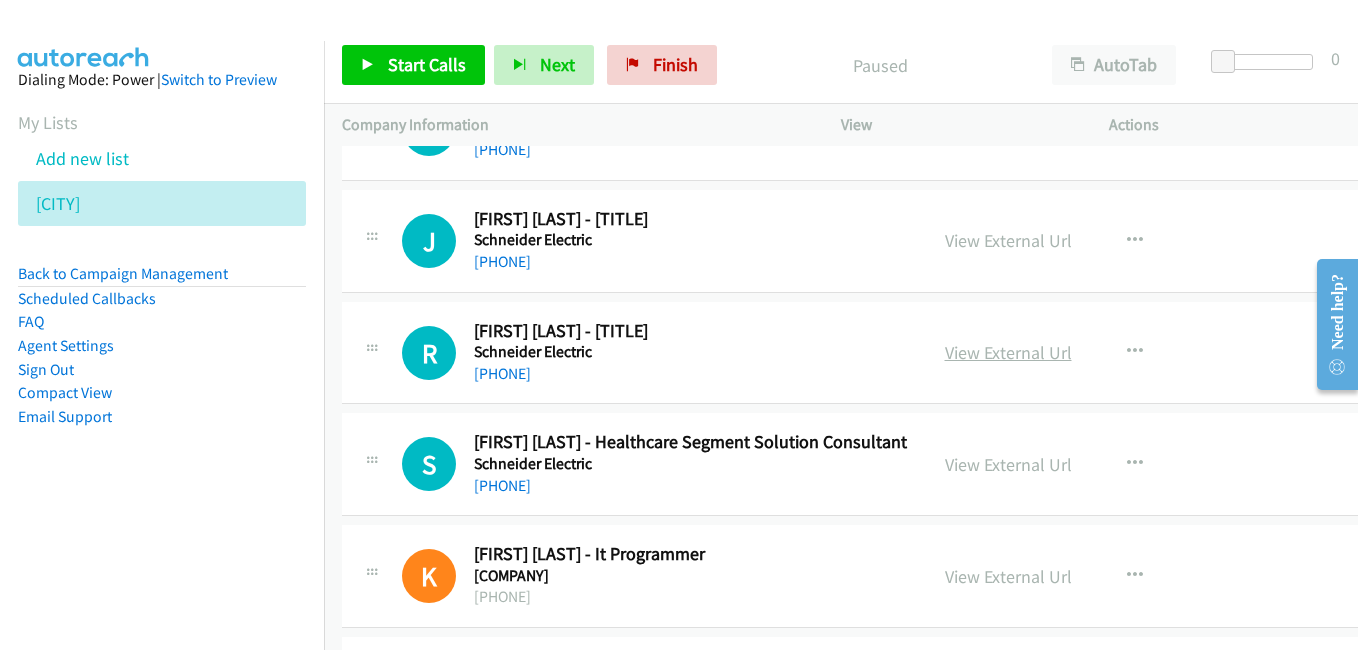 scroll, scrollTop: 1000, scrollLeft: 0, axis: vertical 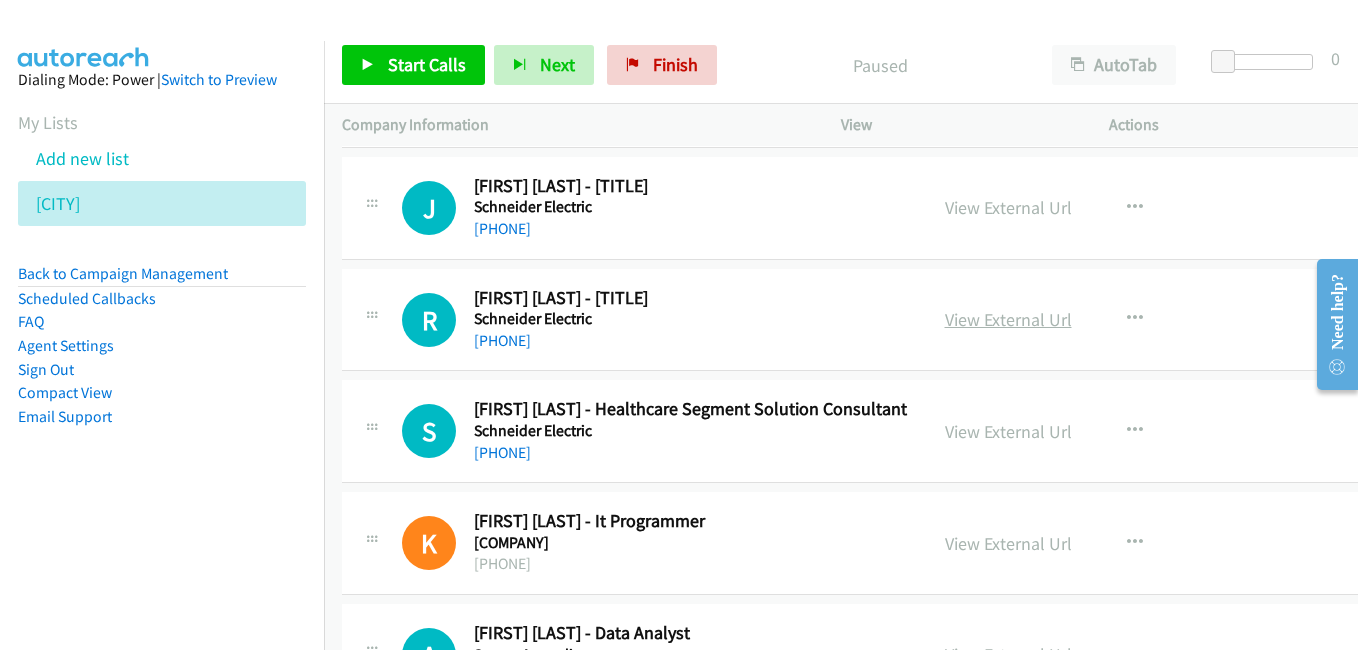 click on "View External Url" at bounding box center [1008, 319] 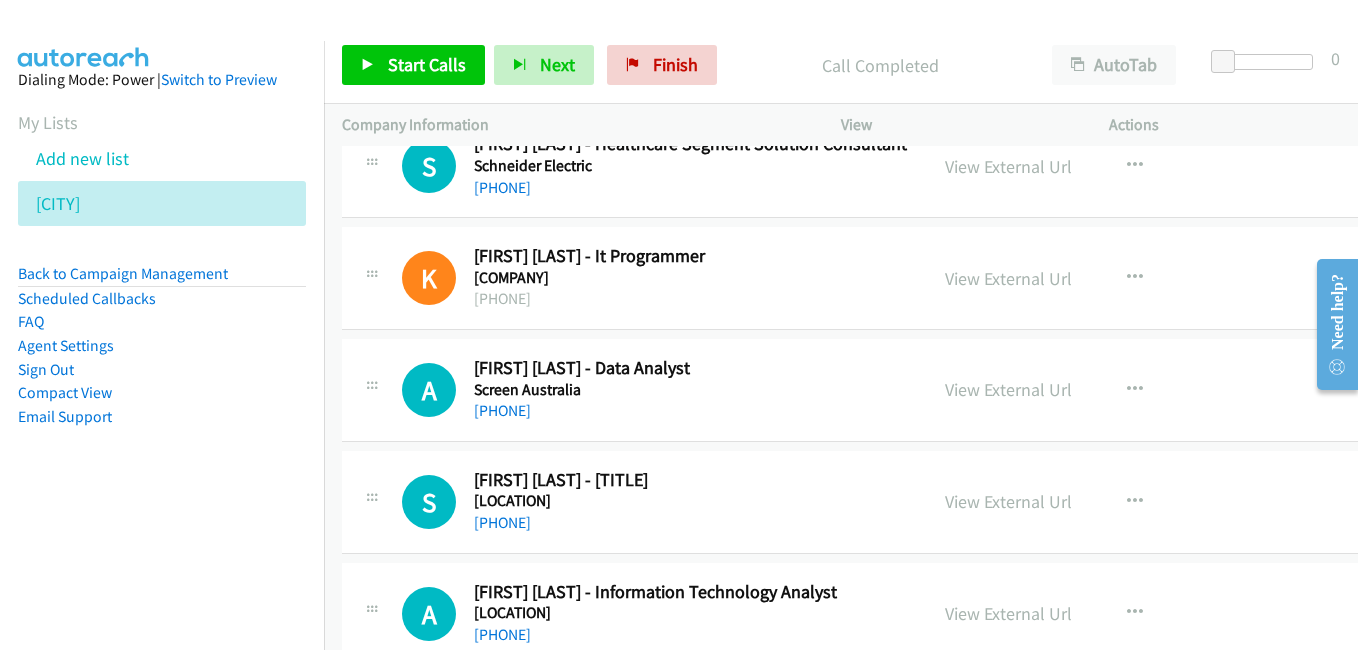 scroll, scrollTop: 1300, scrollLeft: 0, axis: vertical 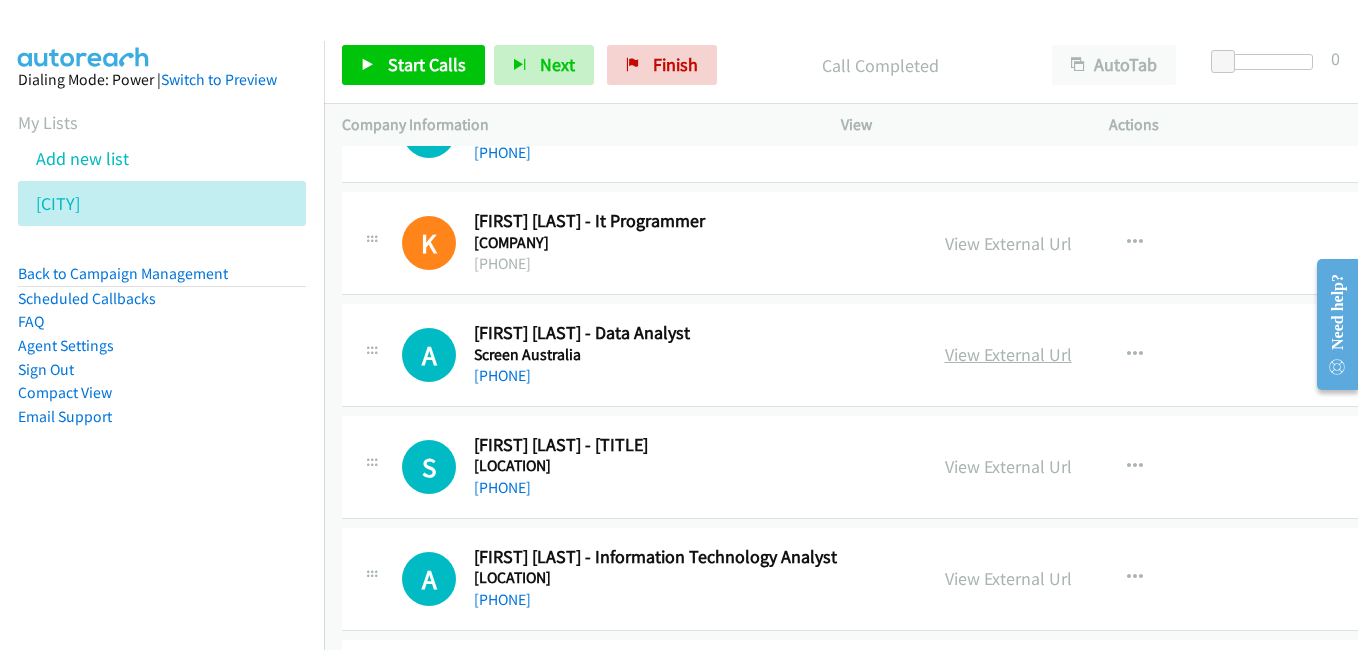click on "View External Url" at bounding box center [1008, 354] 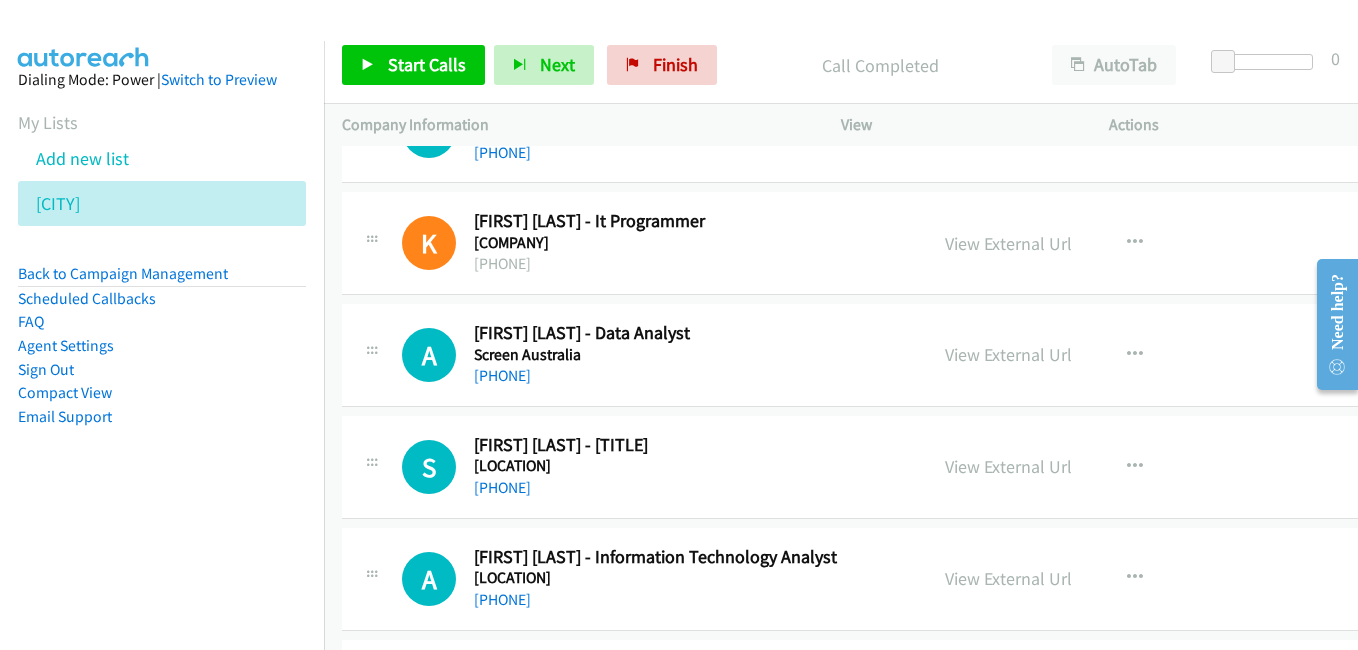 scroll, scrollTop: 1400, scrollLeft: 0, axis: vertical 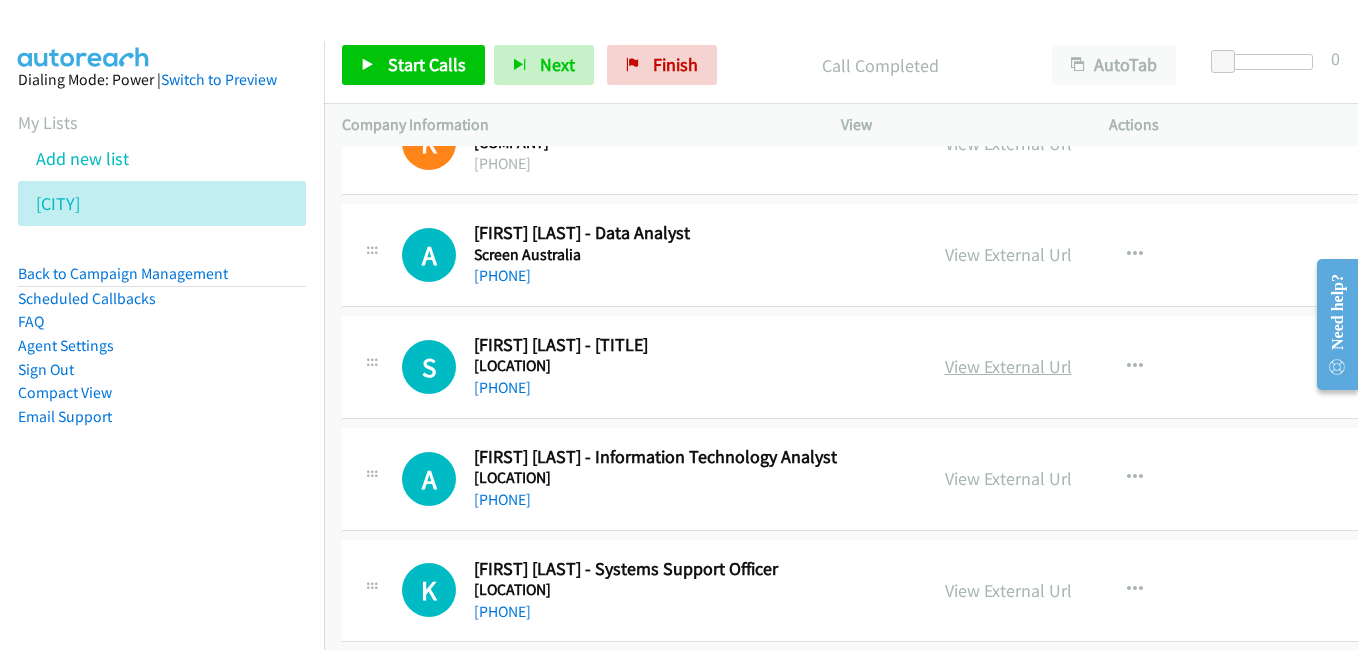 click on "View External Url" at bounding box center [1008, 366] 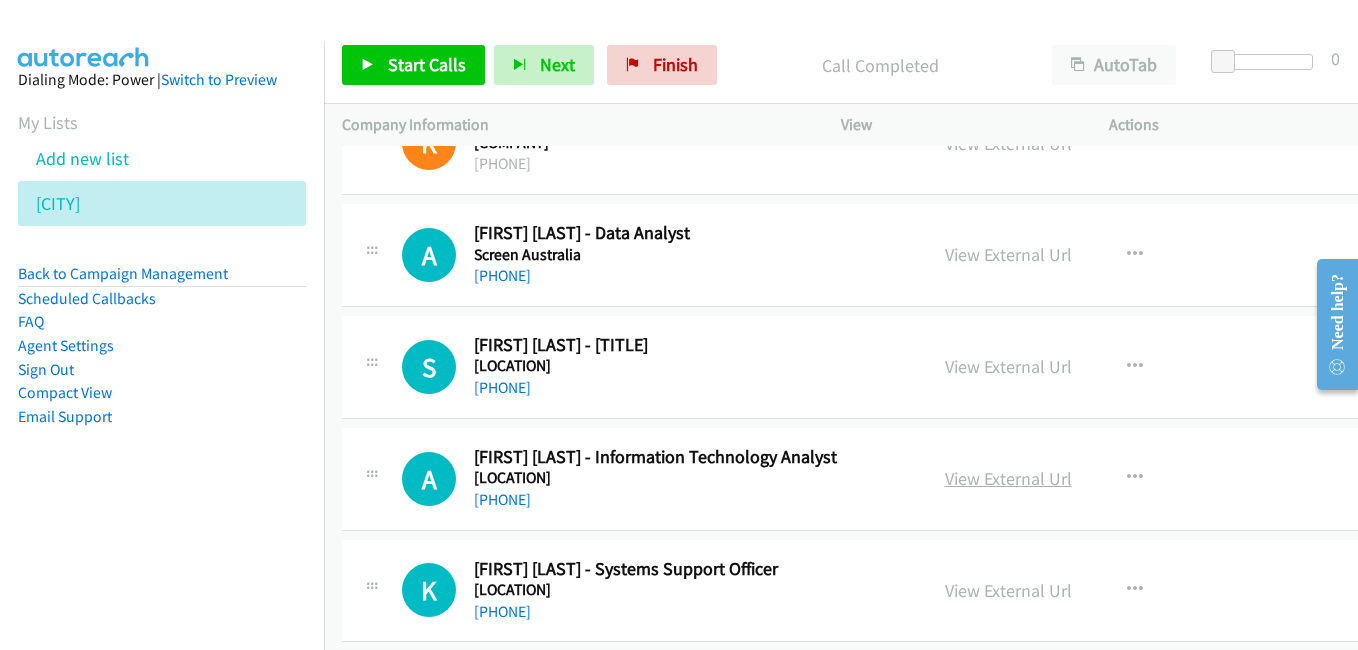 click on "View External Url" at bounding box center [1008, 478] 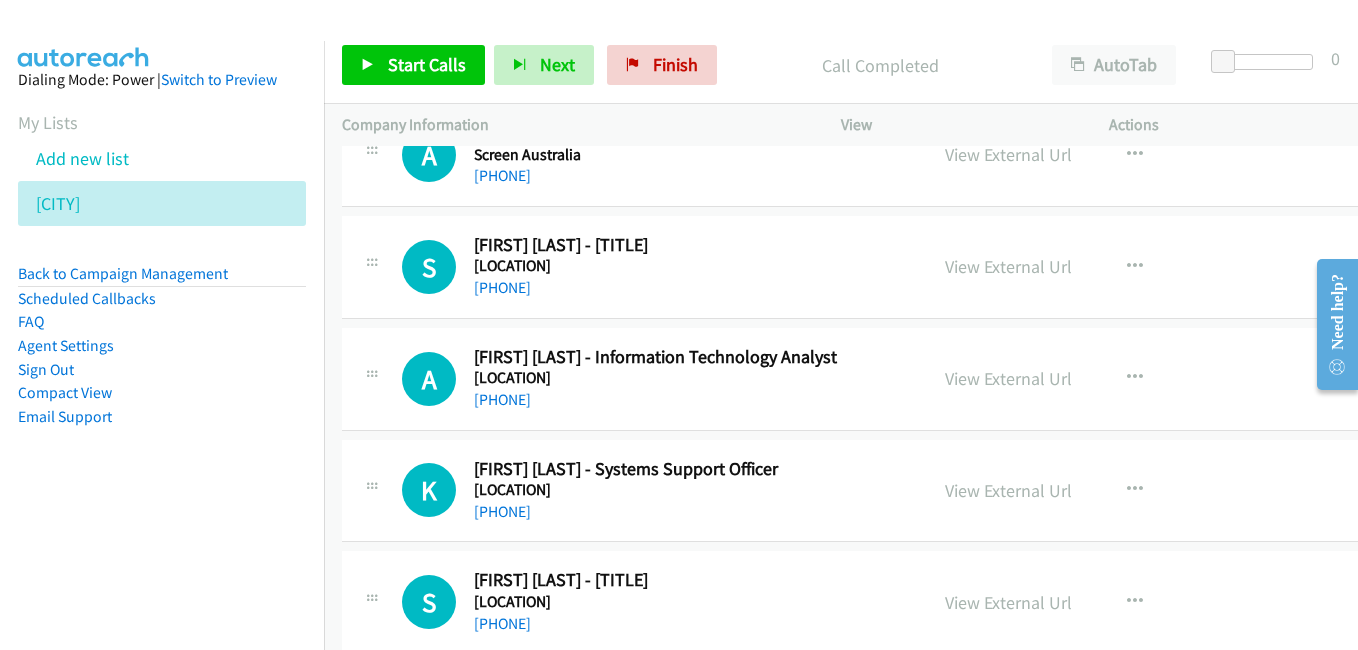 scroll, scrollTop: 1600, scrollLeft: 0, axis: vertical 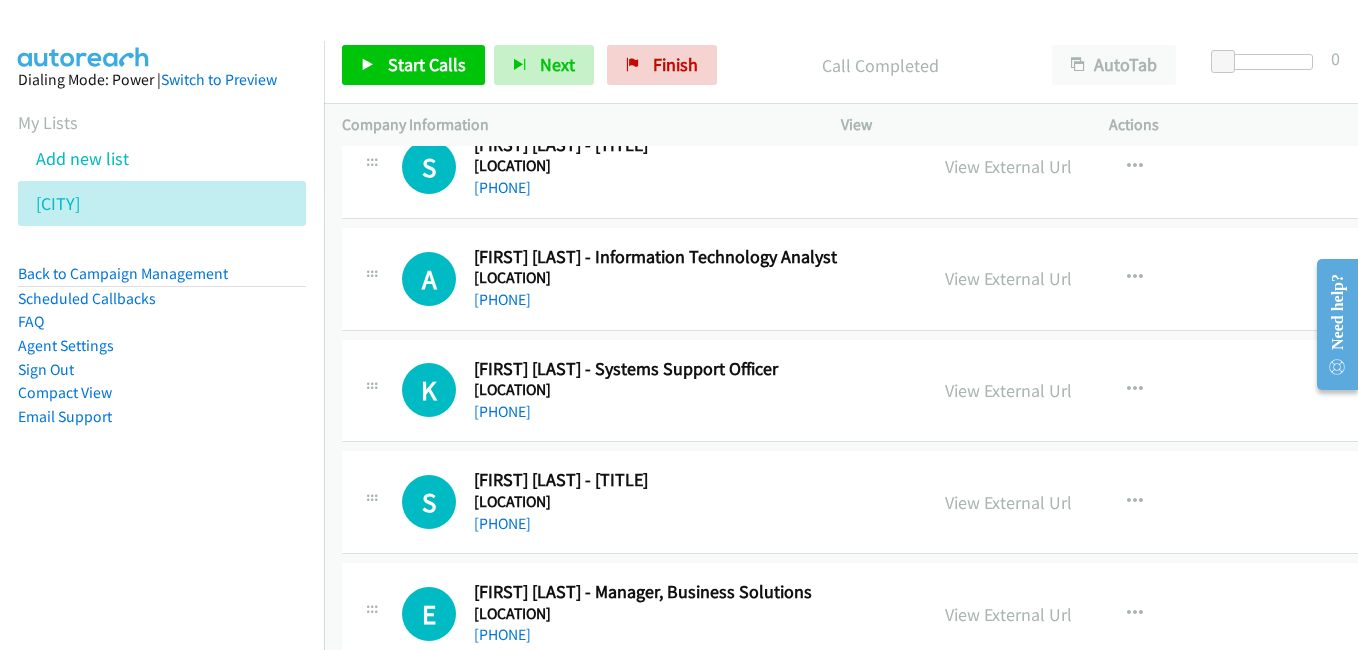 drag, startPoint x: 1012, startPoint y: 394, endPoint x: 880, endPoint y: 356, distance: 137.36084 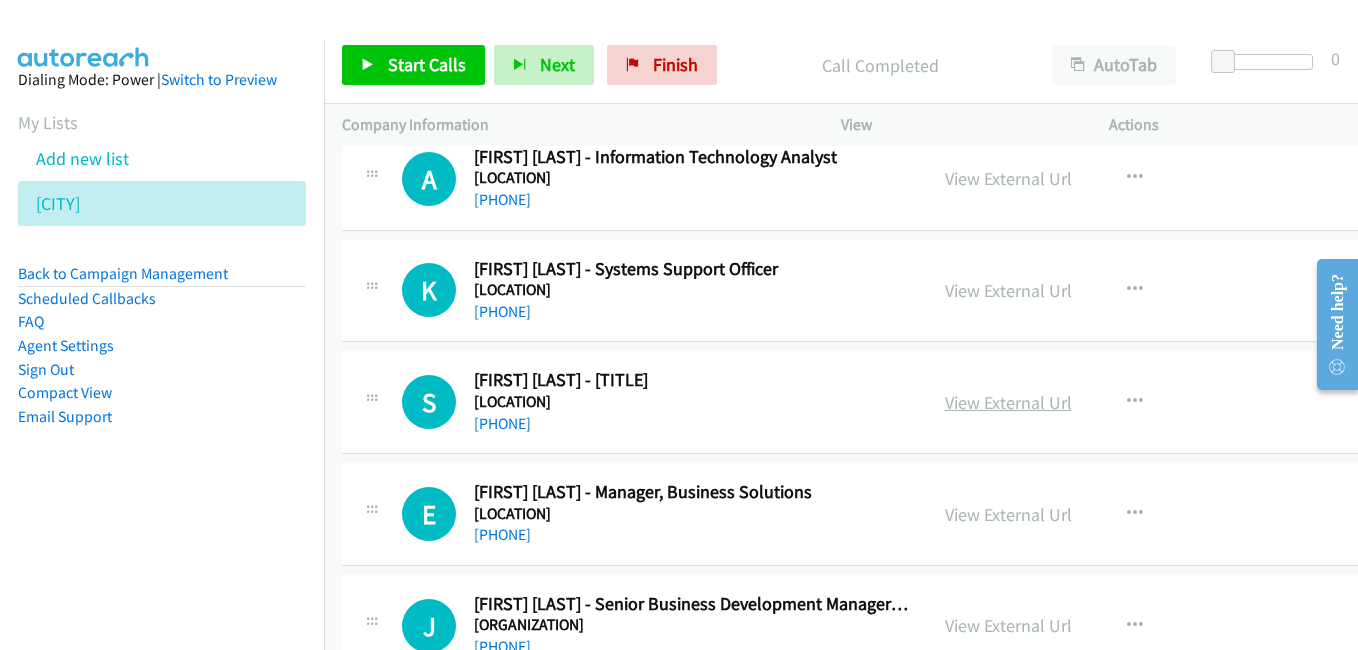 click on "View External Url" at bounding box center (1008, 402) 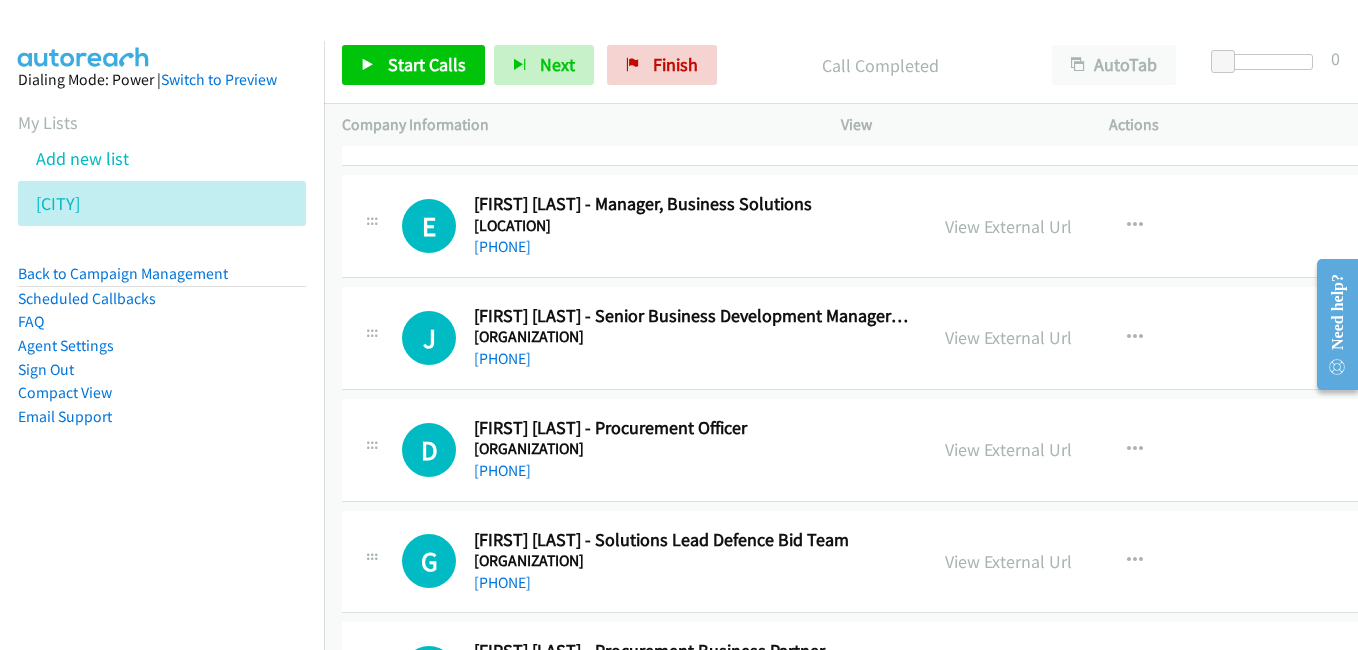 scroll, scrollTop: 2000, scrollLeft: 0, axis: vertical 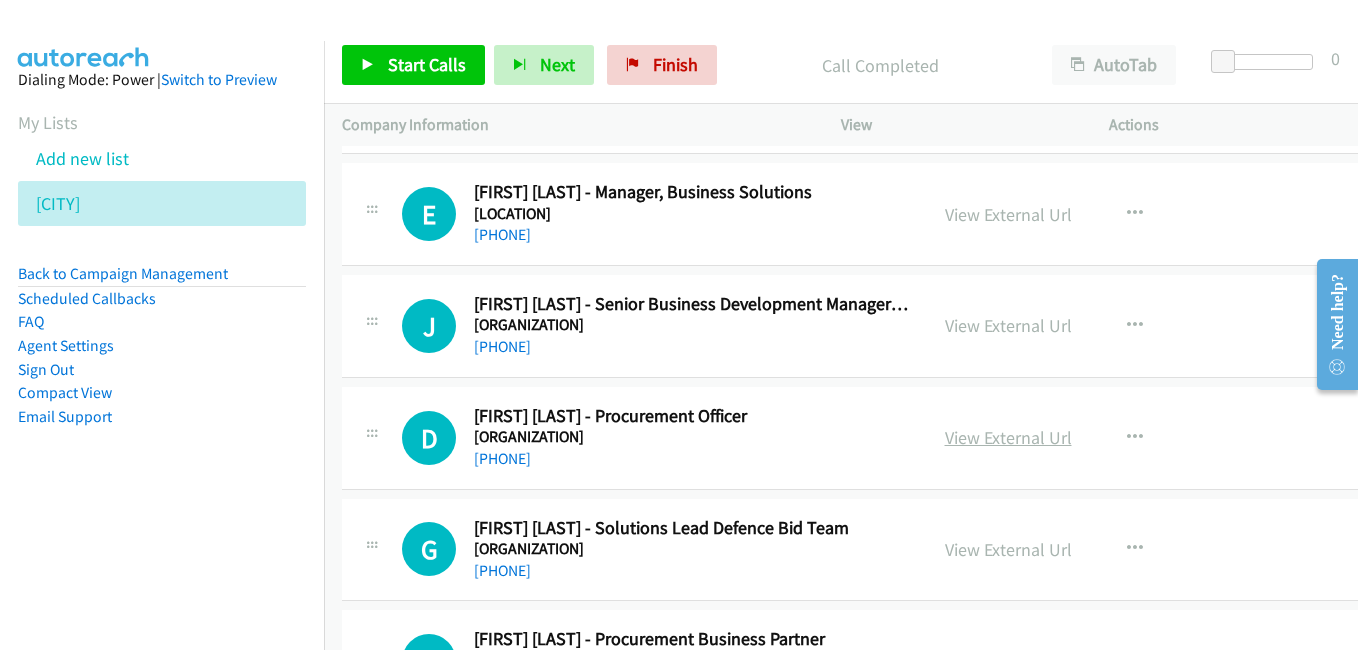 drag, startPoint x: 1007, startPoint y: 445, endPoint x: 1019, endPoint y: 442, distance: 12.369317 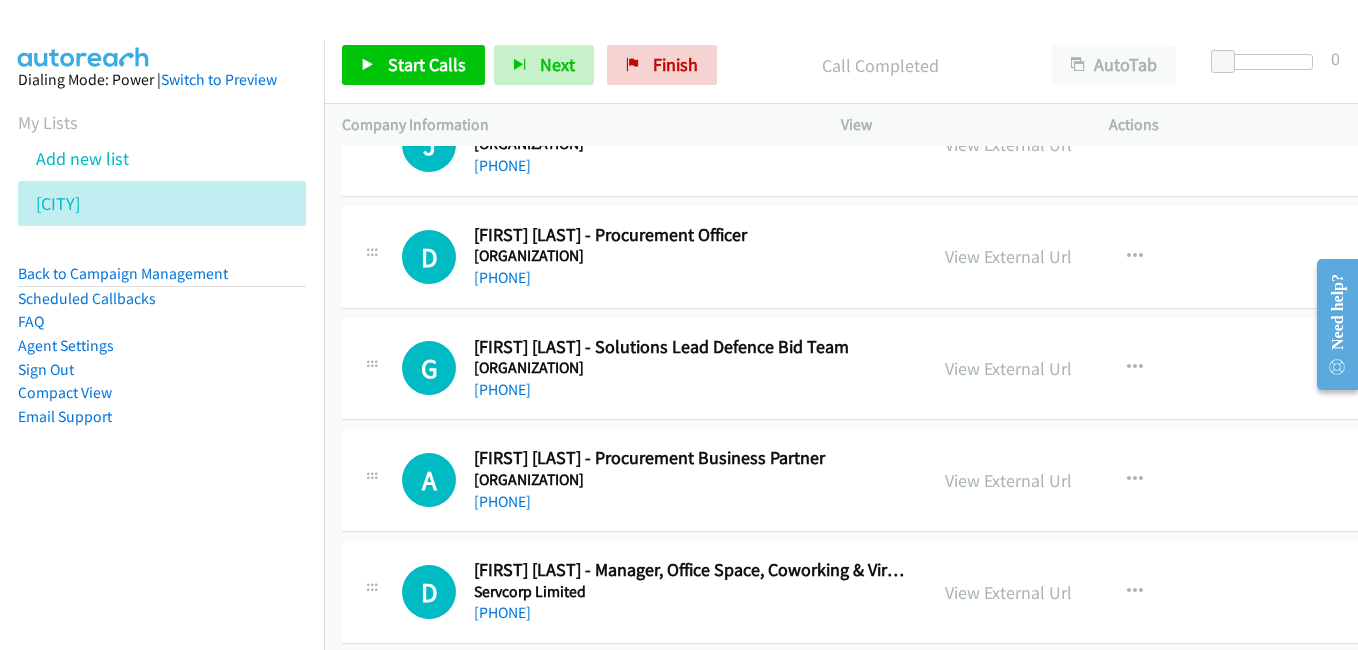 scroll, scrollTop: 2200, scrollLeft: 0, axis: vertical 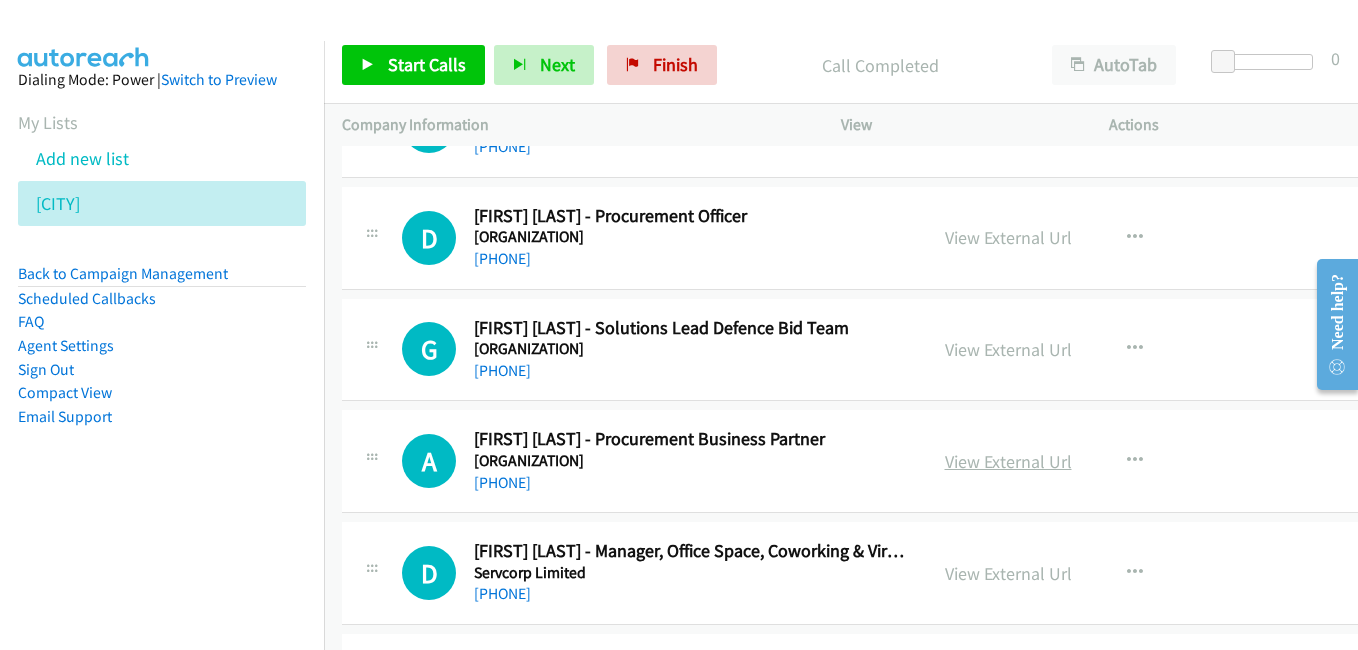 click on "View External Url" at bounding box center [1008, 461] 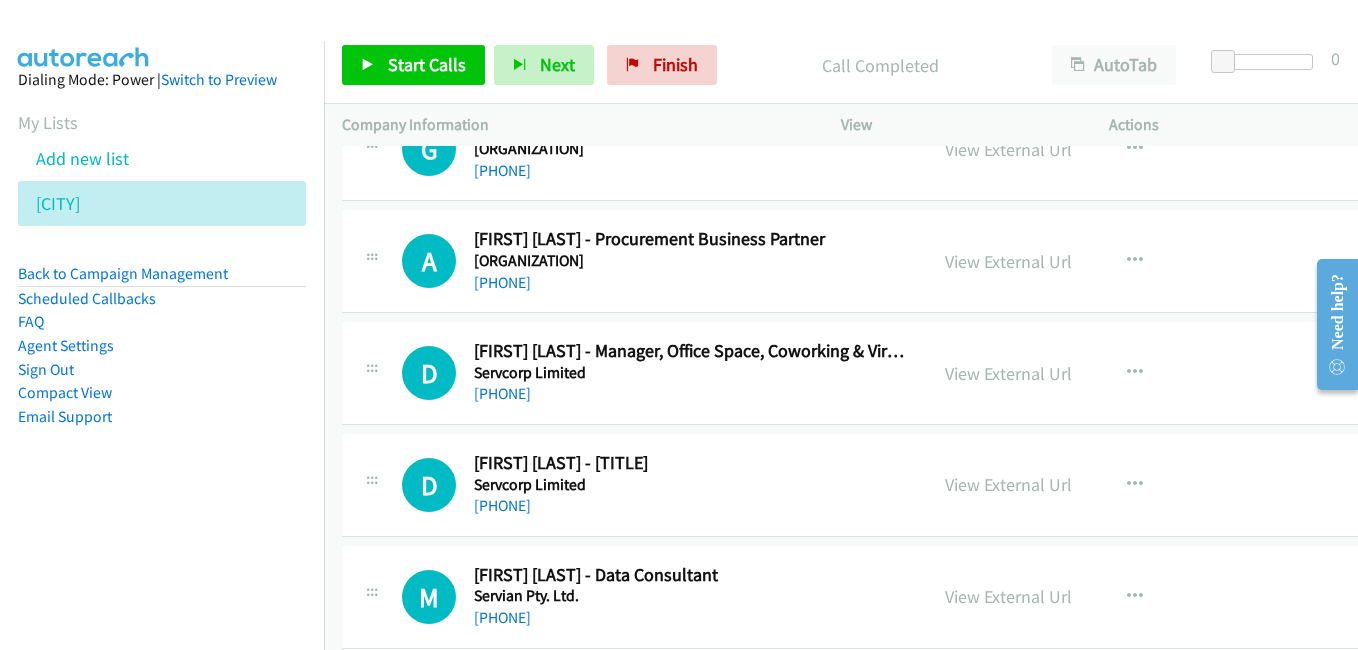 scroll, scrollTop: 2500, scrollLeft: 0, axis: vertical 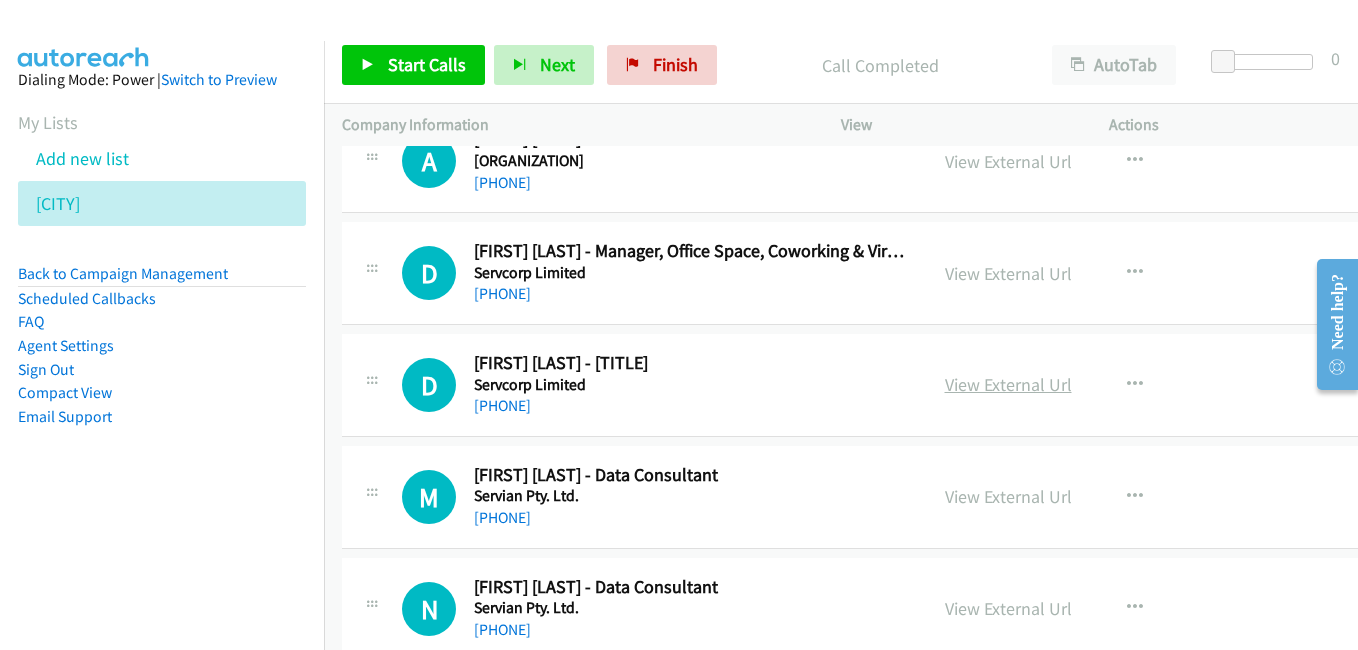 drag, startPoint x: 1024, startPoint y: 387, endPoint x: 1044, endPoint y: 390, distance: 20.22375 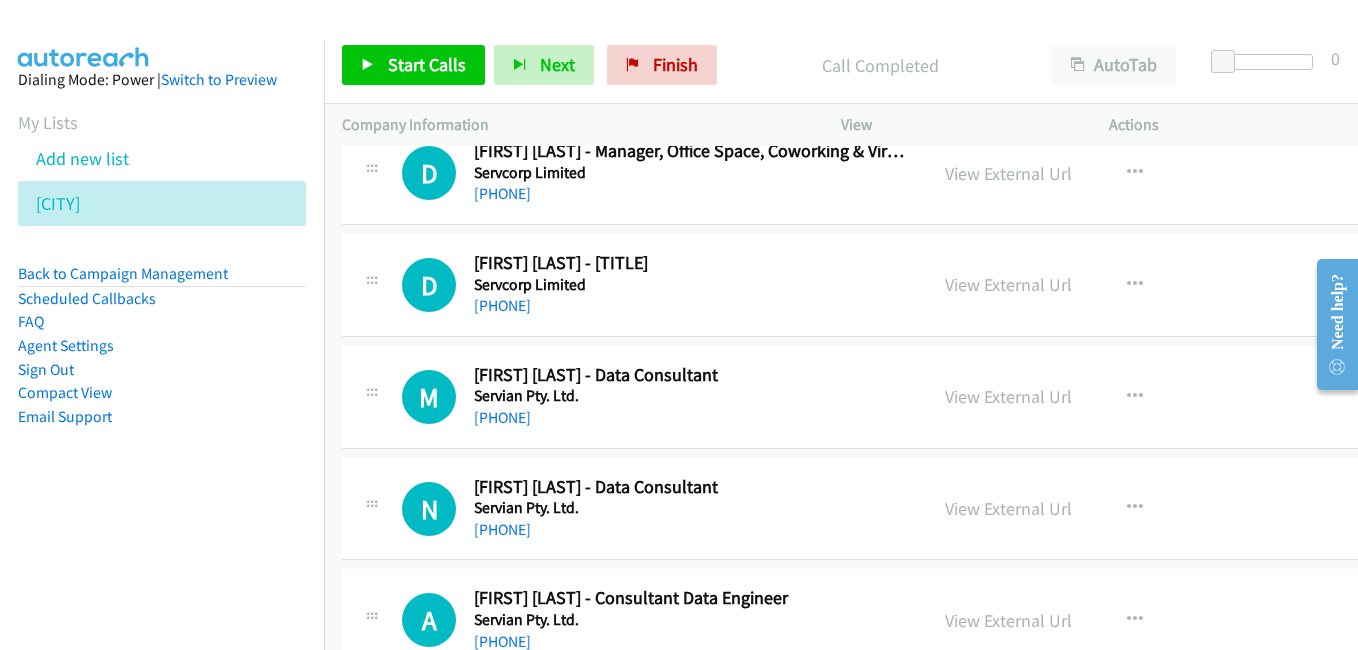 scroll, scrollTop: 2700, scrollLeft: 0, axis: vertical 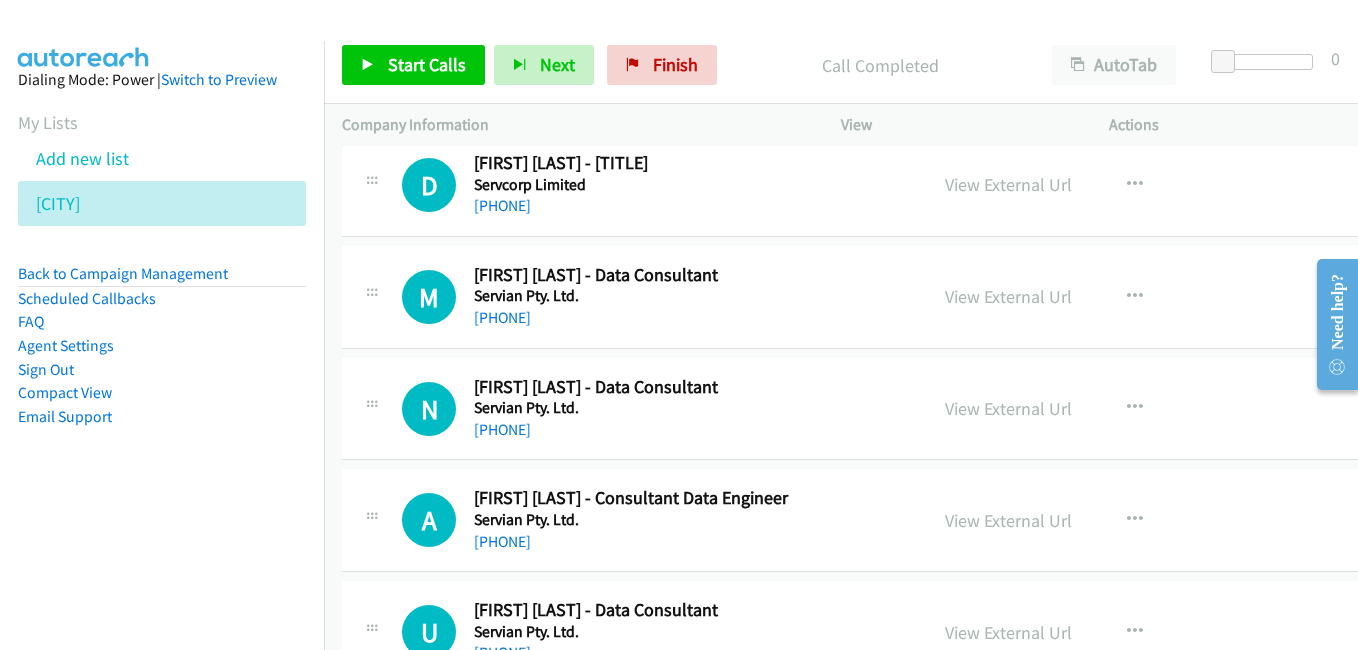 drag, startPoint x: 994, startPoint y: 292, endPoint x: 829, endPoint y: 65, distance: 280.63144 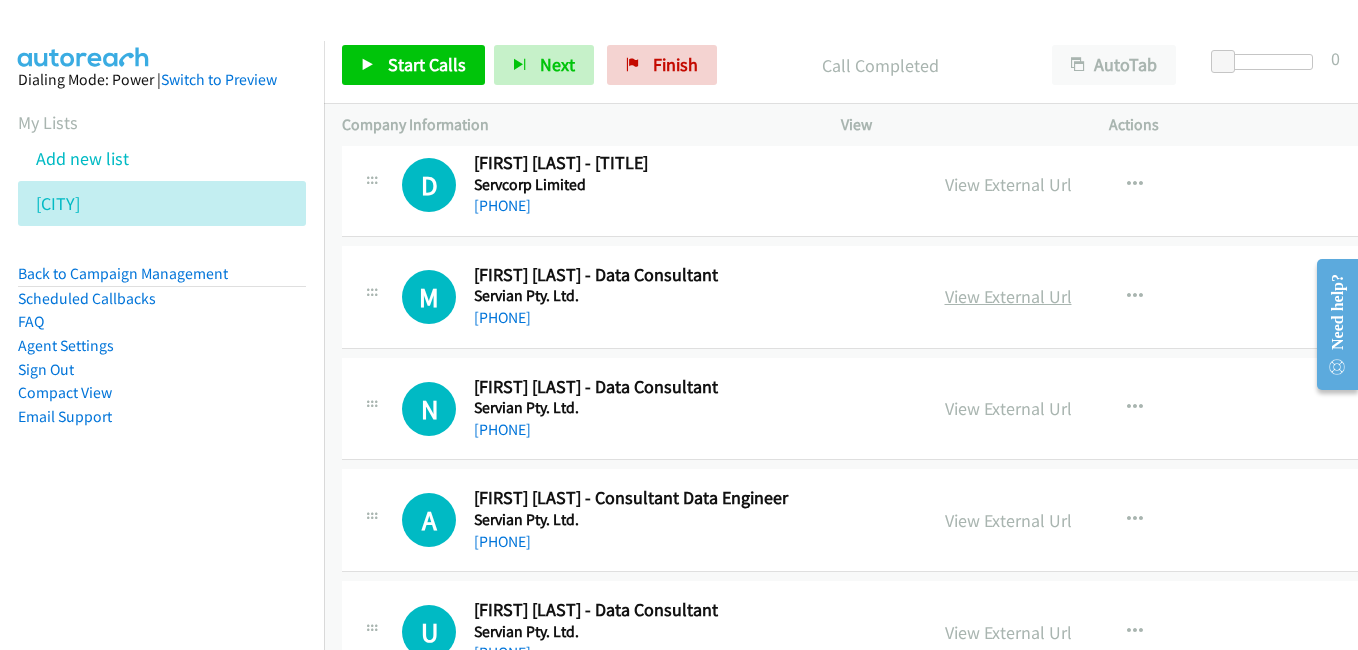 click on "View External Url" at bounding box center [1008, 296] 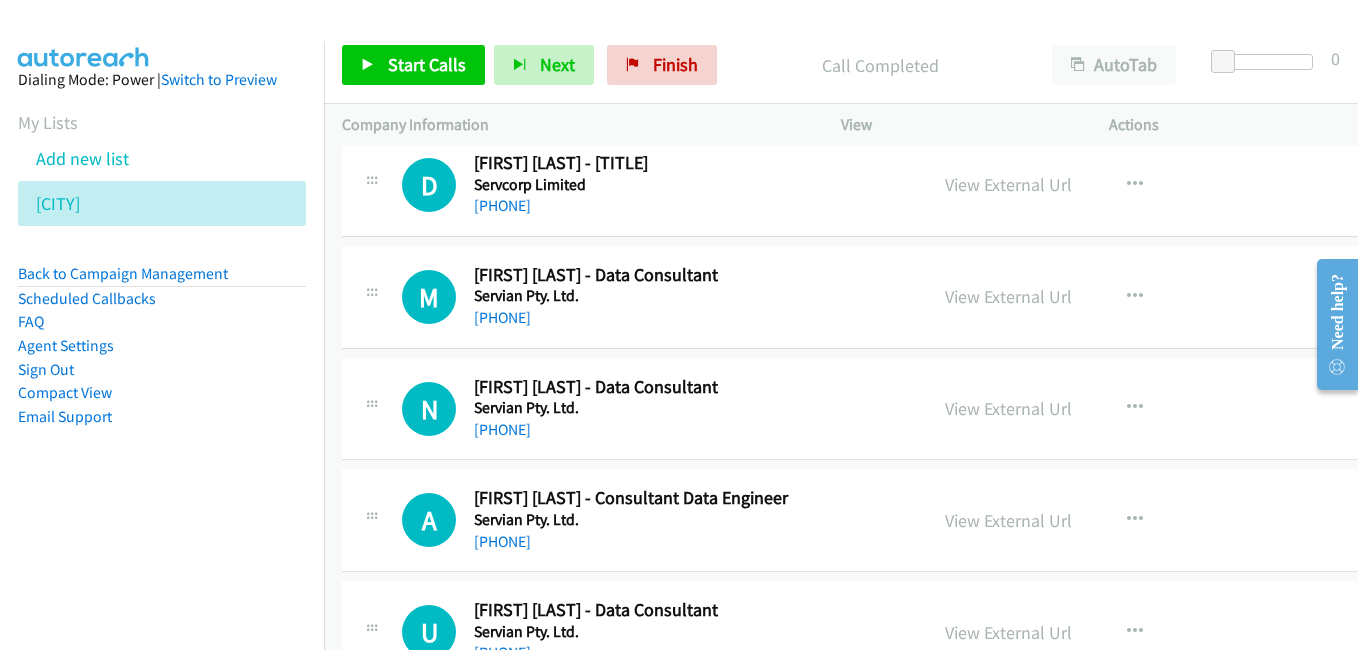 drag, startPoint x: 1041, startPoint y: 411, endPoint x: 896, endPoint y: 368, distance: 151.24153 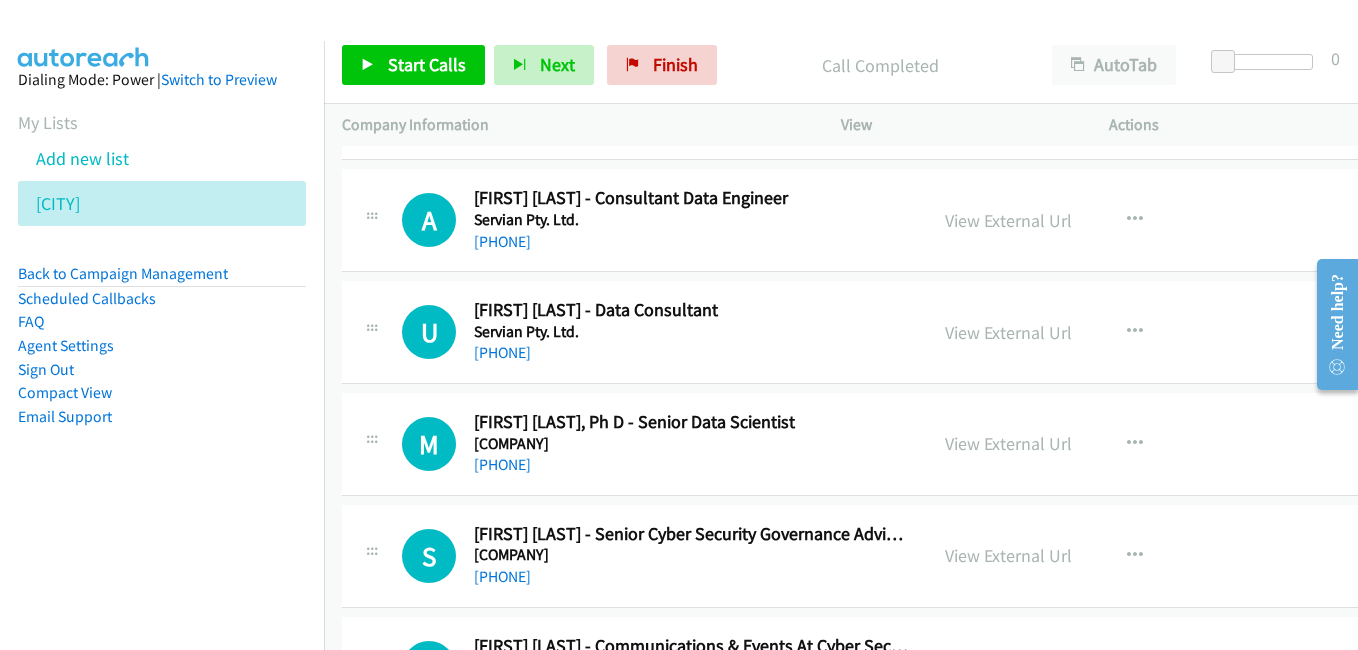 scroll, scrollTop: 3100, scrollLeft: 0, axis: vertical 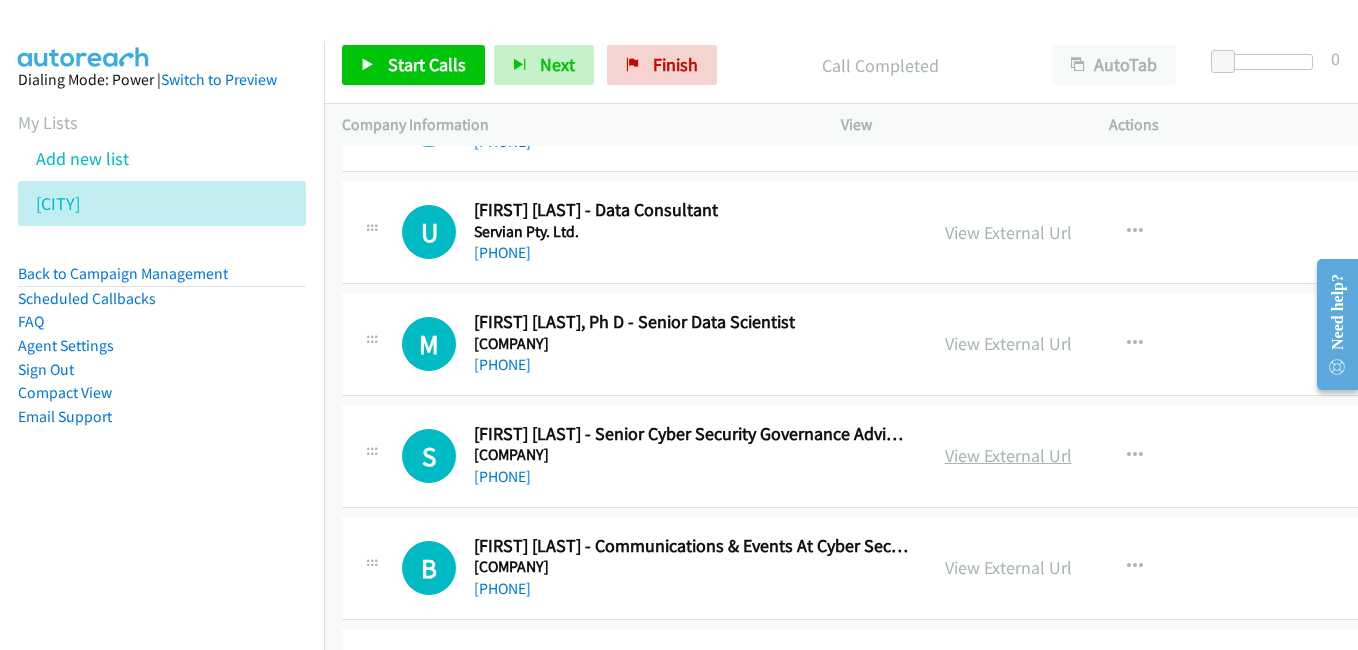 click on "View External Url" at bounding box center (1008, 455) 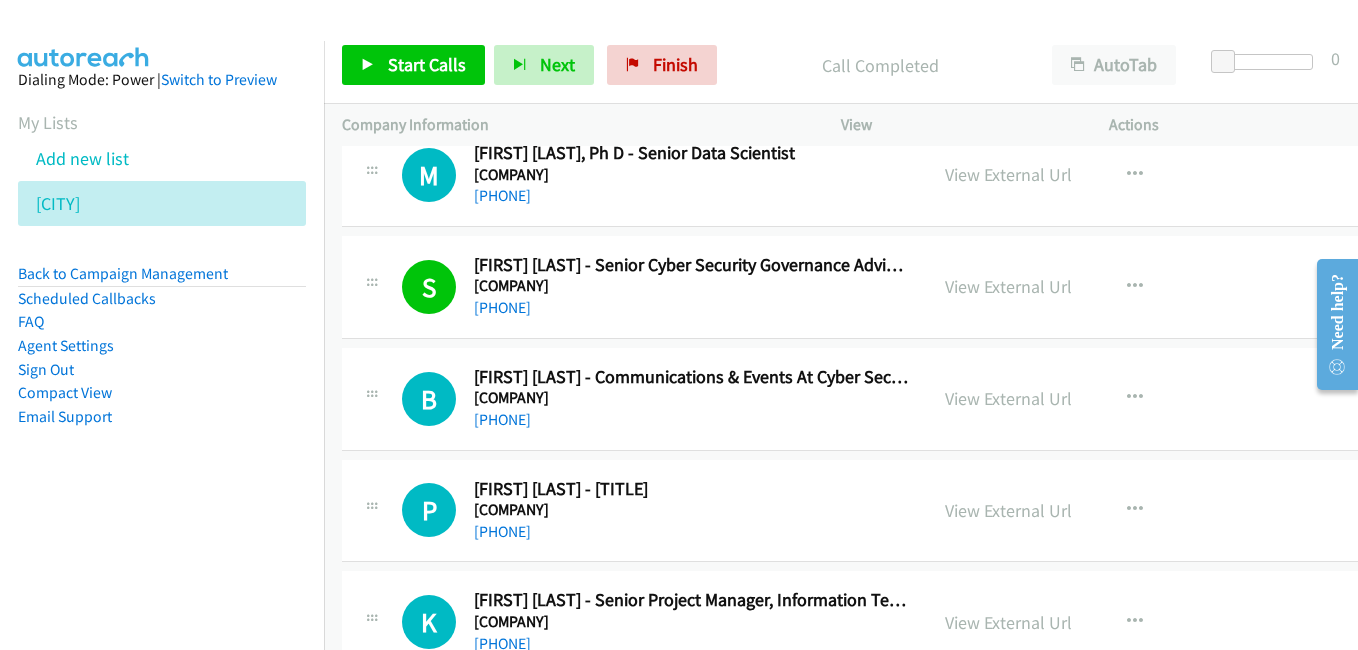 scroll, scrollTop: 3300, scrollLeft: 0, axis: vertical 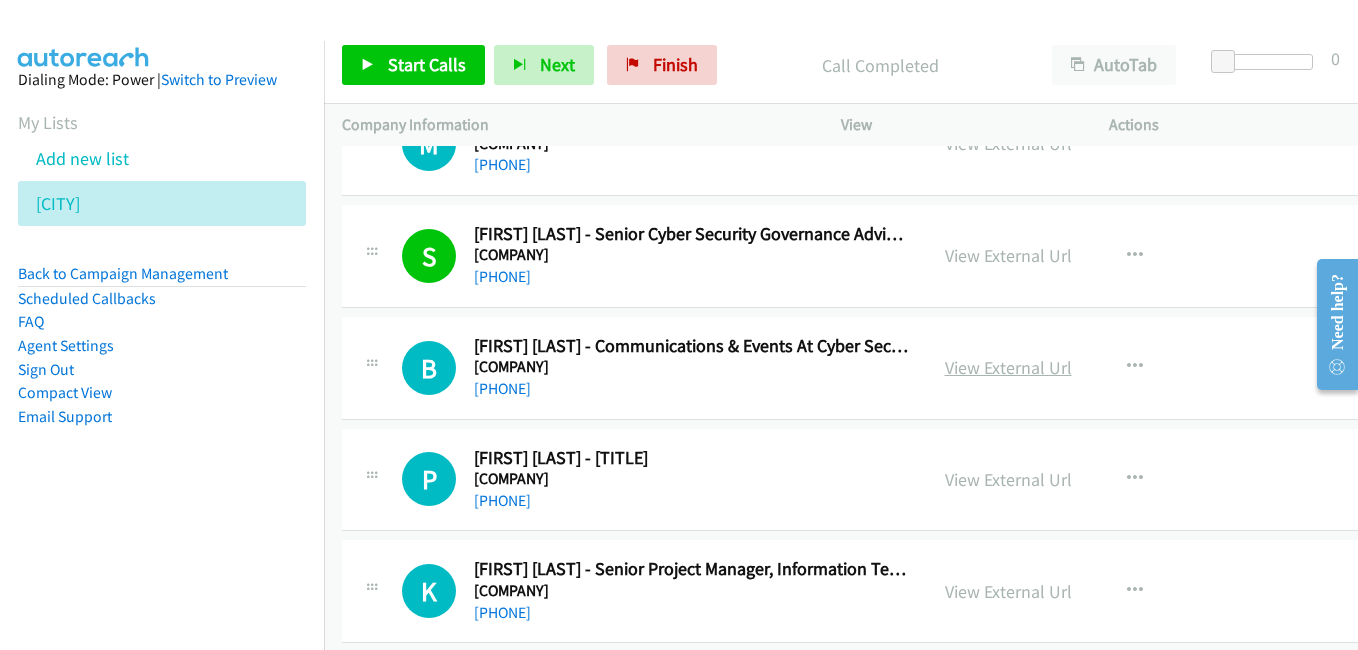 click on "View External Url" at bounding box center (1008, 367) 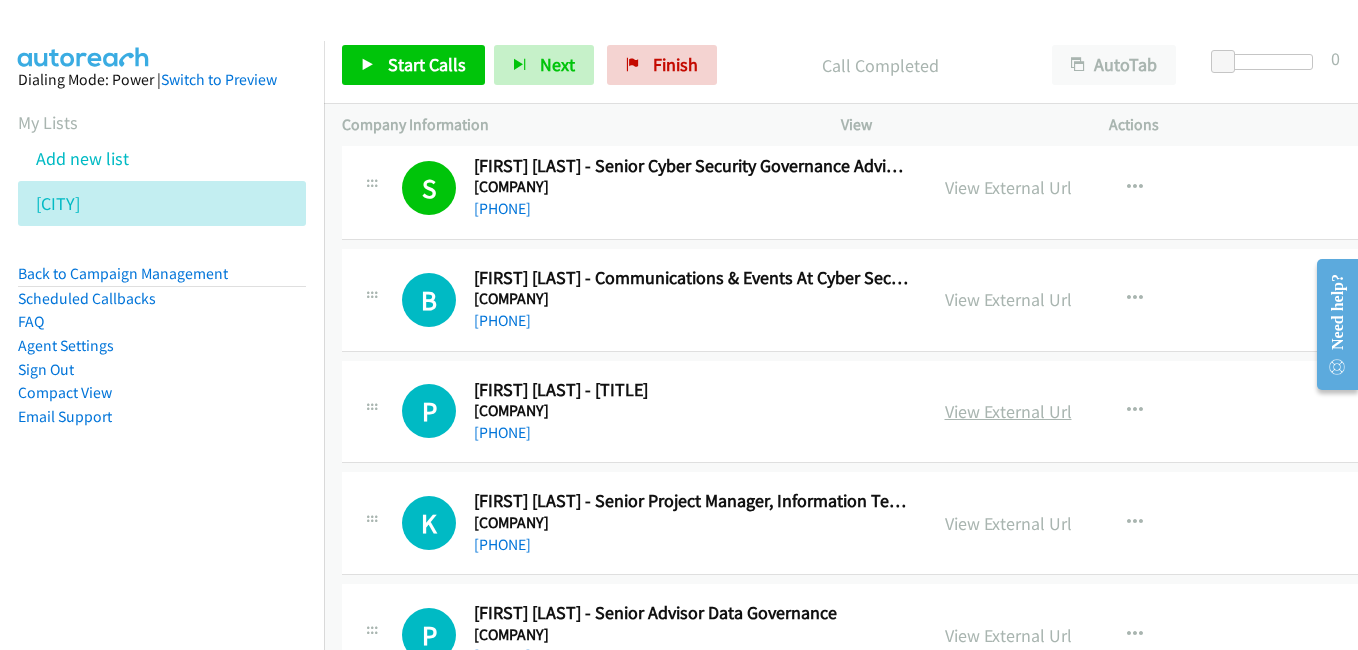 scroll, scrollTop: 3400, scrollLeft: 0, axis: vertical 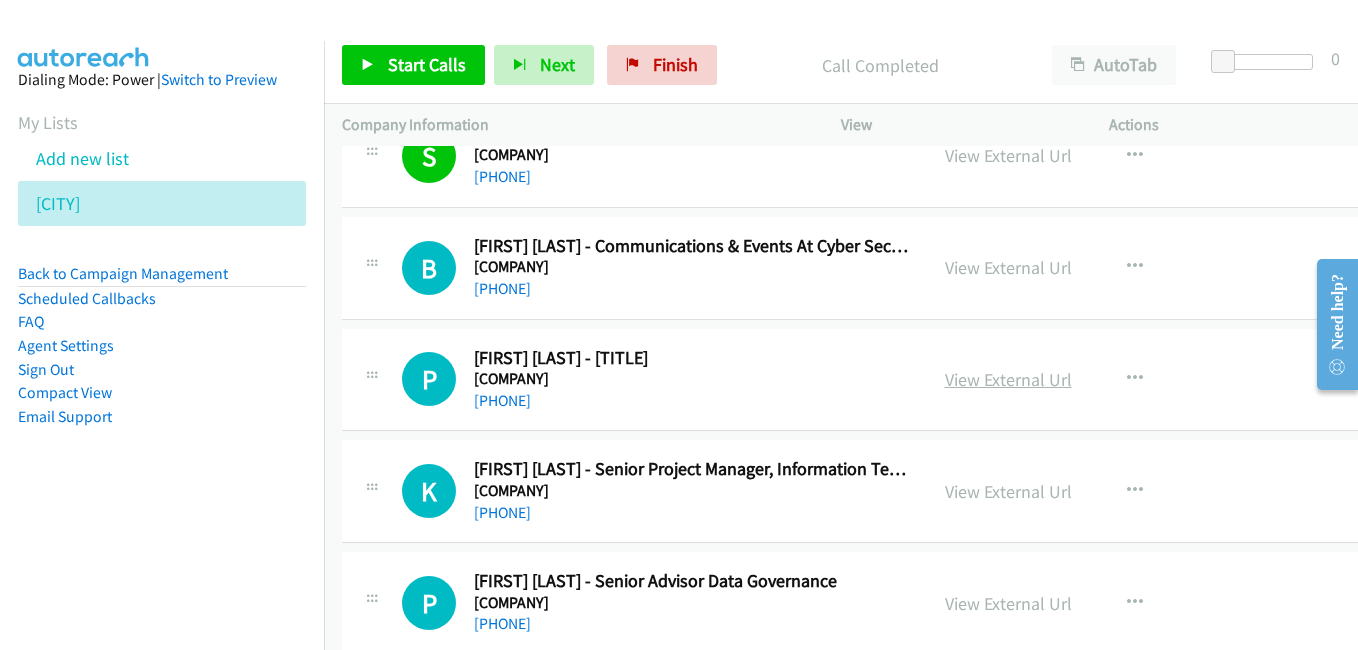 drag, startPoint x: 1018, startPoint y: 384, endPoint x: 1046, endPoint y: 382, distance: 28.071337 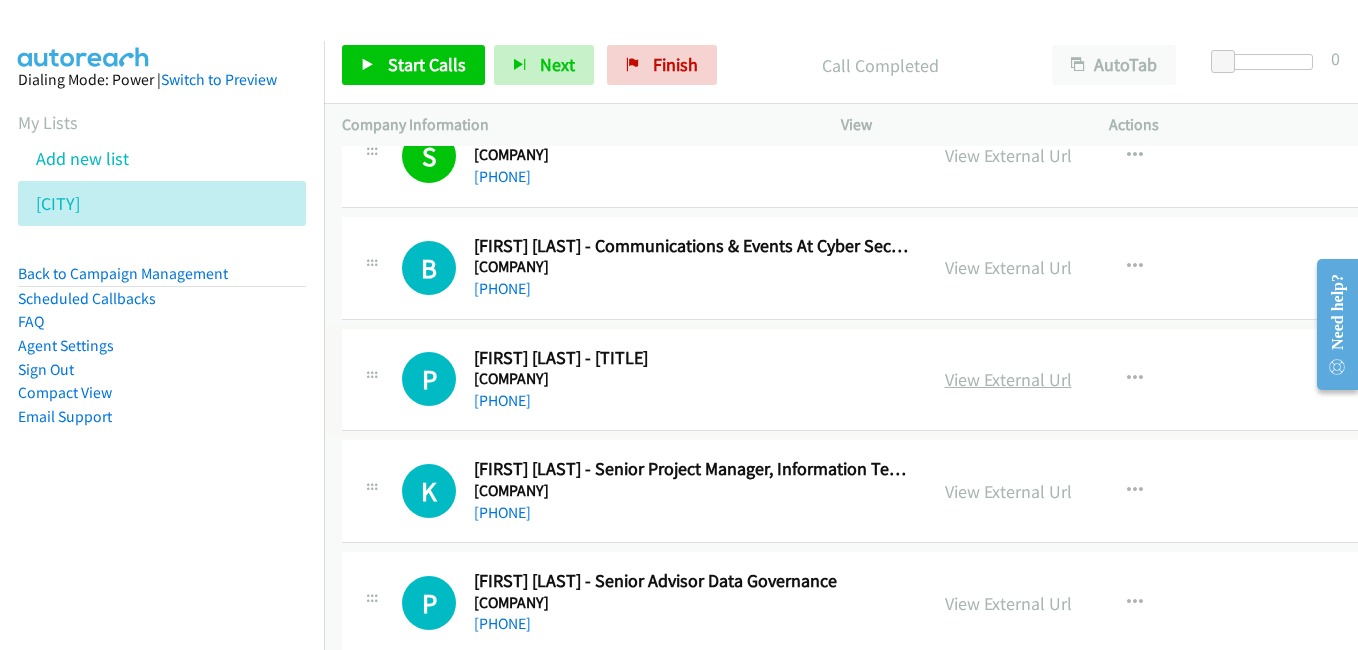 click on "View External Url" at bounding box center [1008, 379] 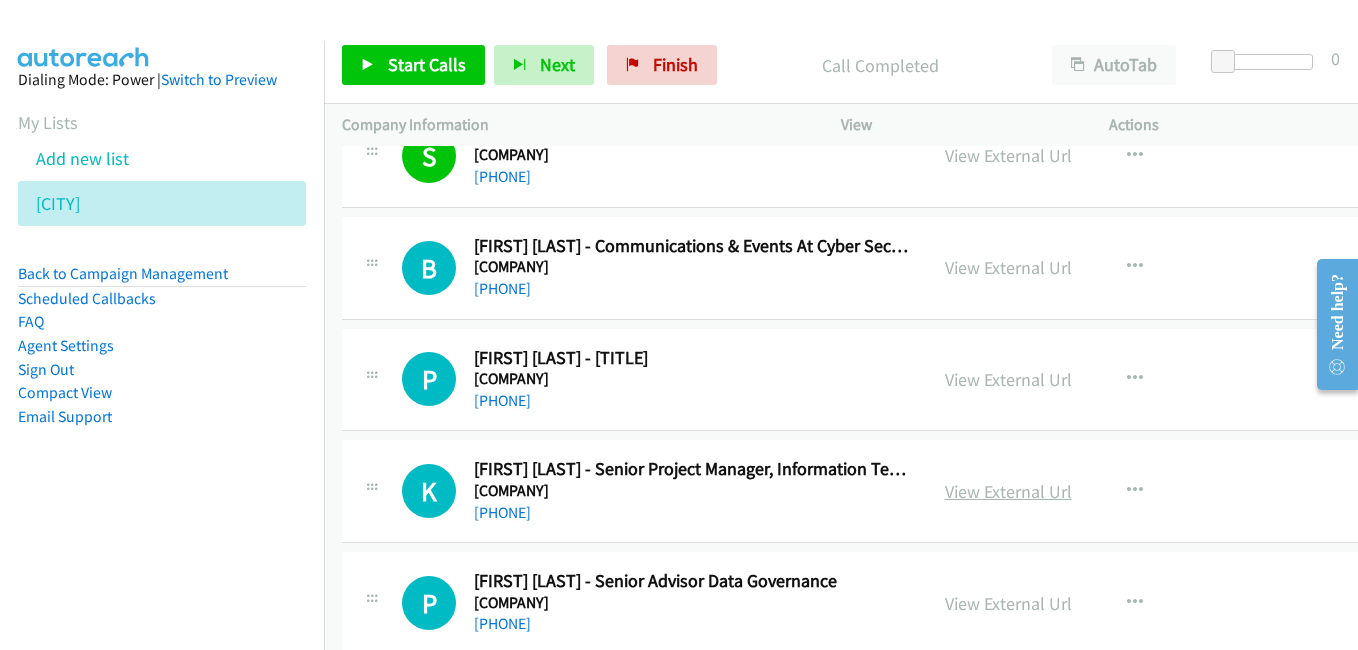 click on "View External Url" at bounding box center (1008, 491) 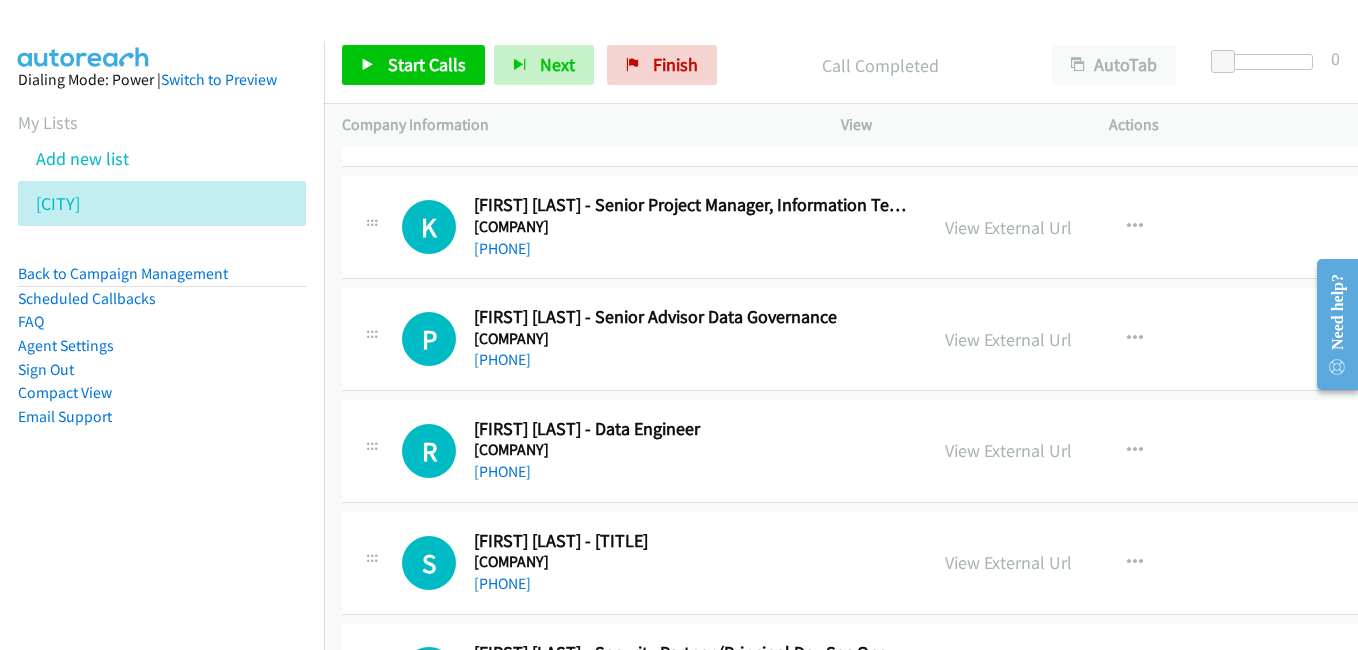 scroll, scrollTop: 3700, scrollLeft: 0, axis: vertical 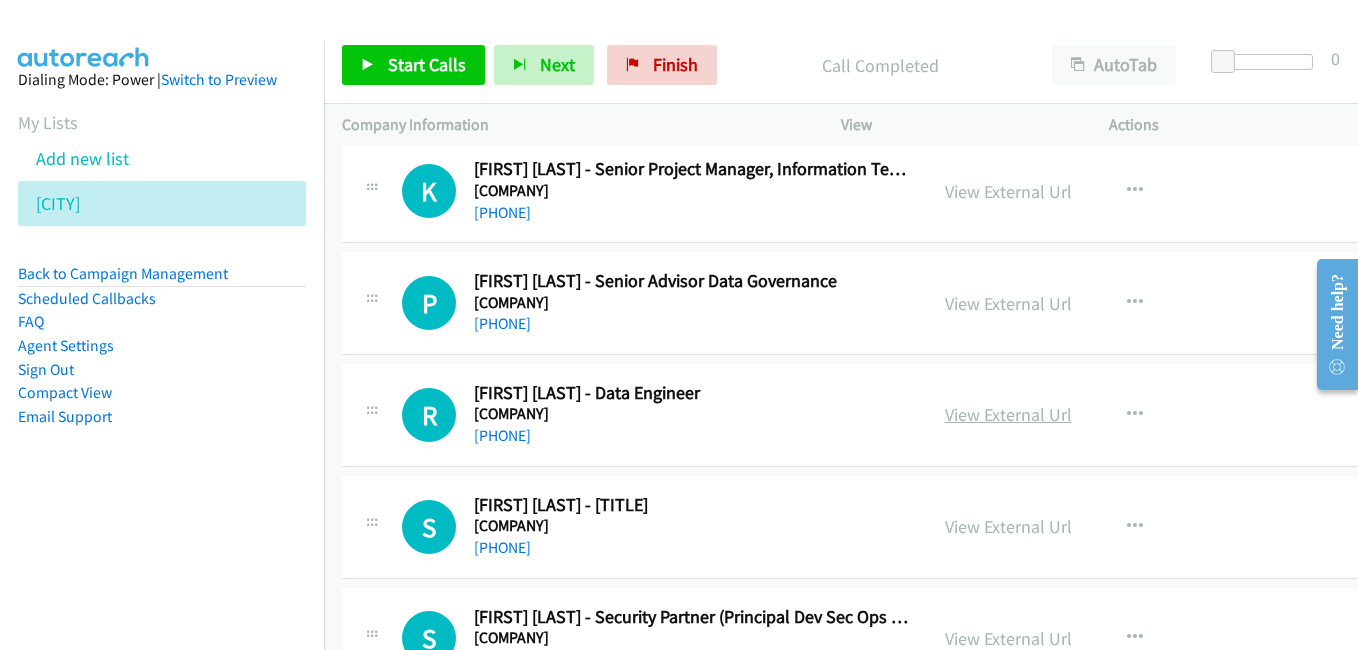 click on "View External Url" at bounding box center [1008, 414] 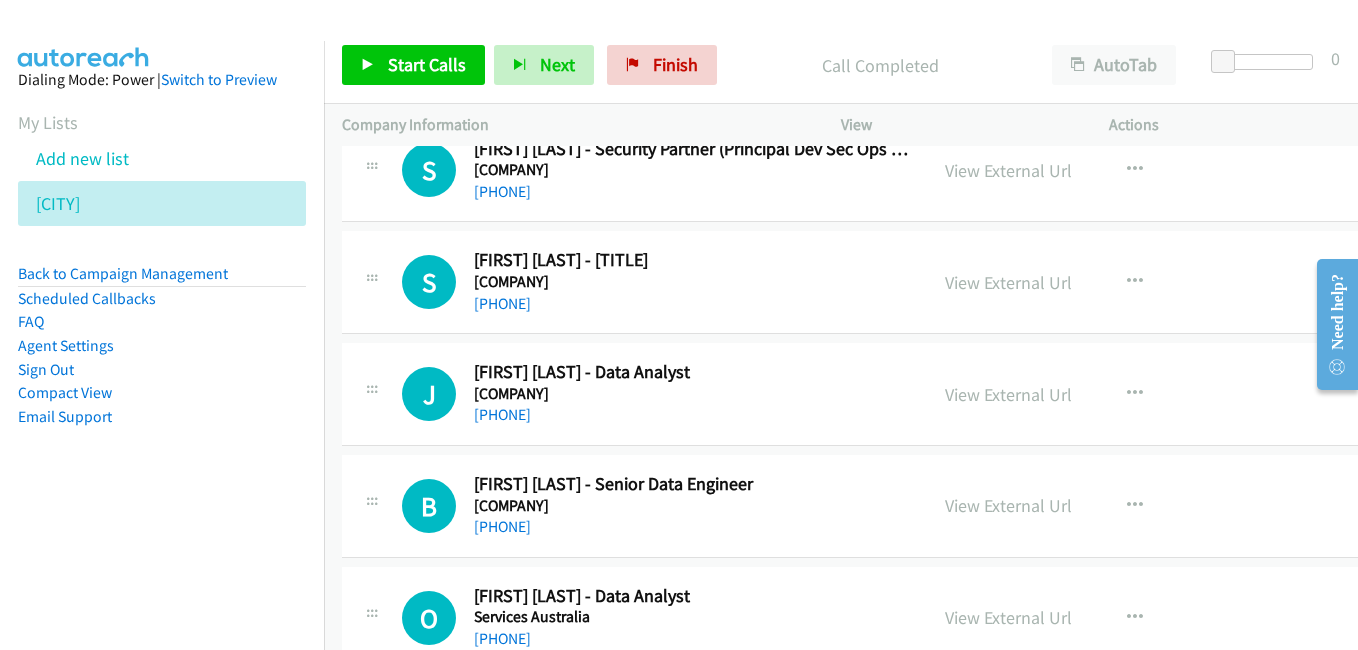 scroll, scrollTop: 4200, scrollLeft: 0, axis: vertical 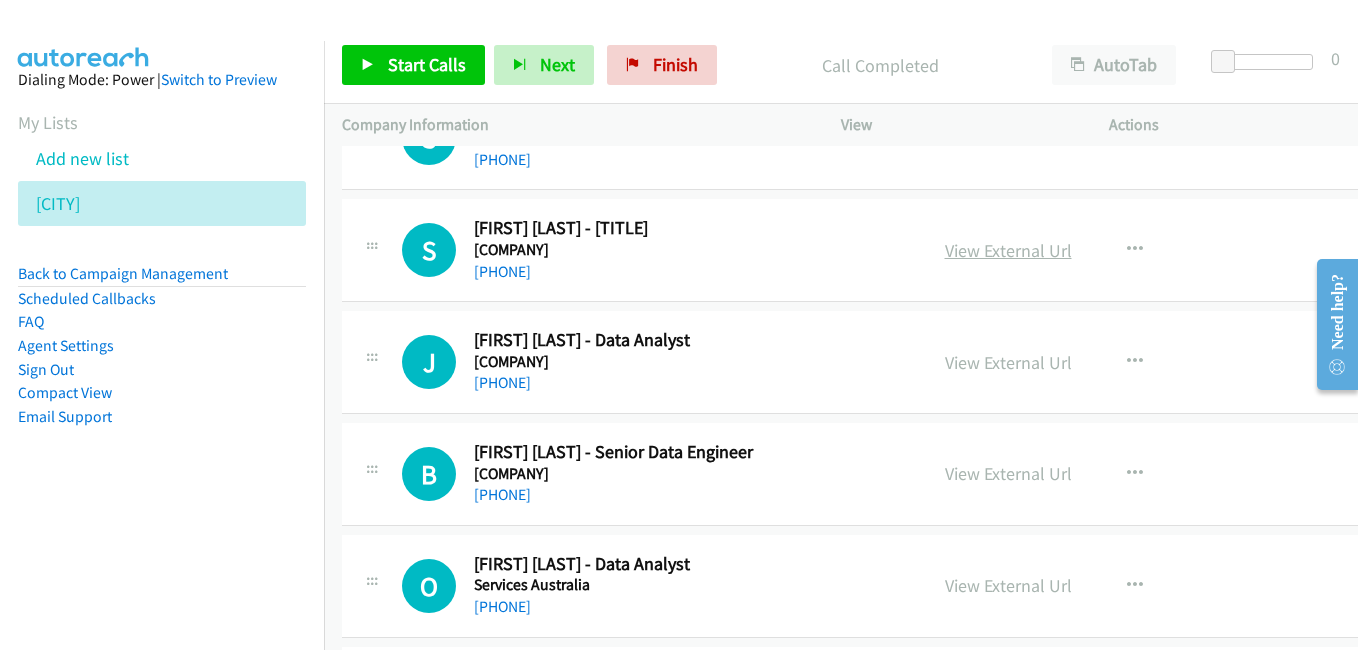 click on "View External Url" at bounding box center (1008, 250) 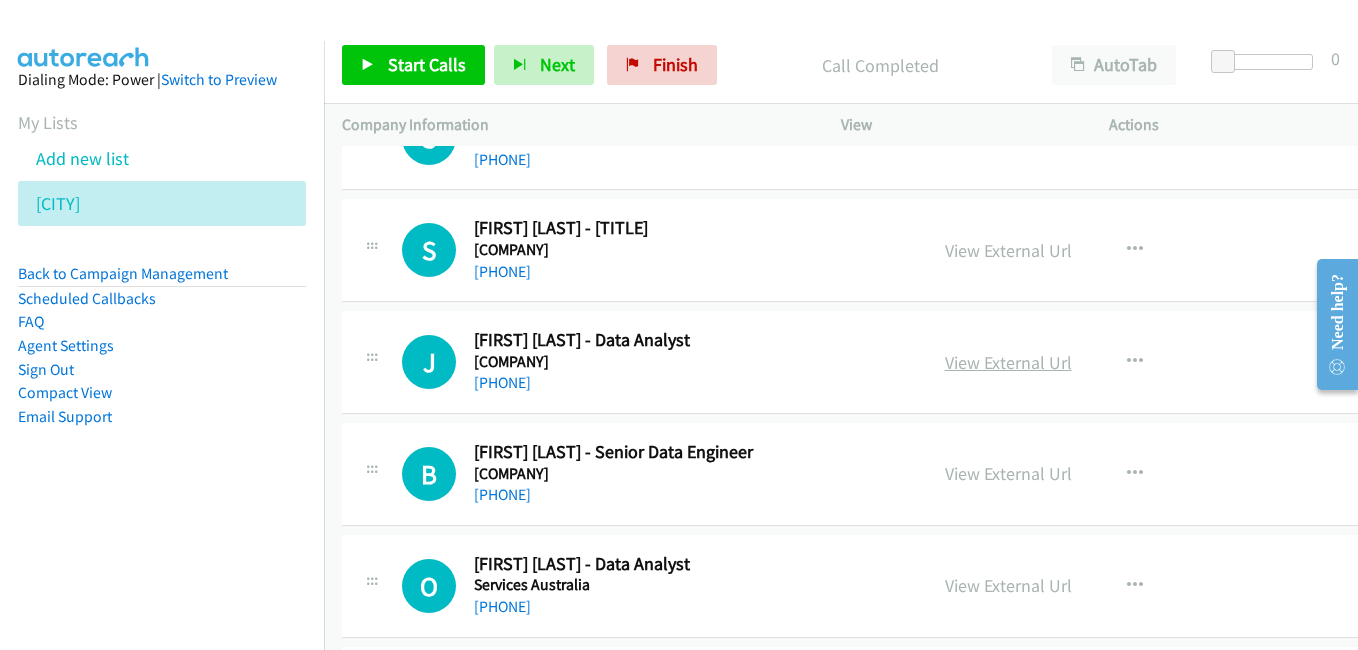 click on "View External Url" at bounding box center [1008, 362] 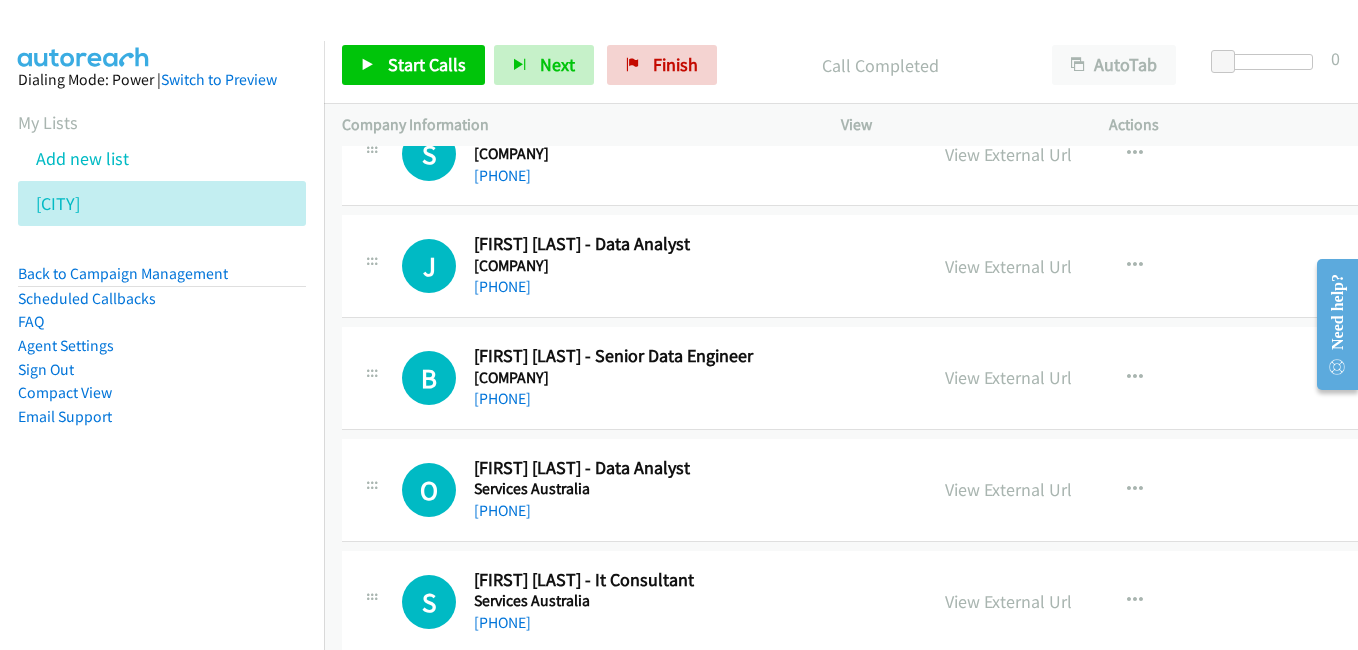 scroll, scrollTop: 4300, scrollLeft: 0, axis: vertical 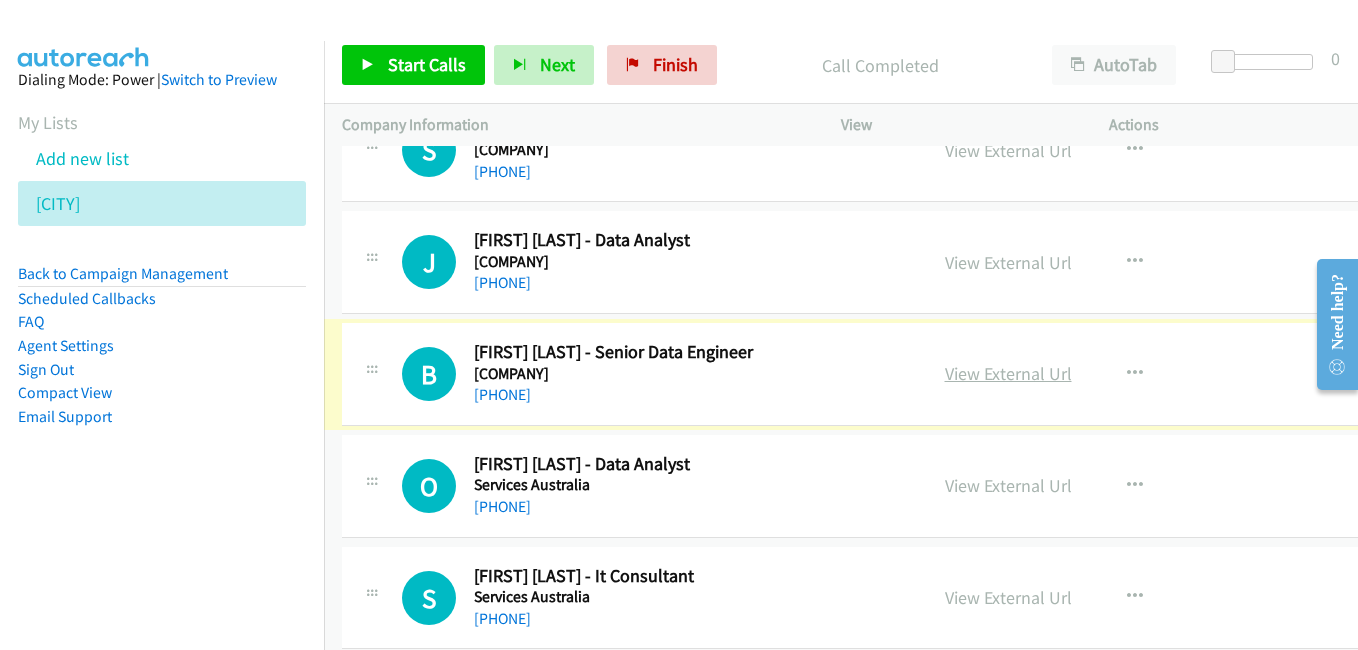 click on "View External Url" at bounding box center (1008, 373) 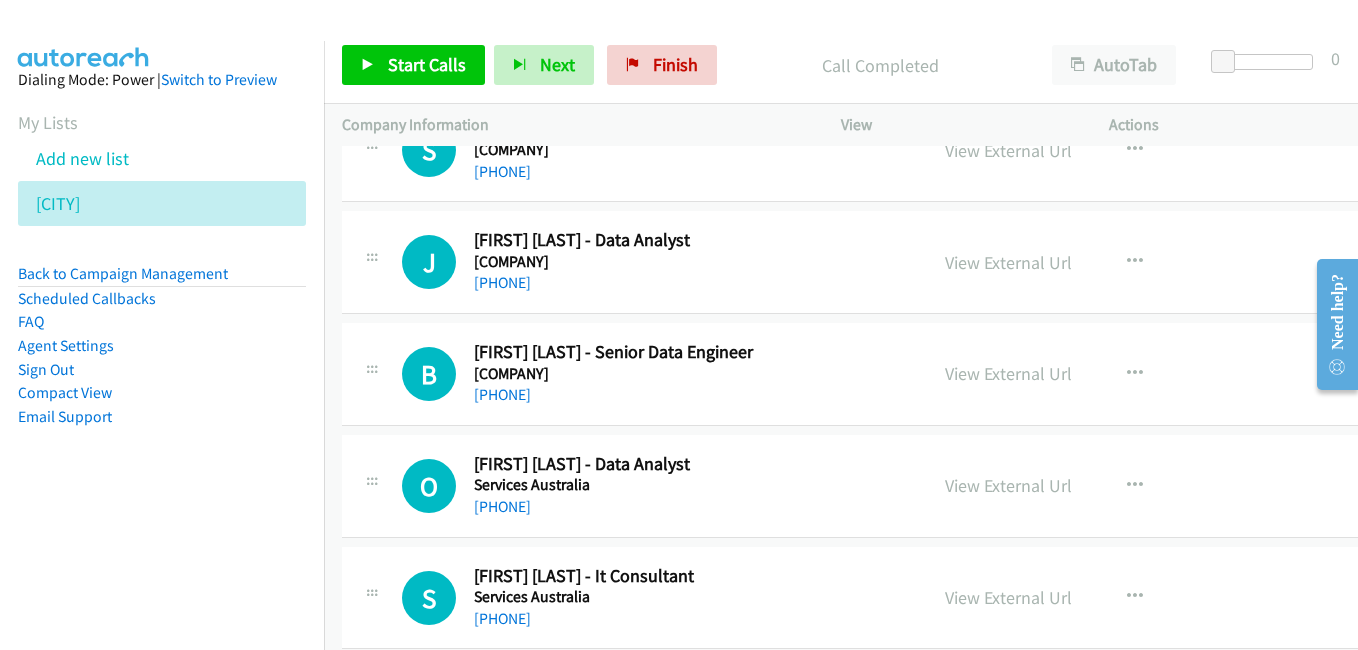 scroll, scrollTop: 4400, scrollLeft: 0, axis: vertical 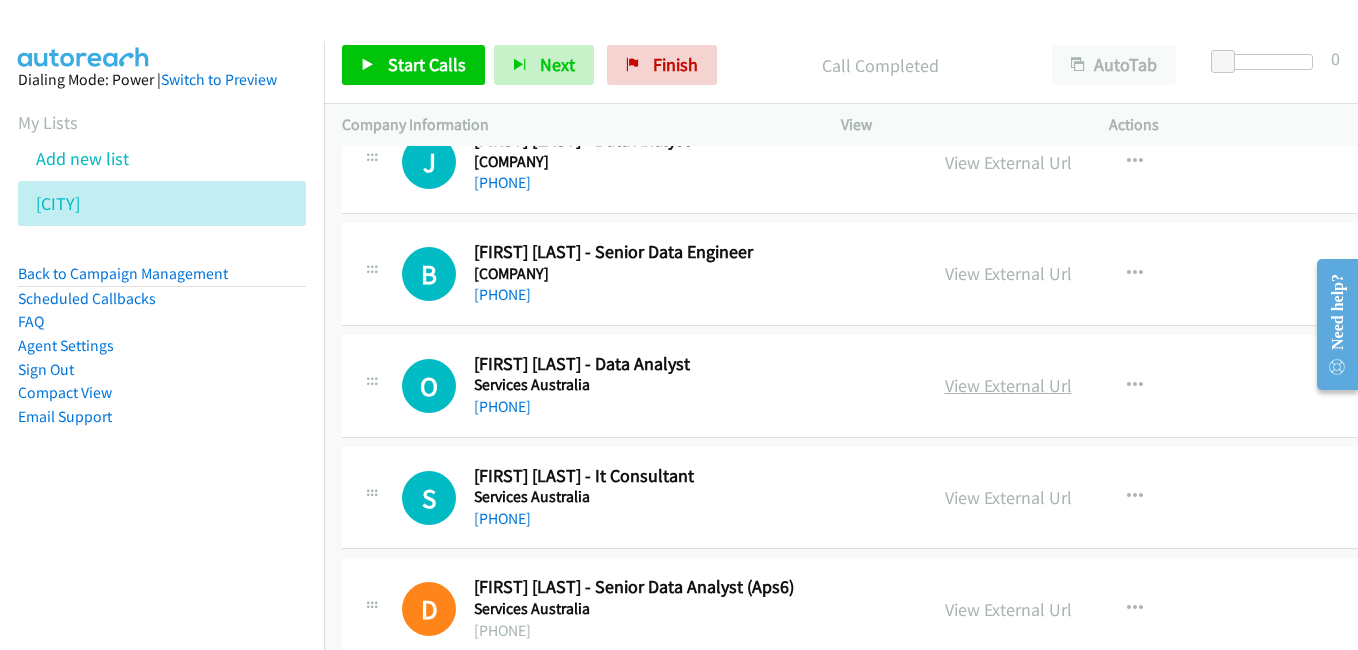 click on "View External Url" at bounding box center (1008, 385) 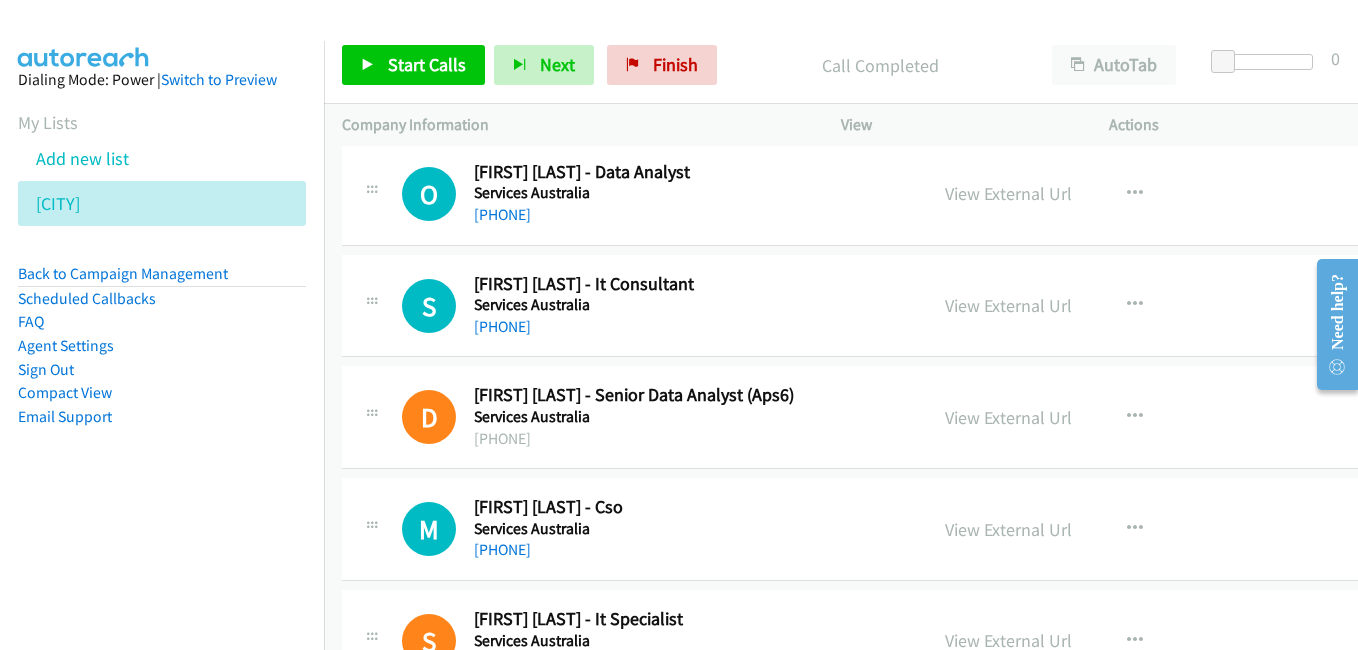 scroll, scrollTop: 4600, scrollLeft: 0, axis: vertical 